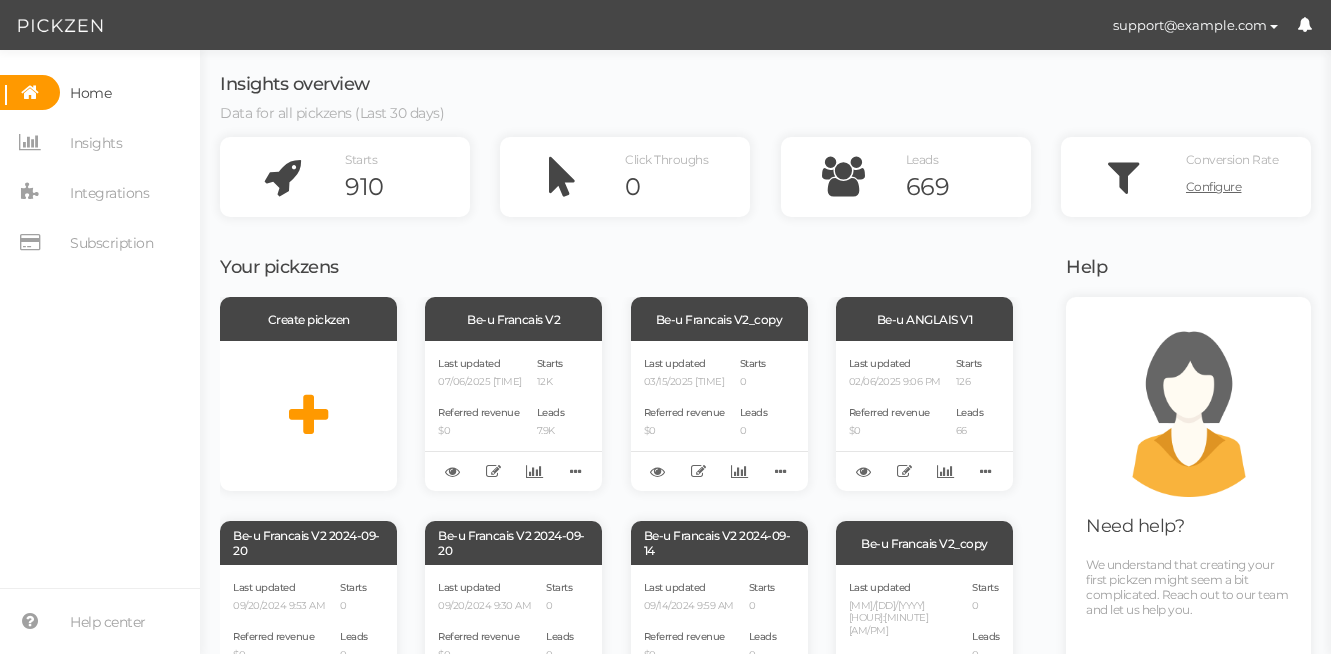 scroll, scrollTop: 0, scrollLeft: 0, axis: both 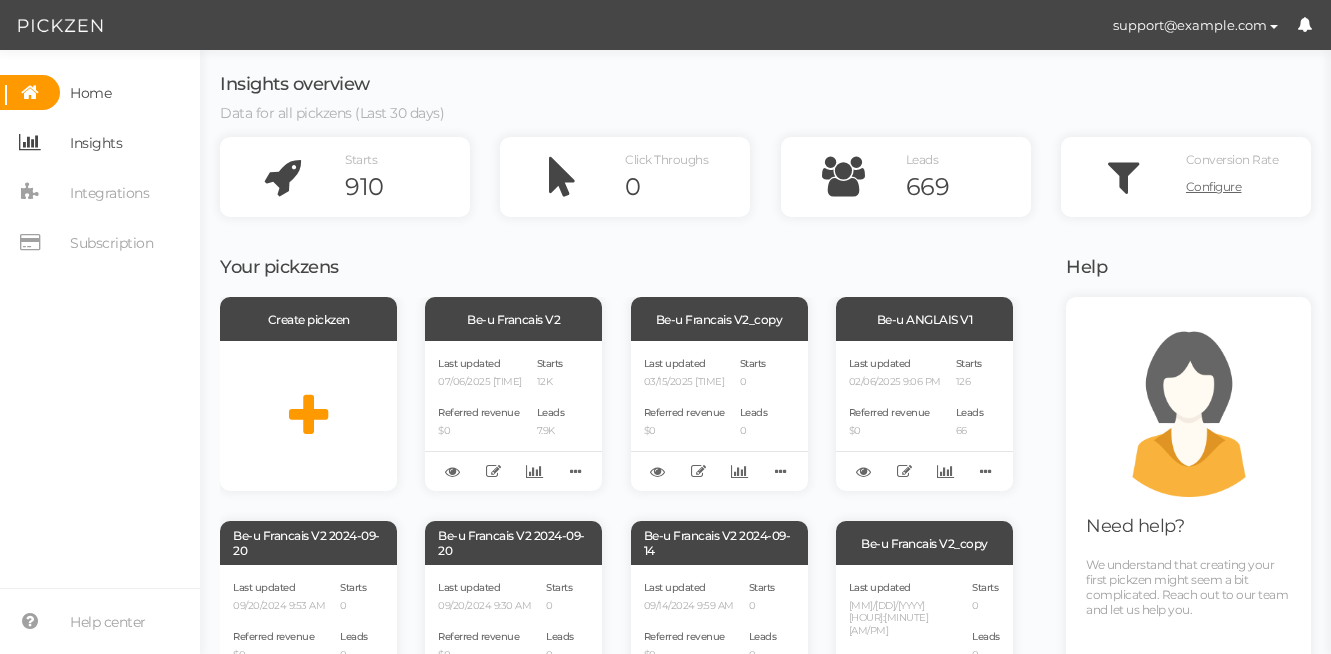click on "Insights" at bounding box center (100, 142) 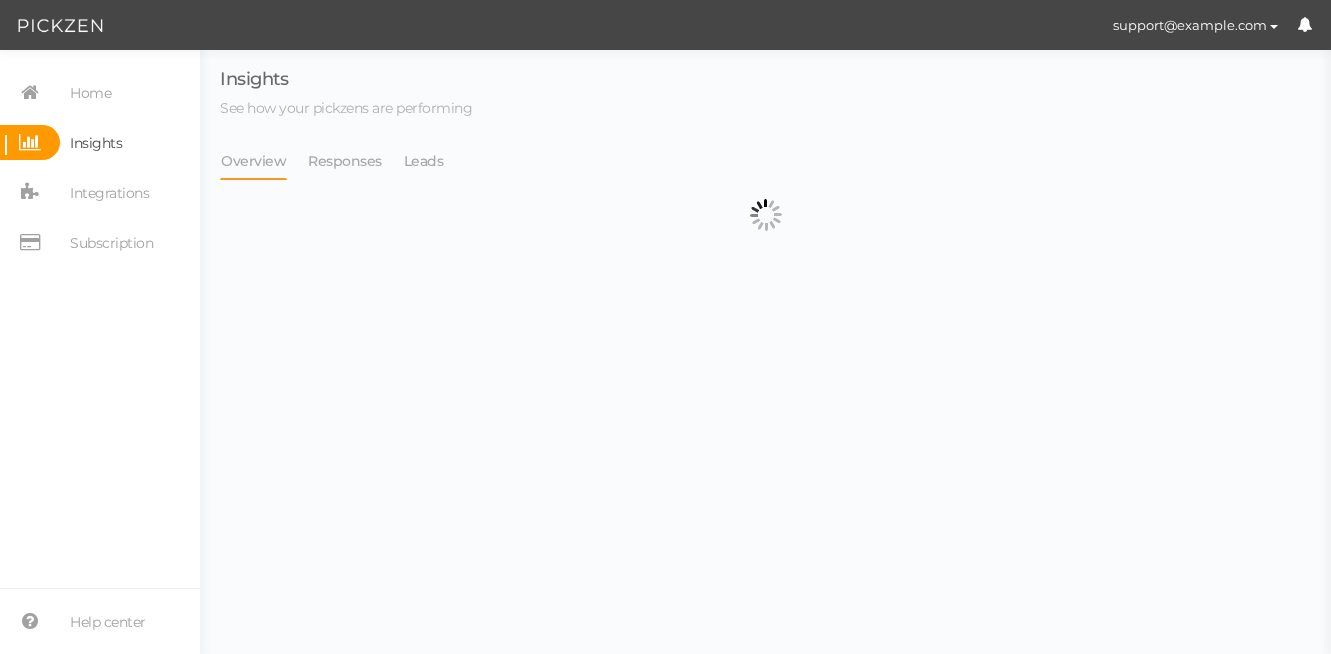 select on "13314" 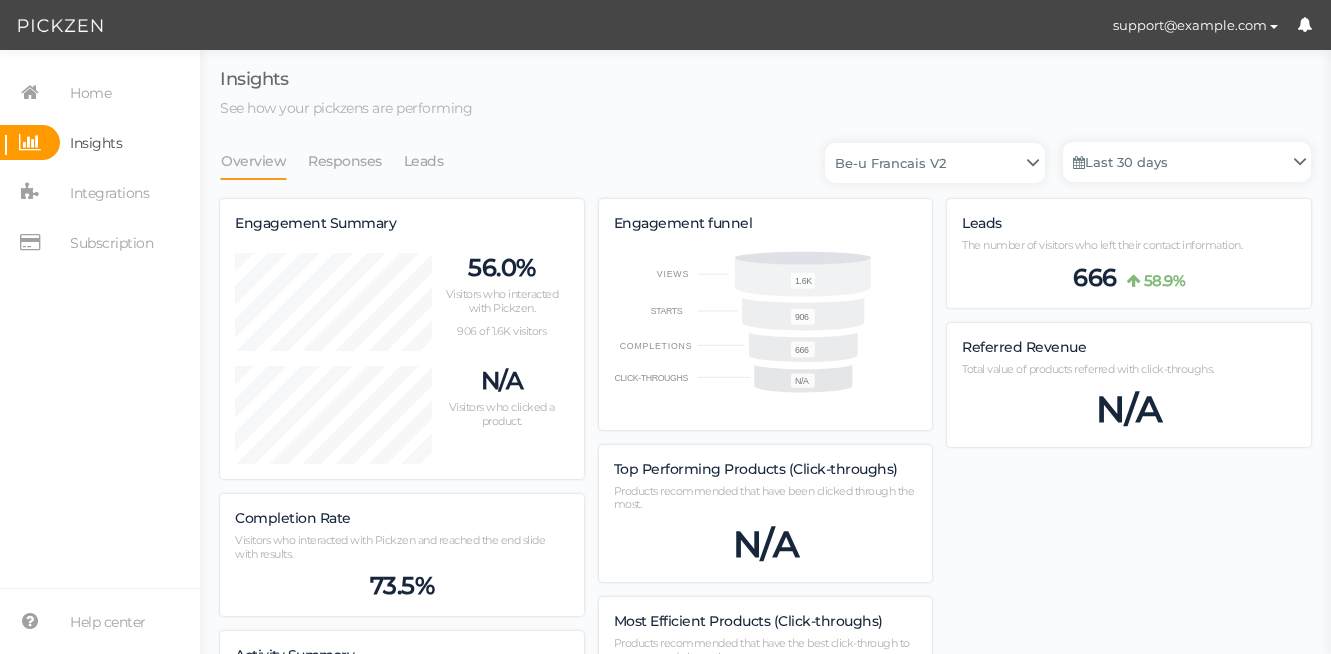 scroll, scrollTop: 998604, scrollLeft: 998924, axis: both 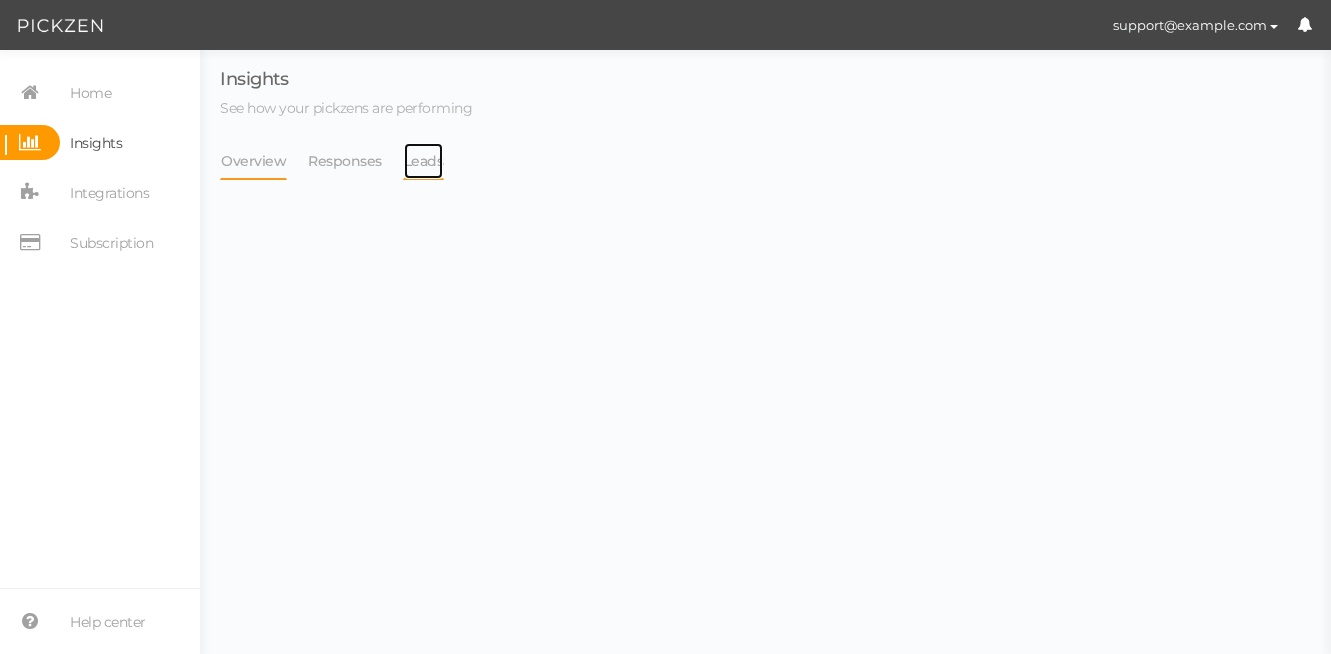 click on "Leads" at bounding box center (424, 161) 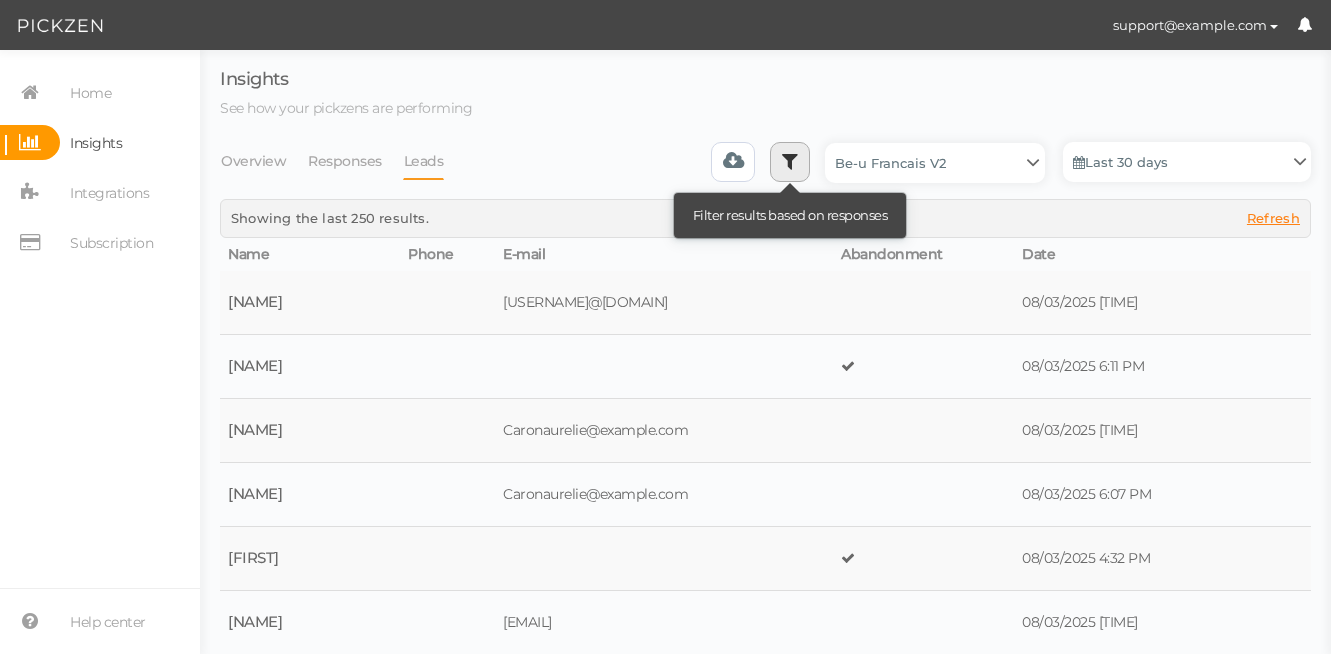 click at bounding box center [790, 161] 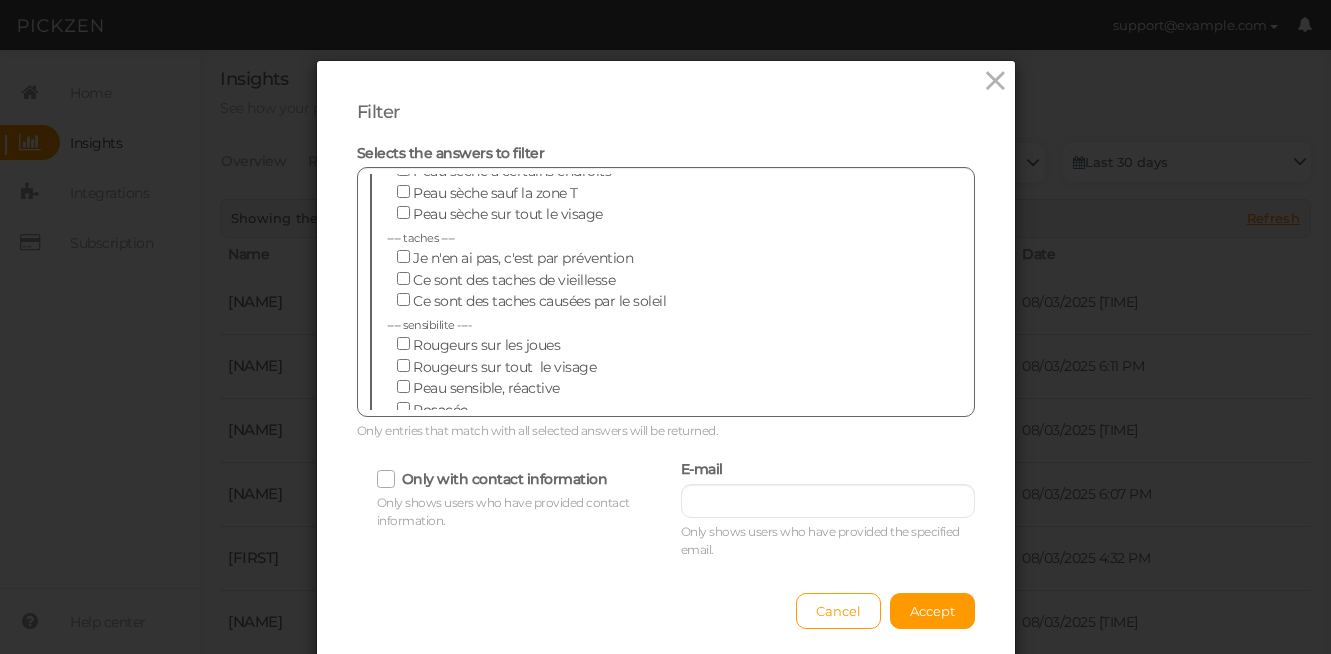 scroll, scrollTop: 656, scrollLeft: 0, axis: vertical 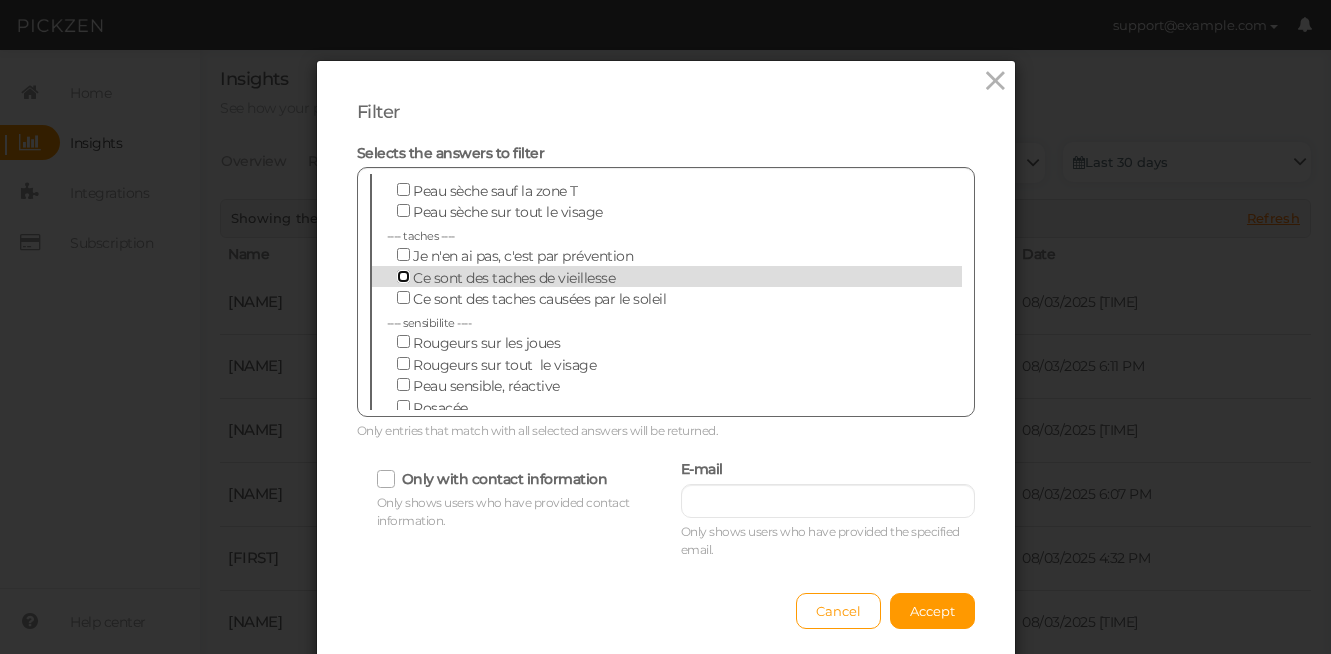 click on "Ce sont des taches de vieillesse" at bounding box center (403, 276) 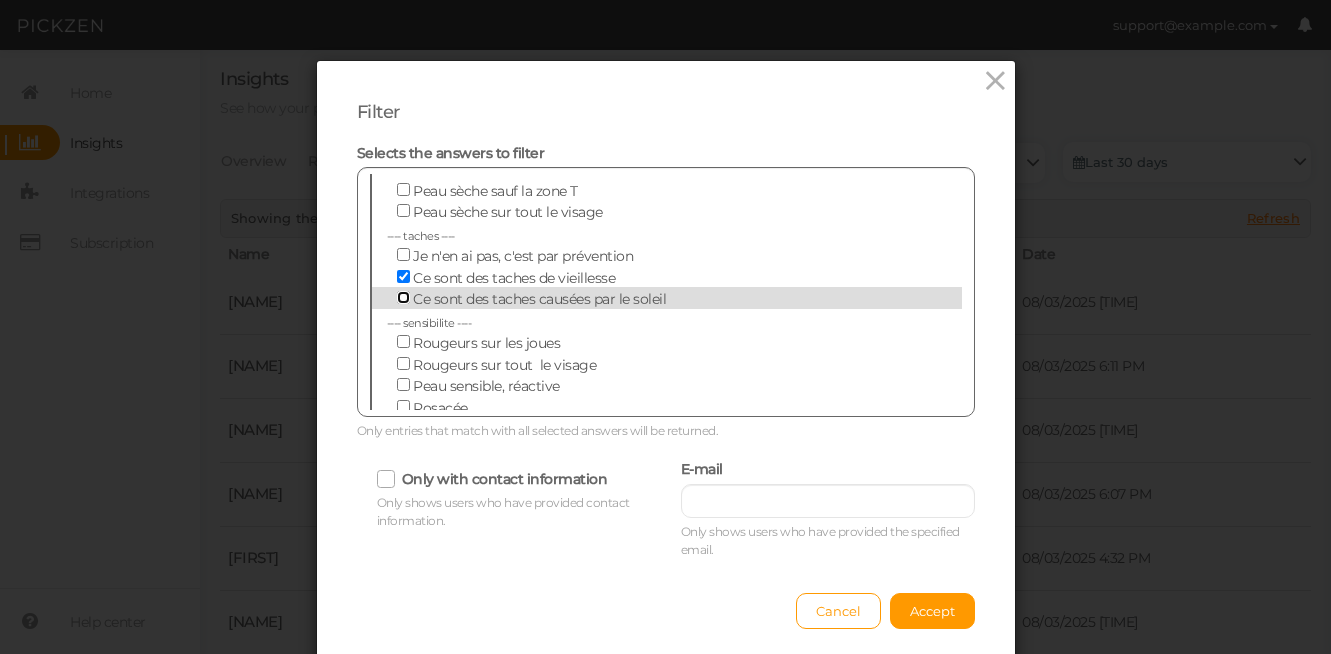 click on "Ce sont des taches causées par le soleil" at bounding box center (403, 297) 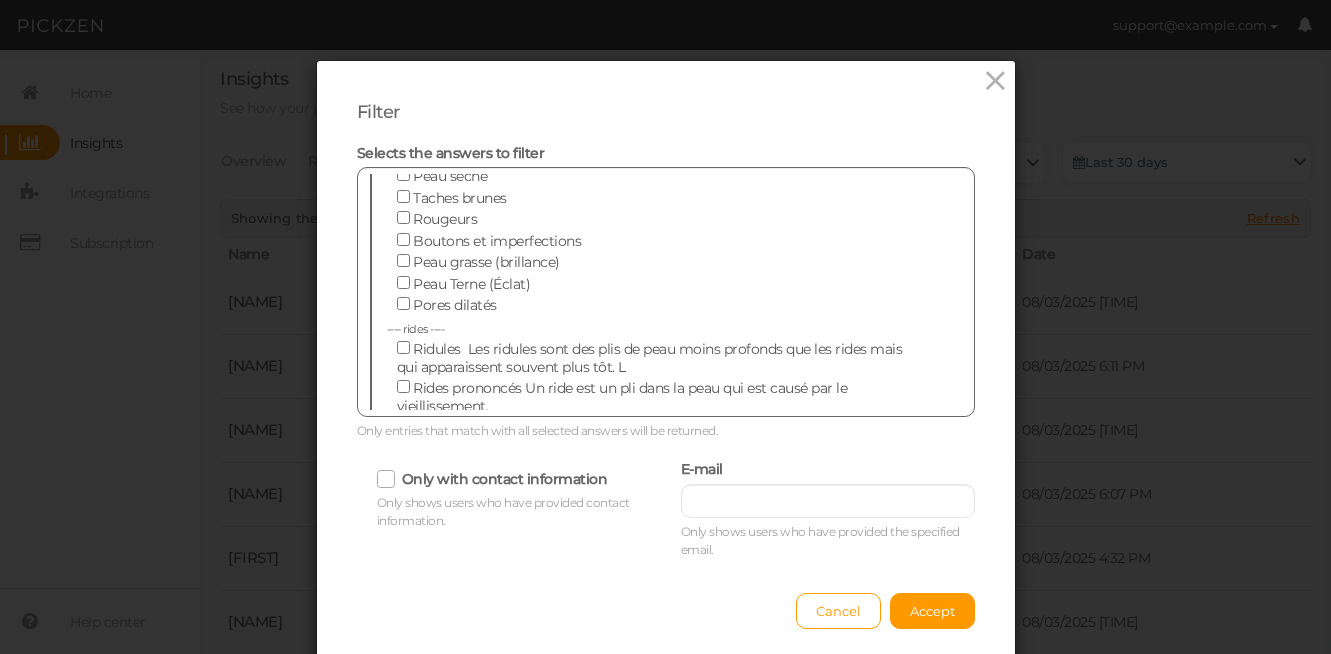 scroll, scrollTop: 180, scrollLeft: 0, axis: vertical 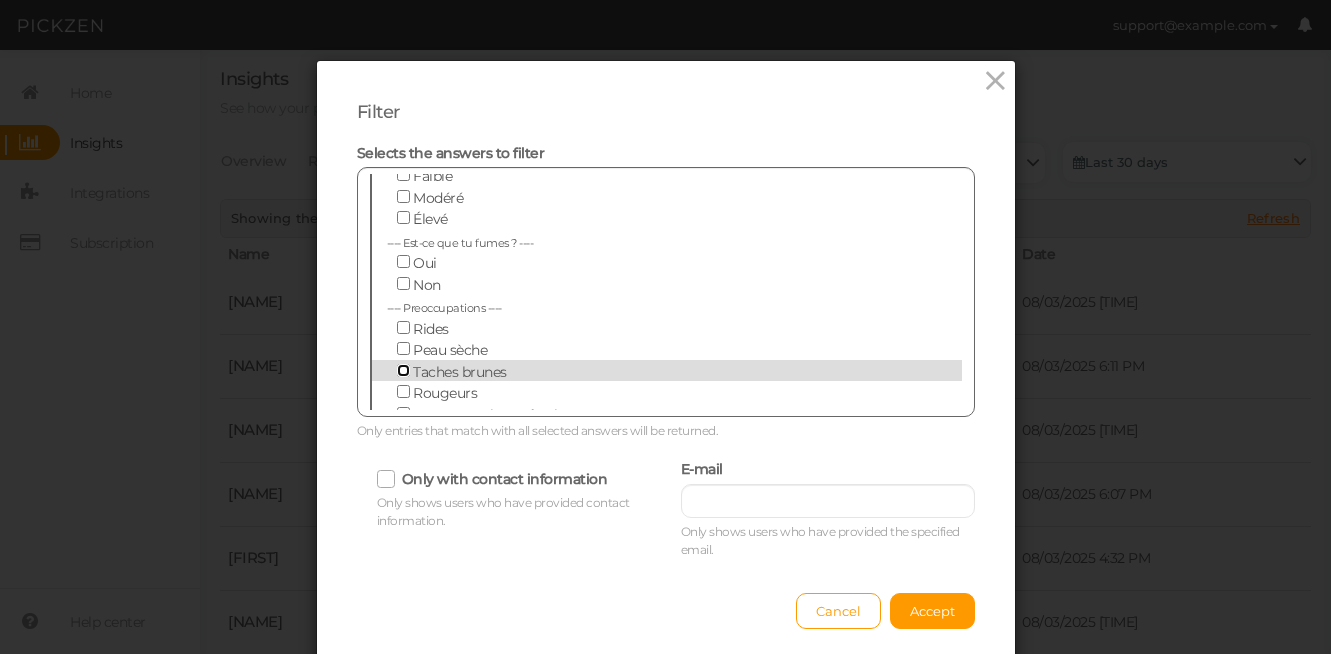click on "Taches brunes" at bounding box center [403, 370] 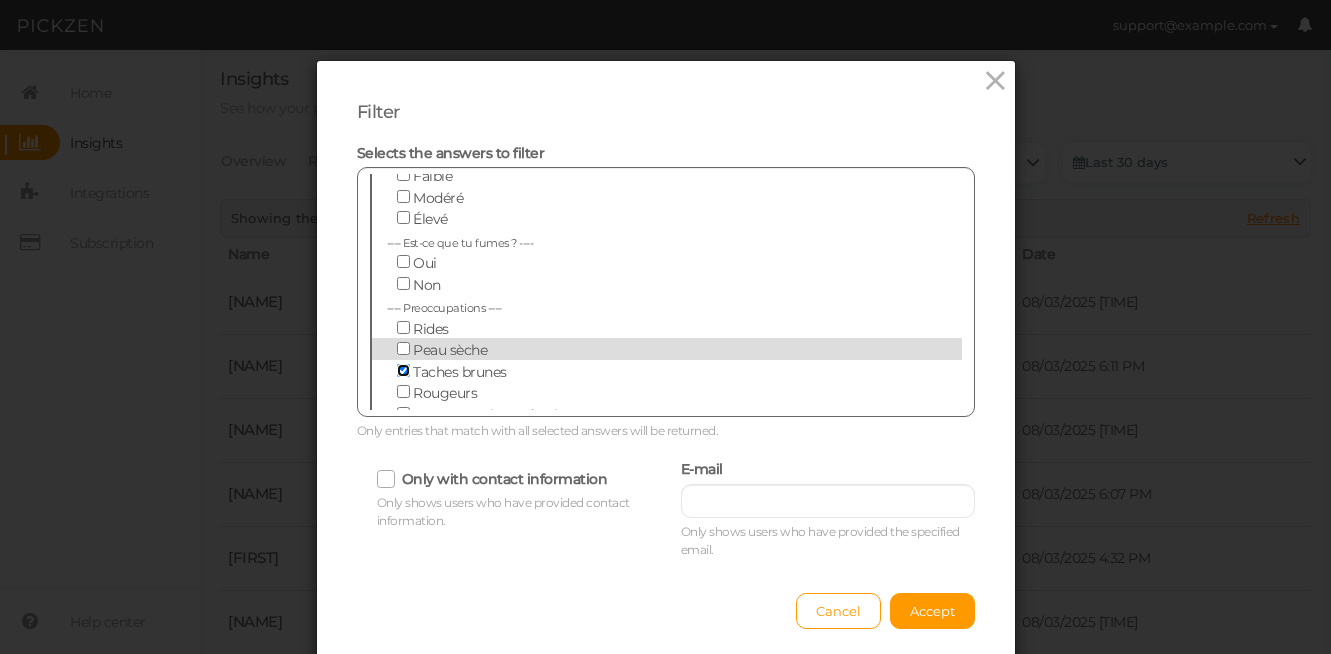 scroll, scrollTop: 0, scrollLeft: 0, axis: both 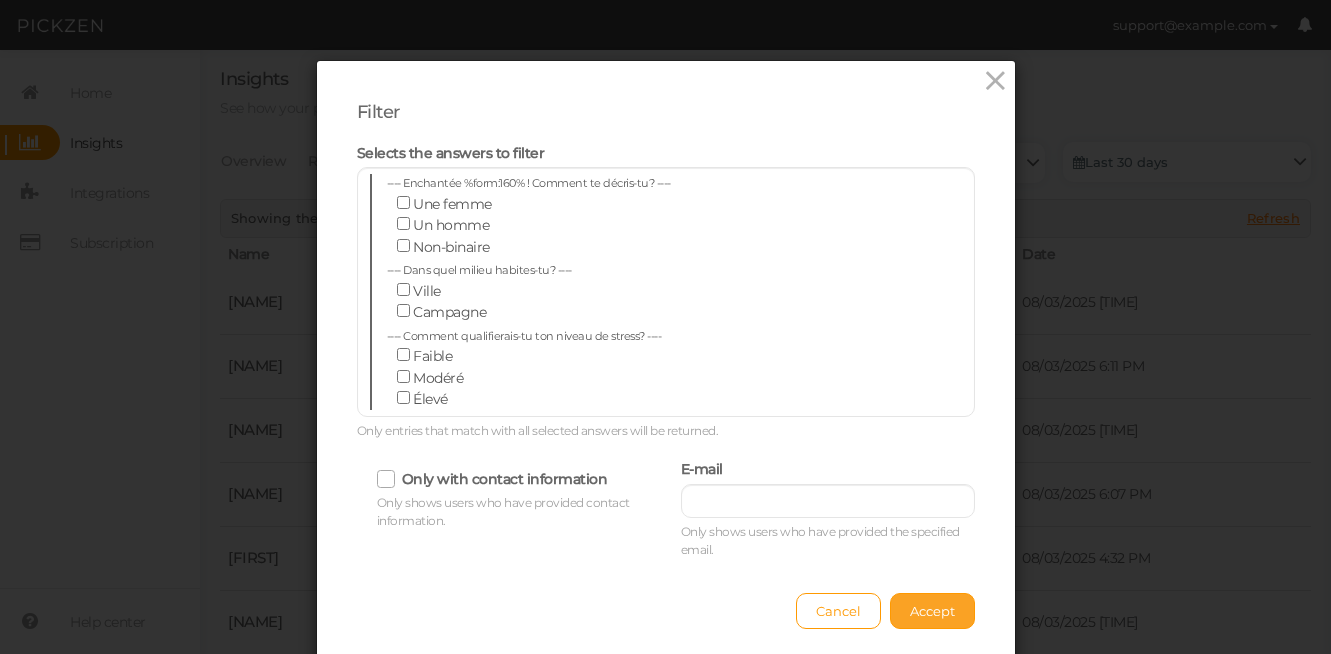click on "Accept" at bounding box center [932, 611] 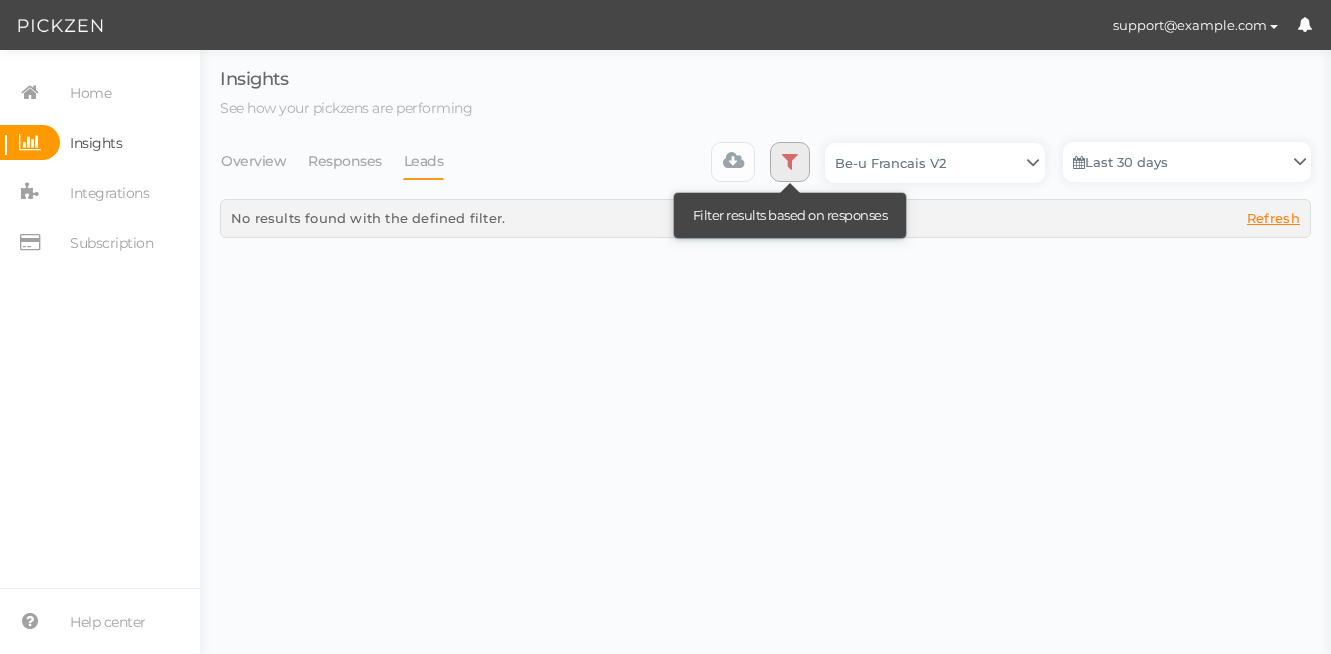 click at bounding box center (790, 161) 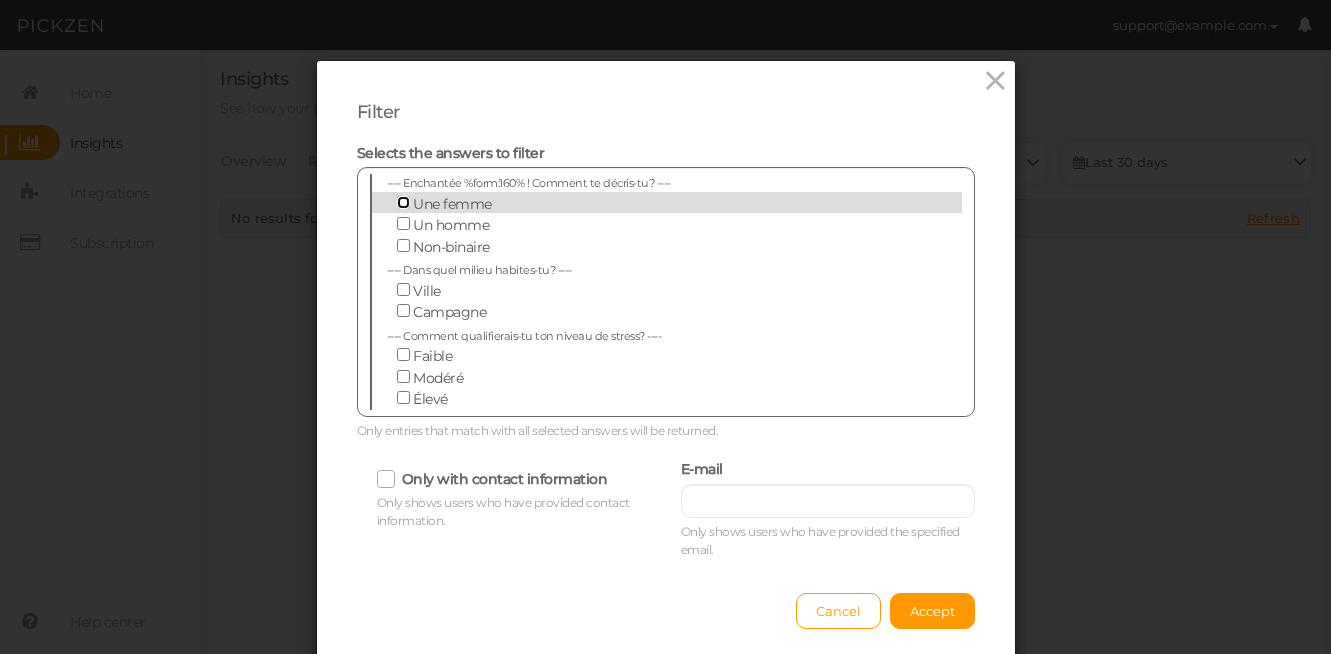 click on "Une femme" at bounding box center [403, 202] 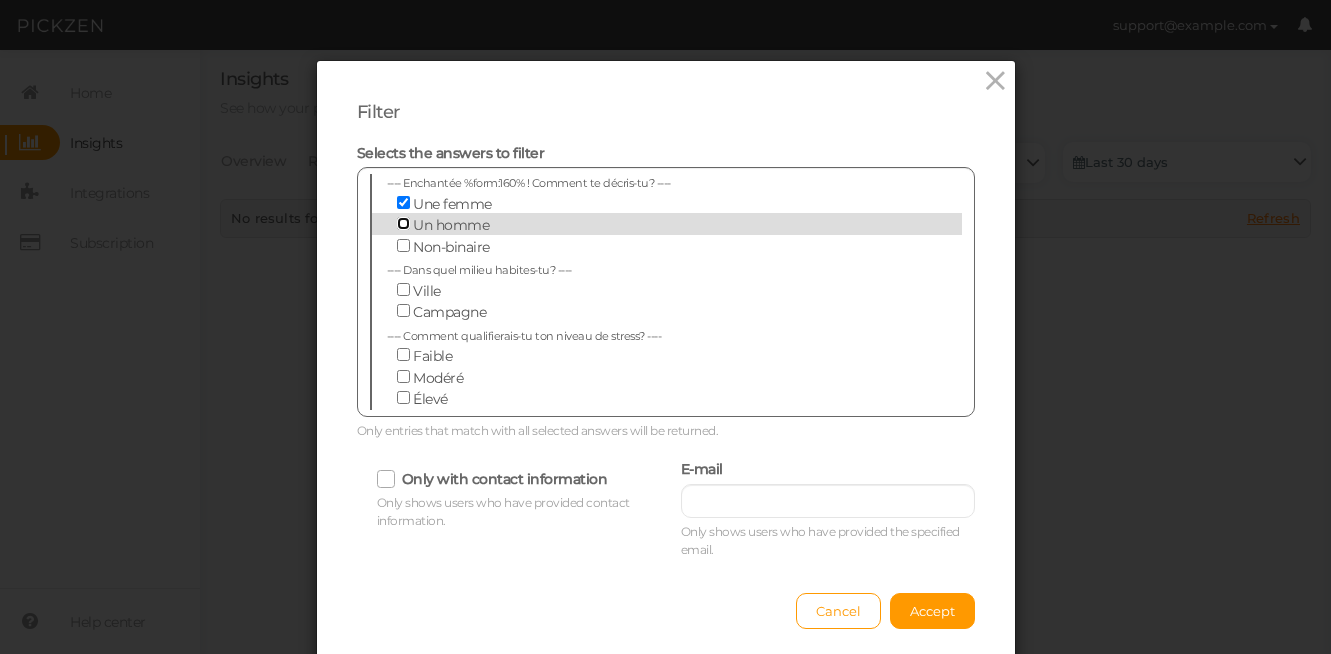 click on "Un homme" at bounding box center [403, 223] 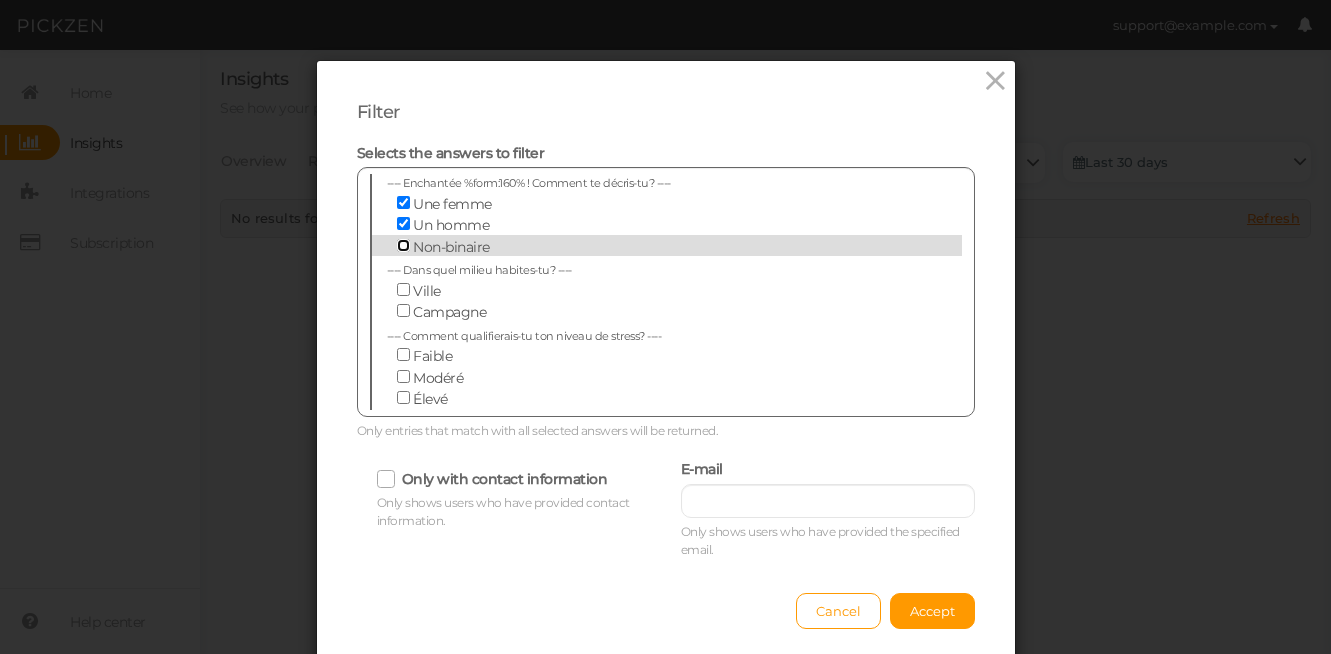 click on "Non-binaire" at bounding box center [403, 245] 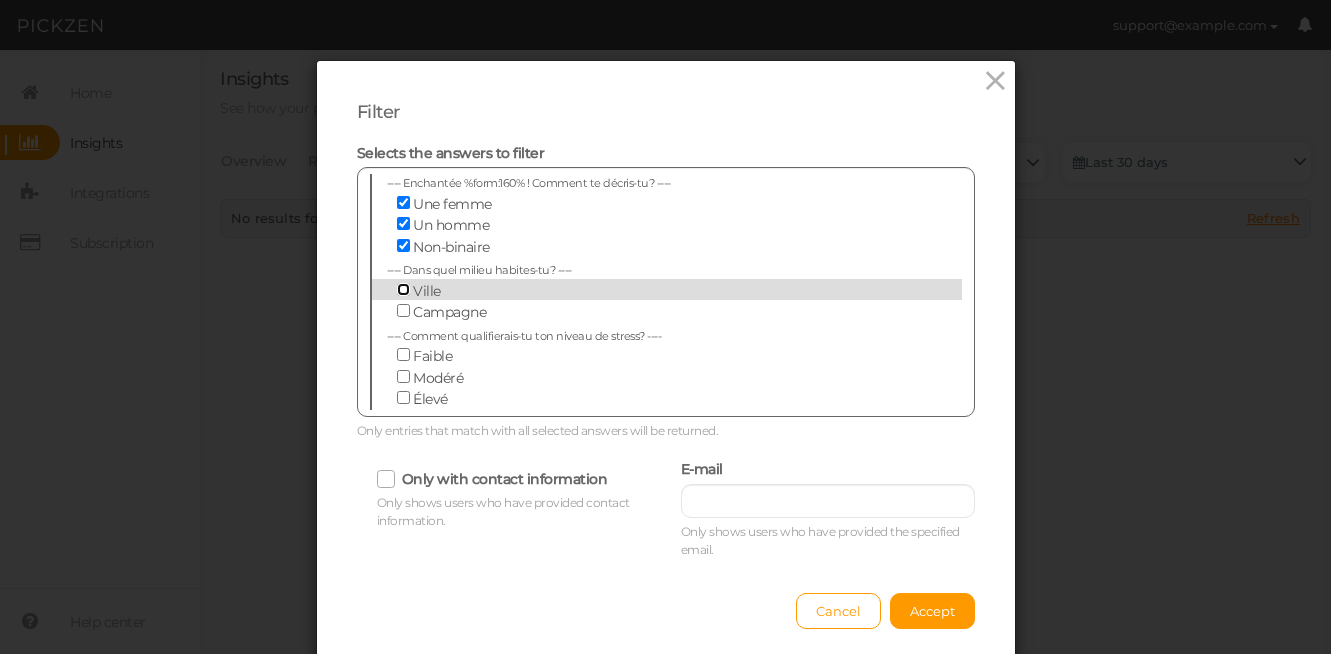 click on "Ville" at bounding box center (403, 289) 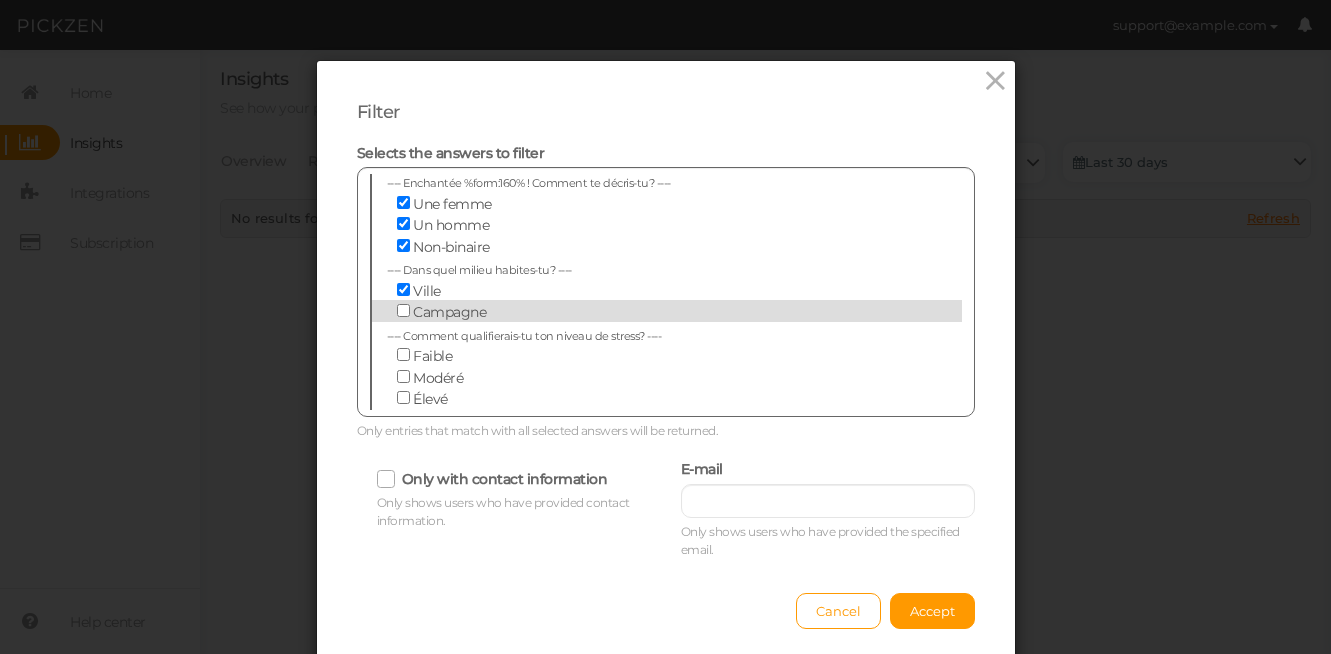click on "Campagne" at bounding box center [652, 311] 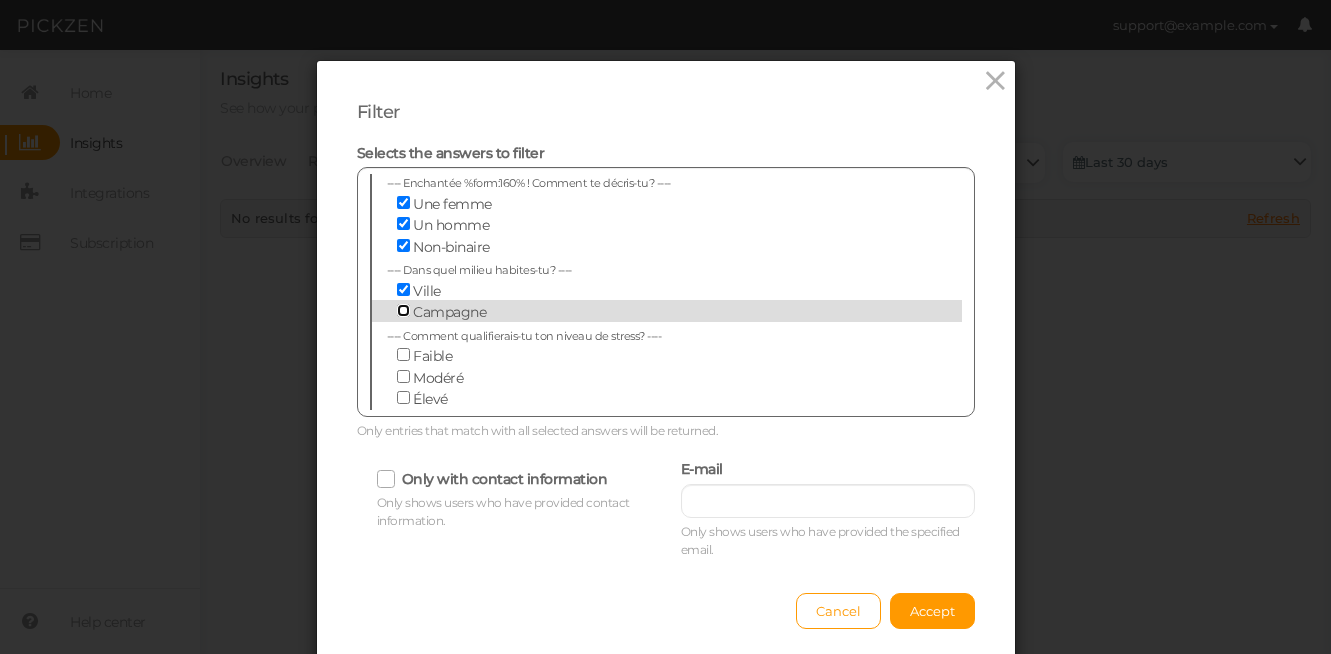 click on "Campagne" at bounding box center [403, 310] 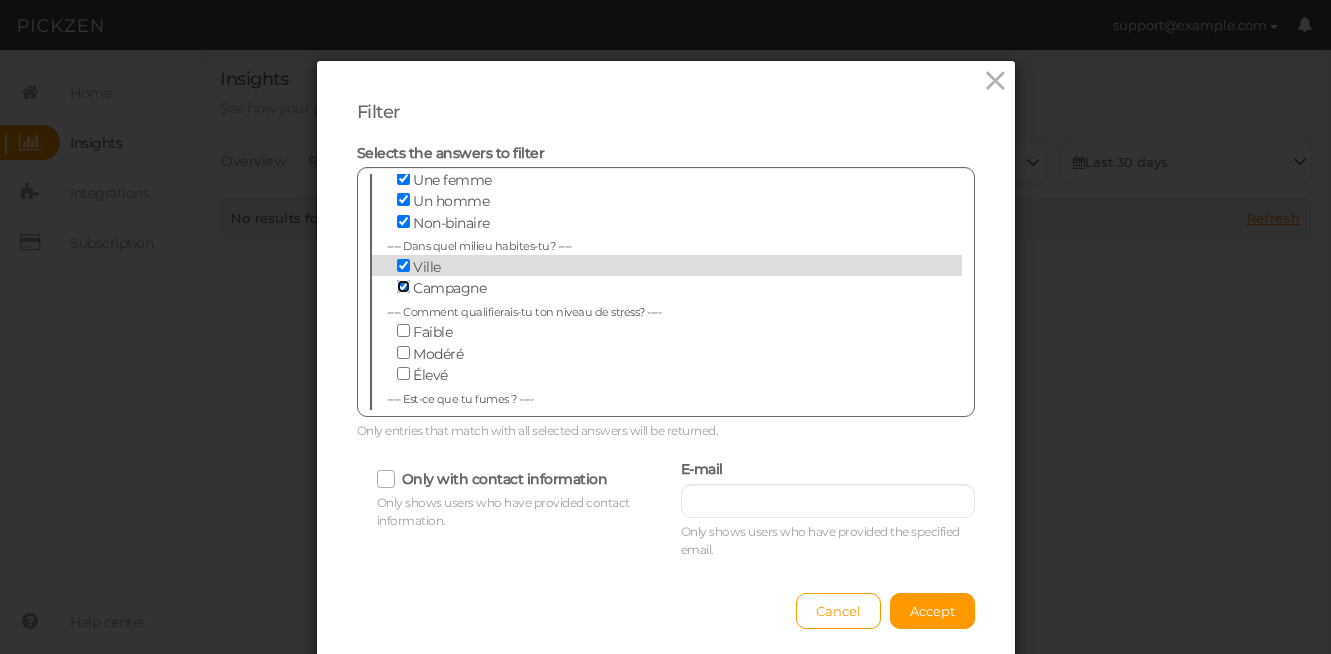 scroll, scrollTop: 29, scrollLeft: 0, axis: vertical 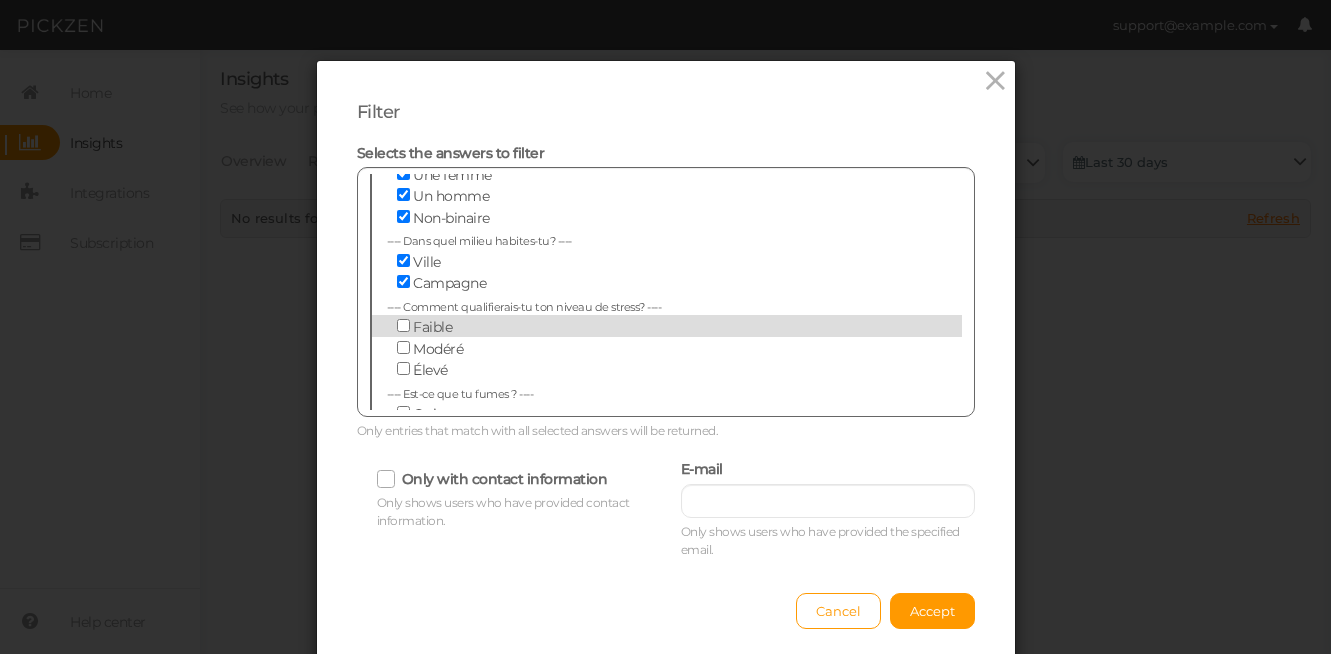 click on "Faible" at bounding box center [652, 326] 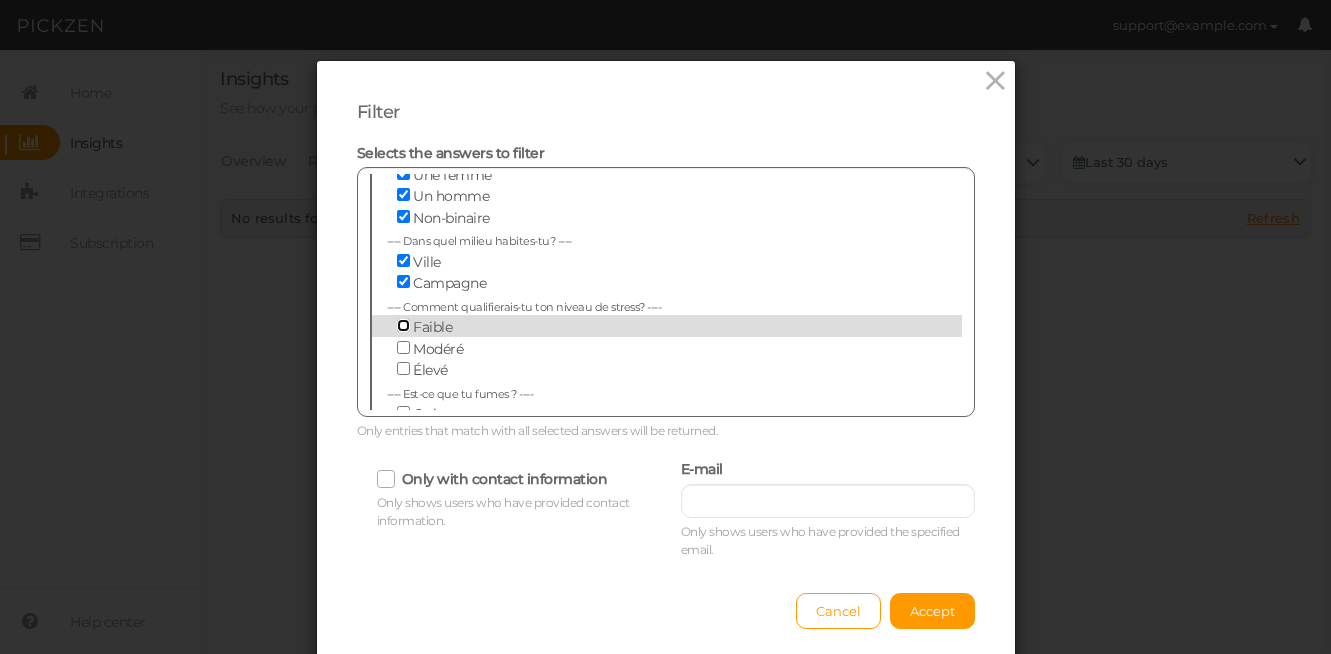 click on "Faible" at bounding box center (403, 325) 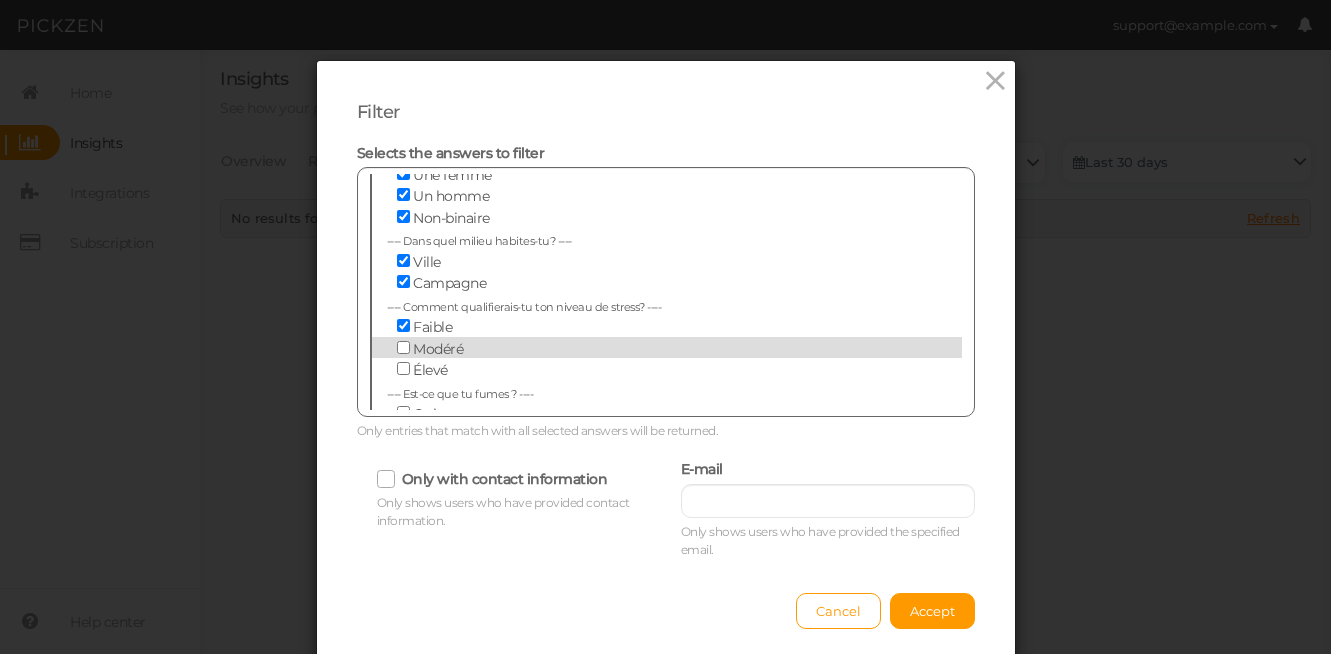 click on "Modéré" at bounding box center (652, 348) 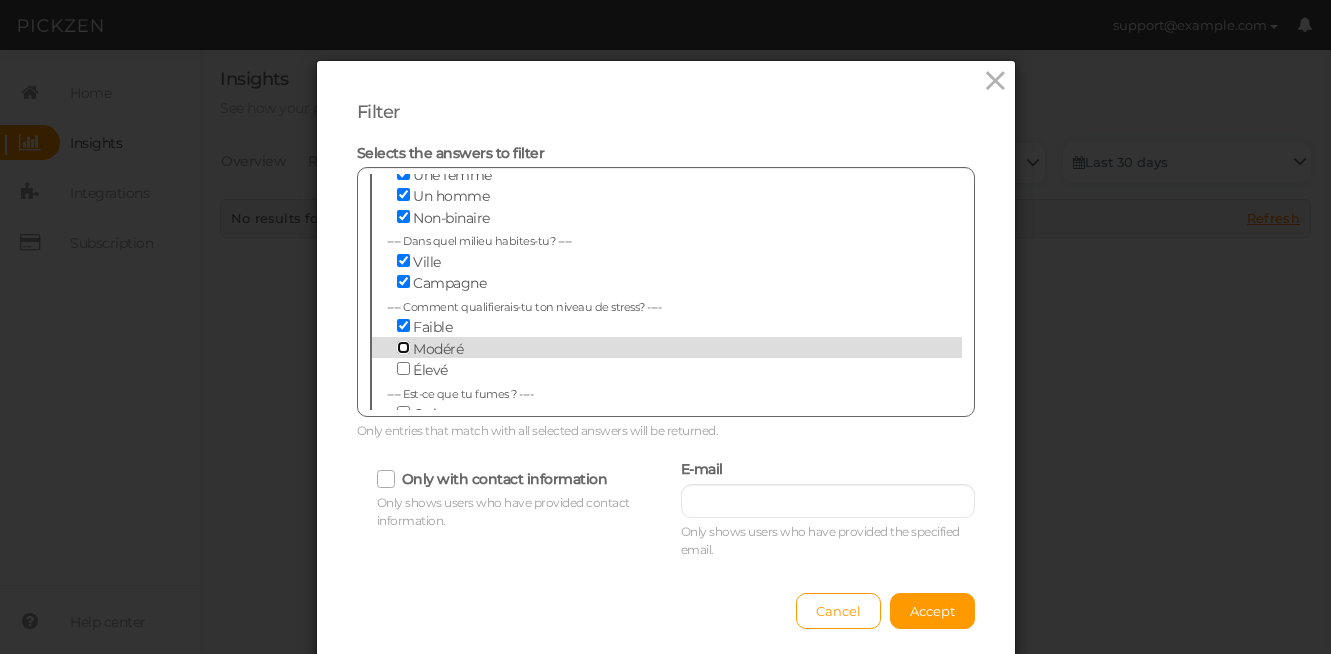 click on "Modéré" at bounding box center [403, 347] 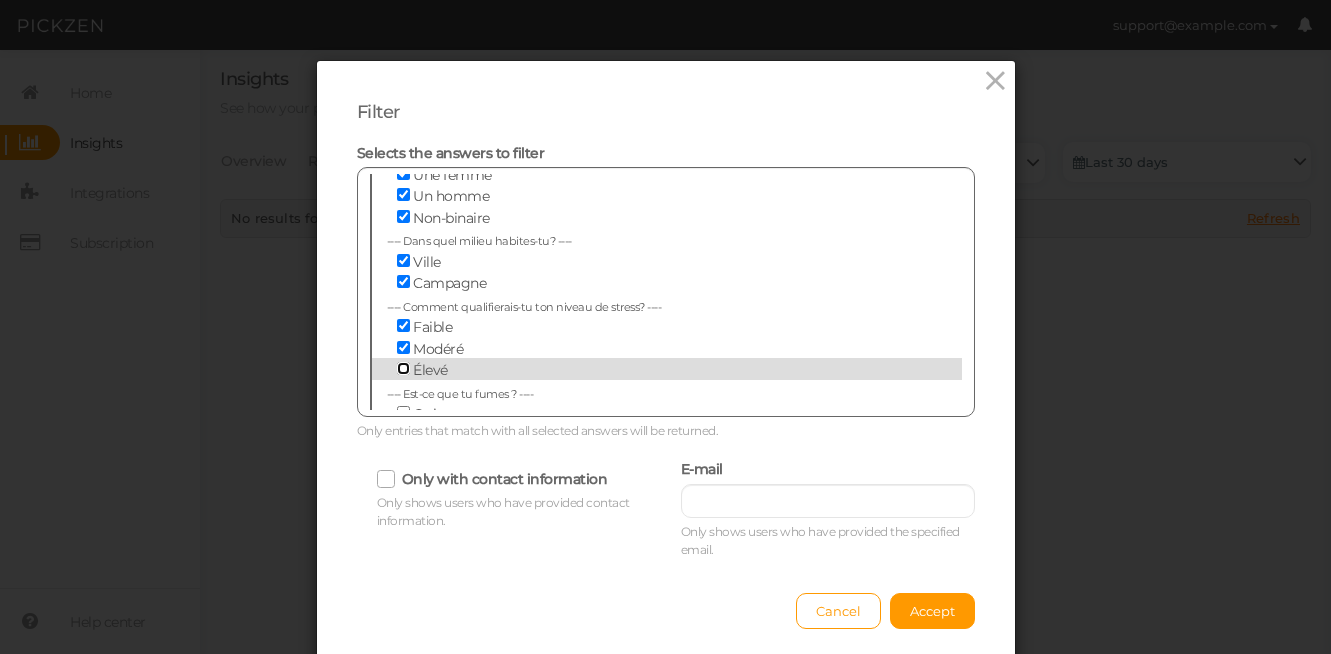 click on "Élevé" at bounding box center [403, 368] 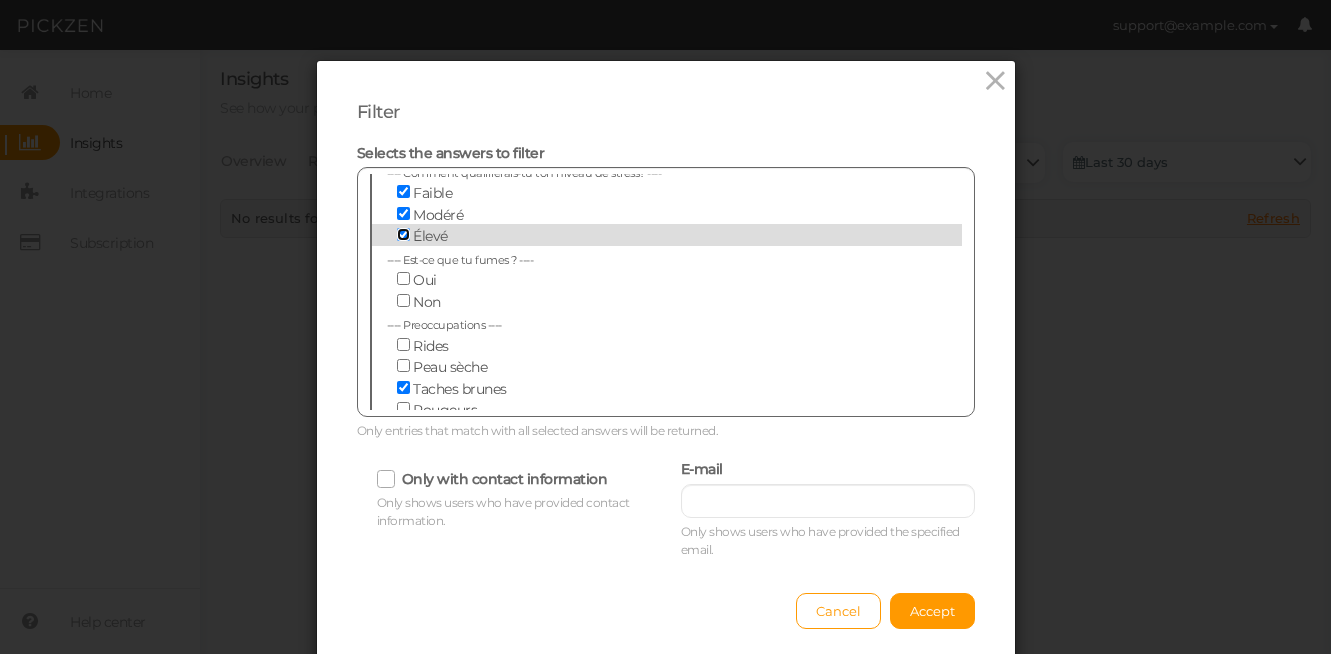 scroll, scrollTop: 194, scrollLeft: 0, axis: vertical 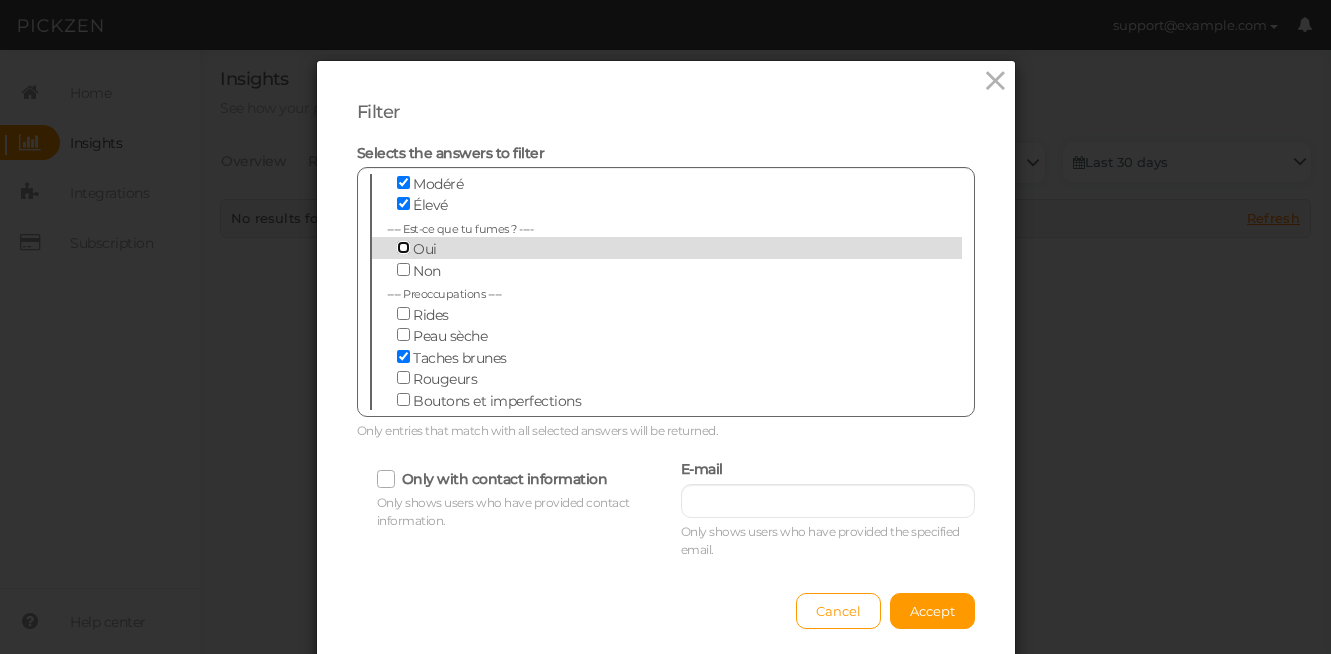 click on "Oui" at bounding box center (403, 247) 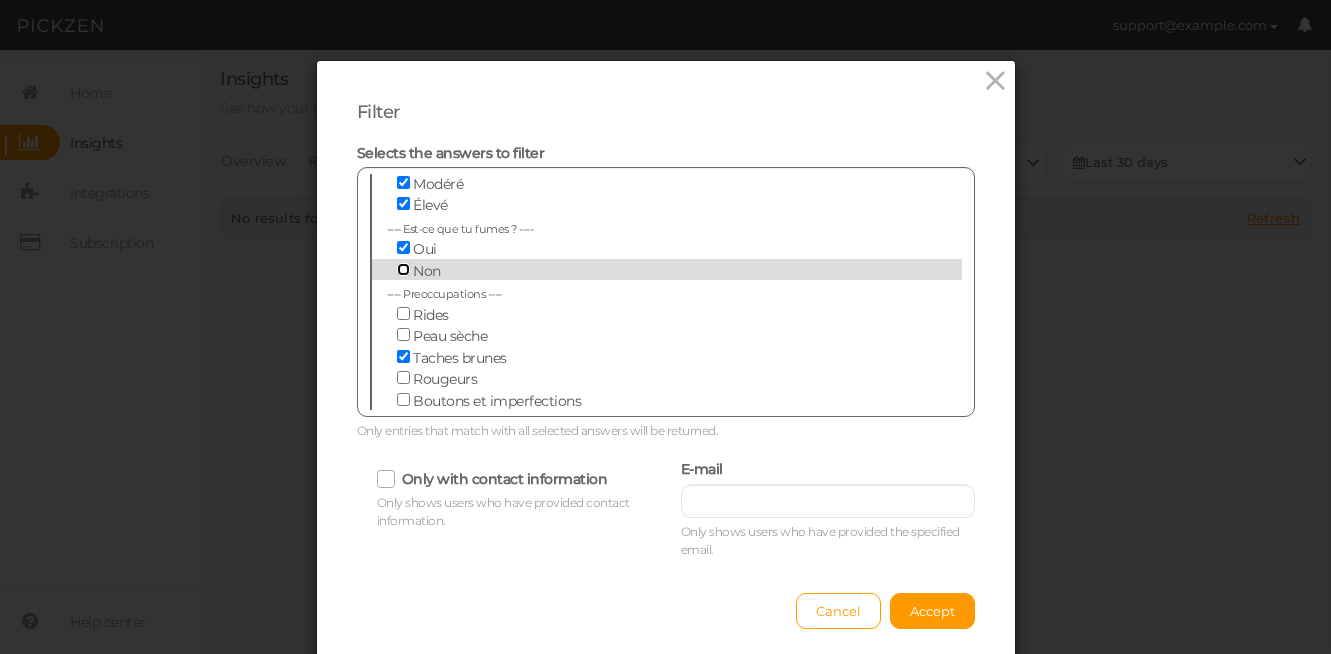 click on "Non" at bounding box center (403, 269) 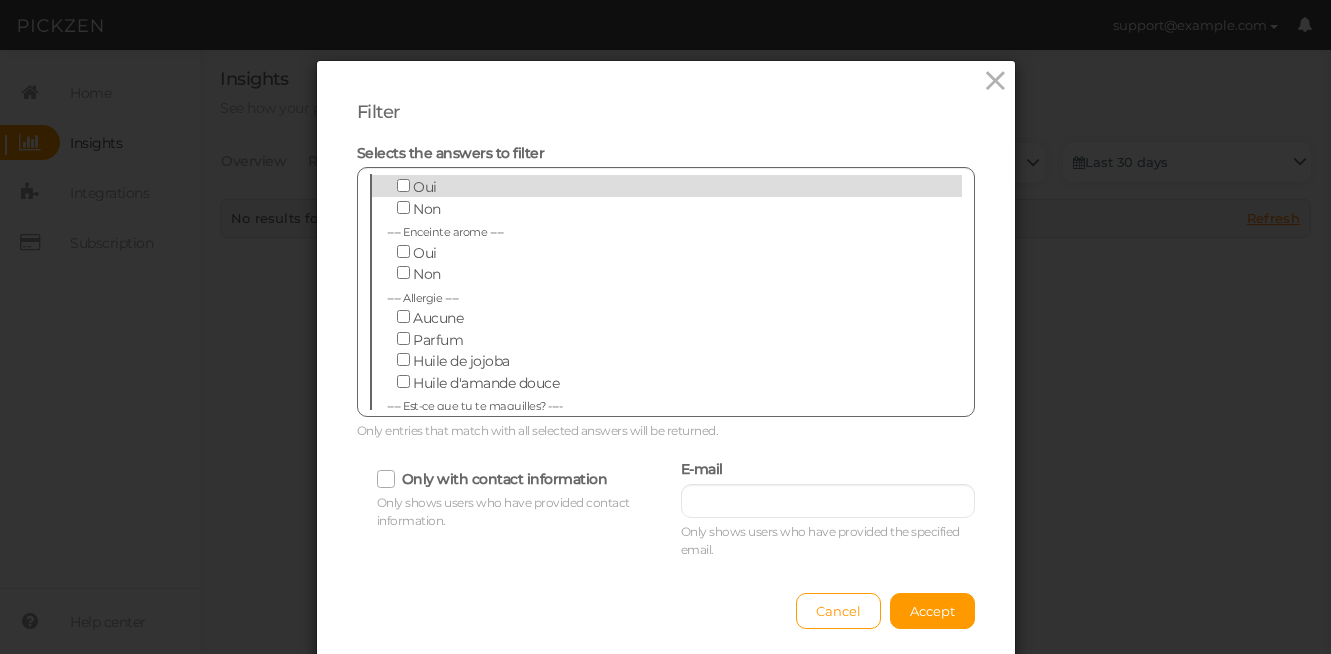 scroll, scrollTop: 977, scrollLeft: 0, axis: vertical 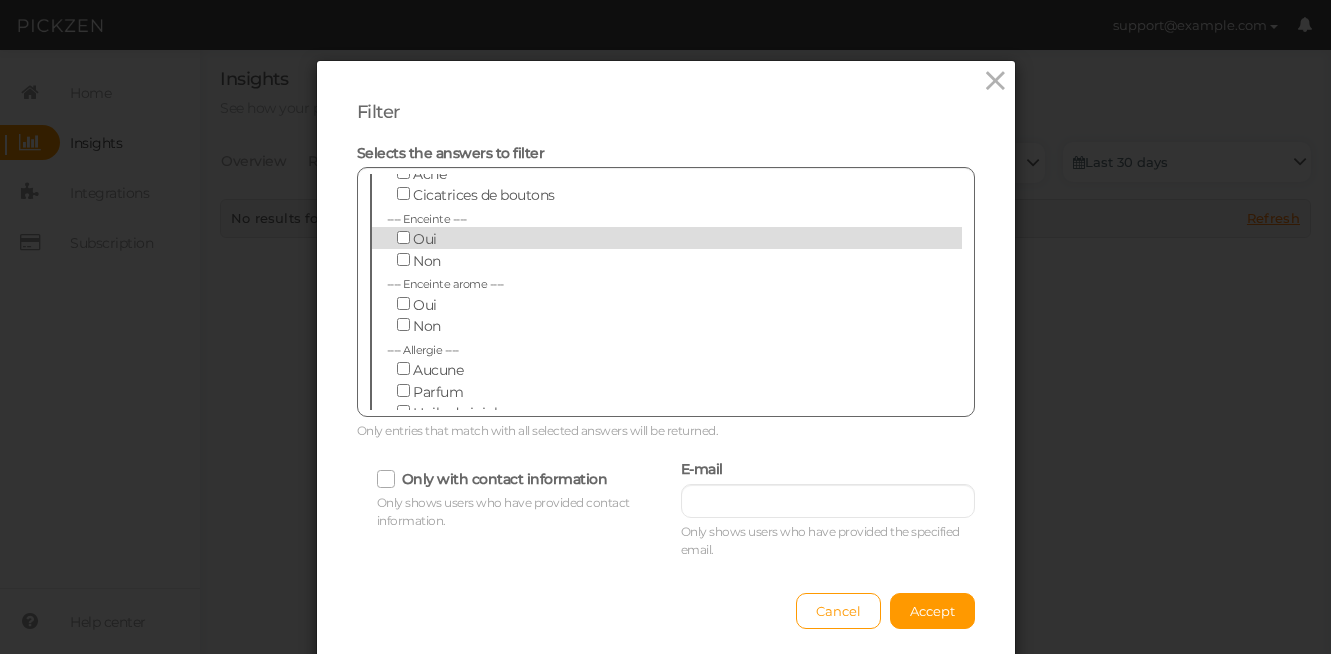 click at bounding box center [405, 239] 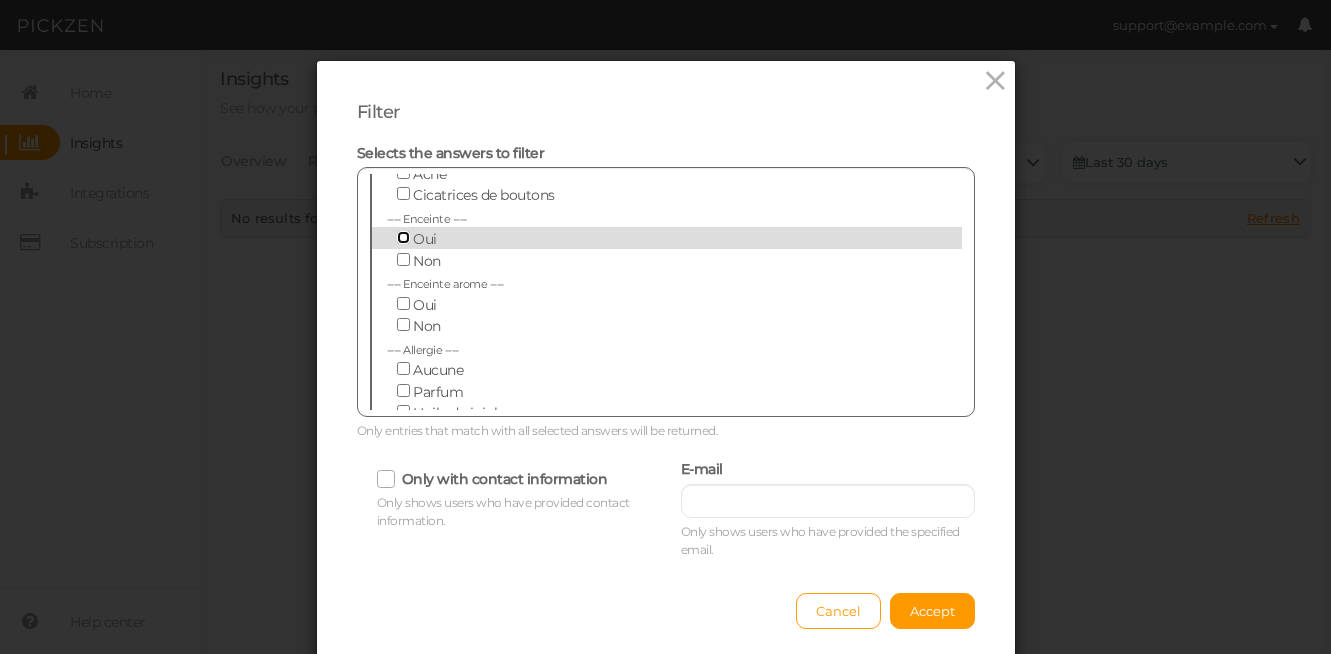 click on "Oui" at bounding box center [403, 237] 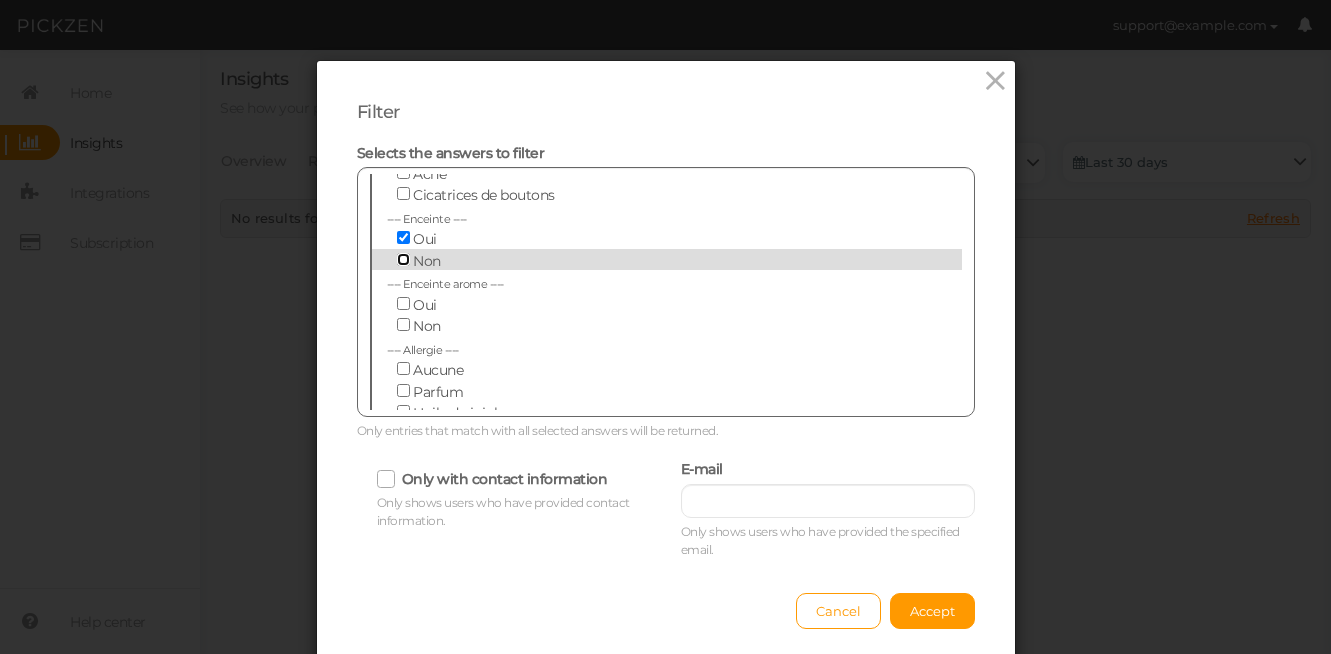 click on "Non" at bounding box center [403, 259] 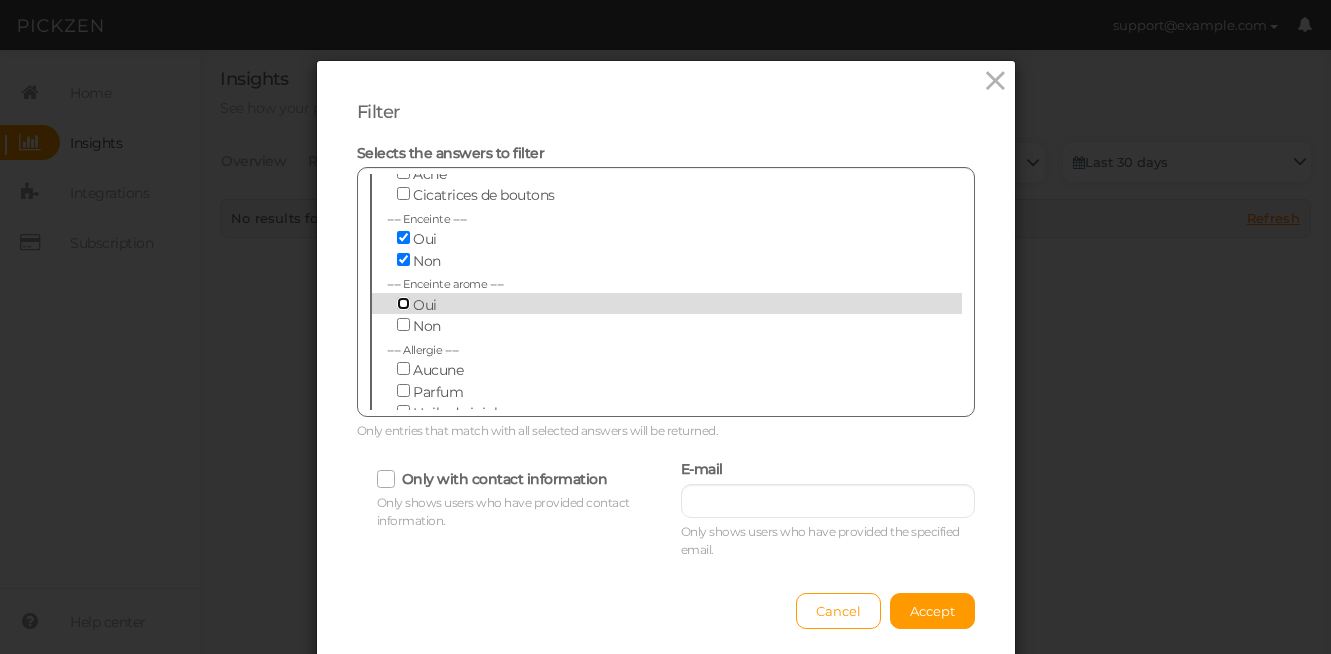click on "Oui" at bounding box center (403, 303) 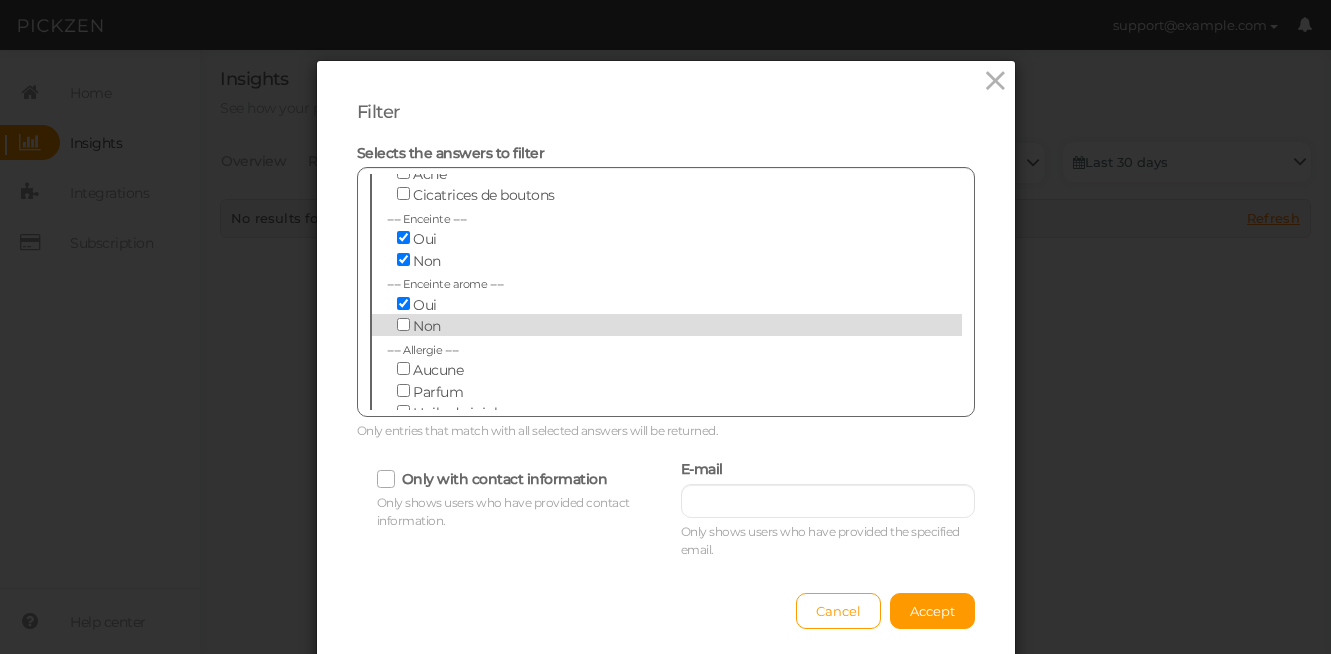 click at bounding box center [405, 326] 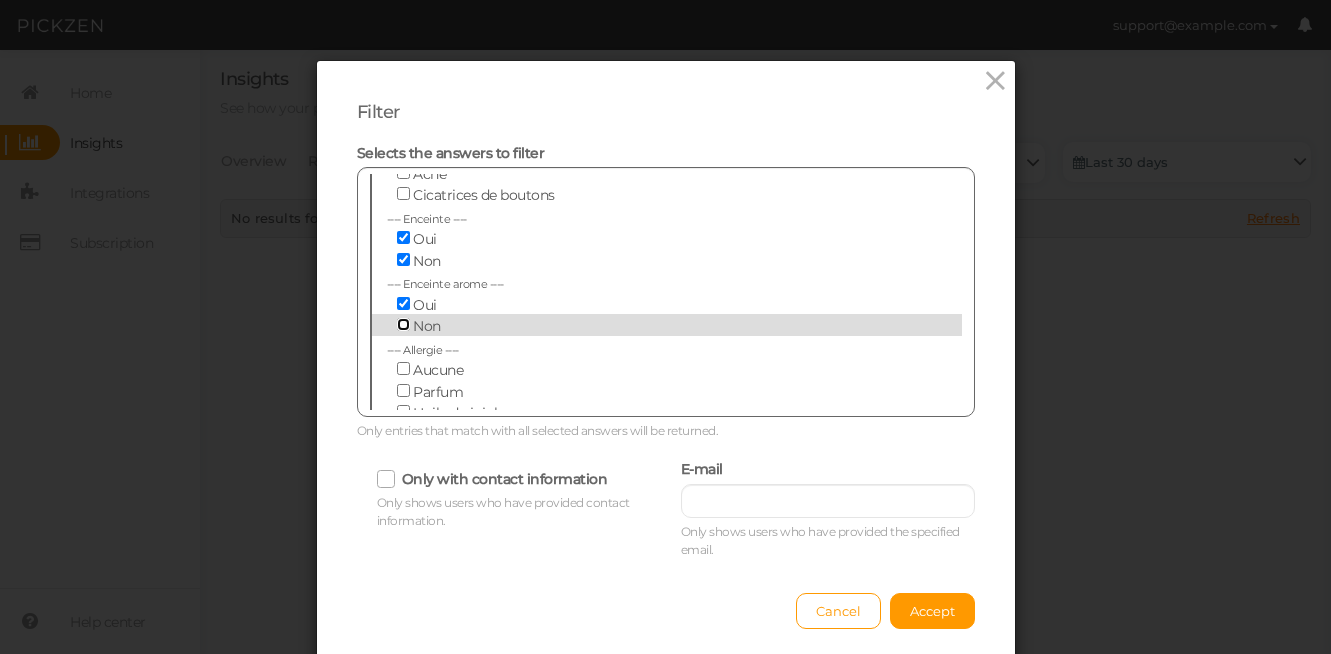 click on "Non" at bounding box center [403, 324] 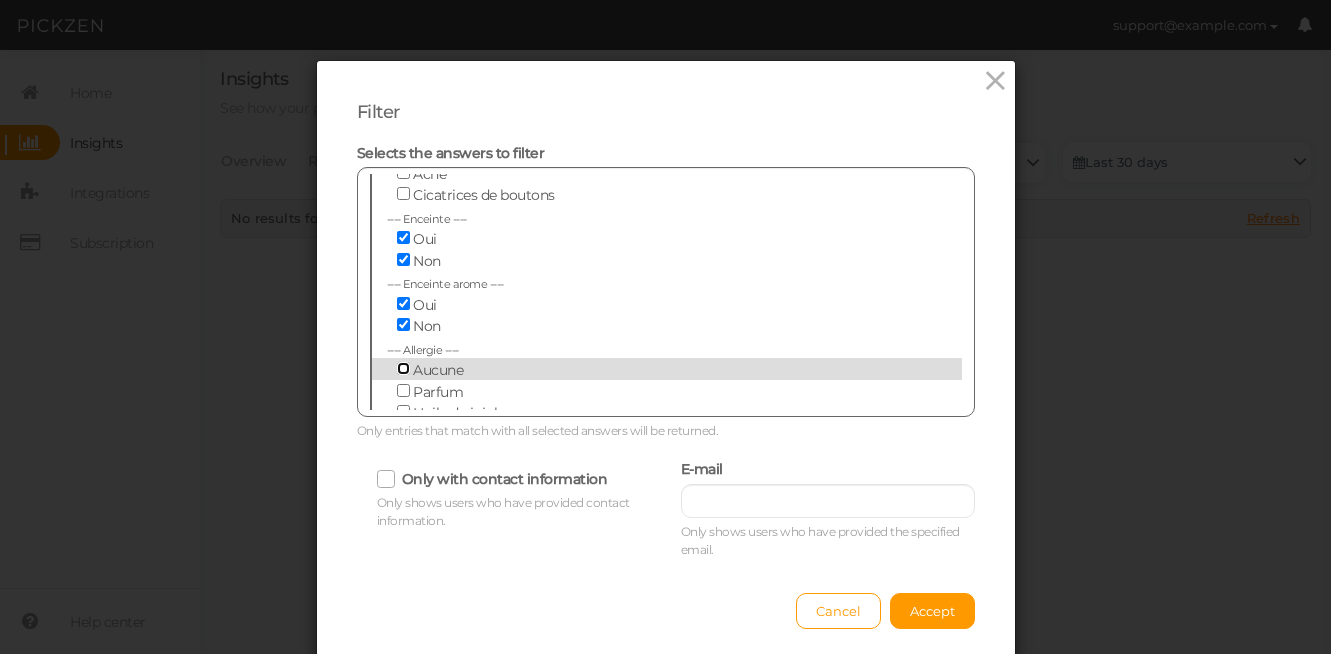 click on "Aucune" at bounding box center (403, 368) 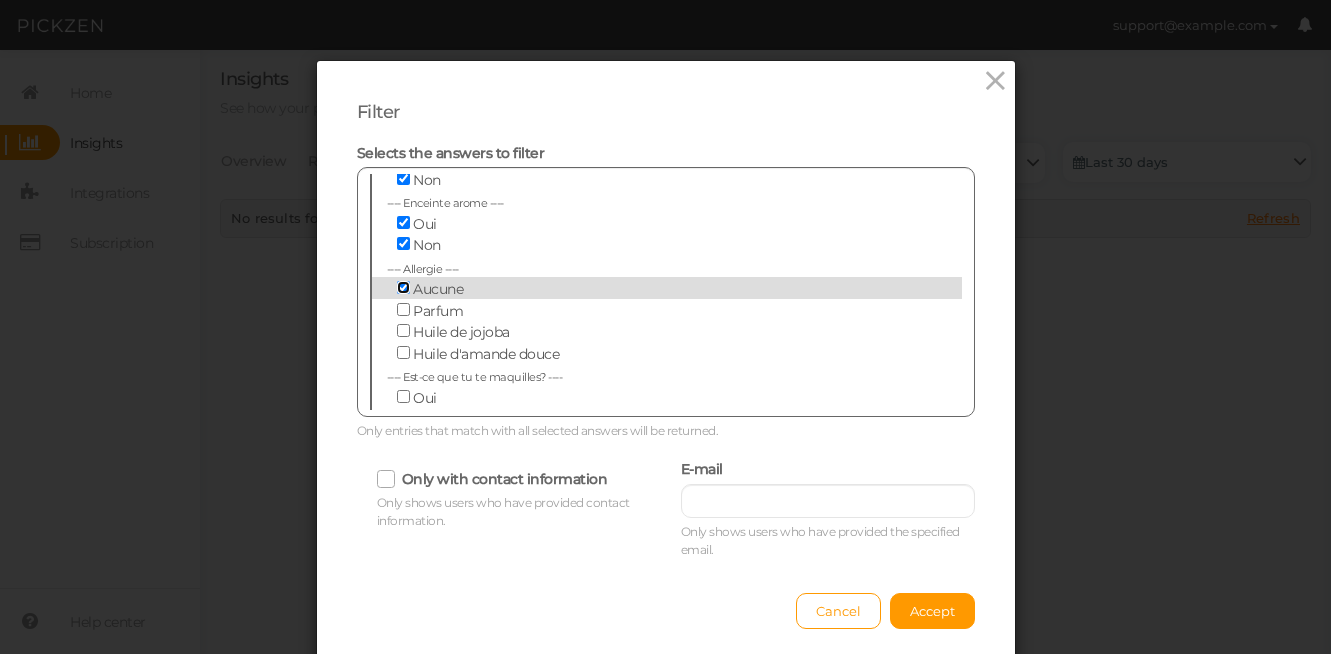 scroll, scrollTop: 1059, scrollLeft: 0, axis: vertical 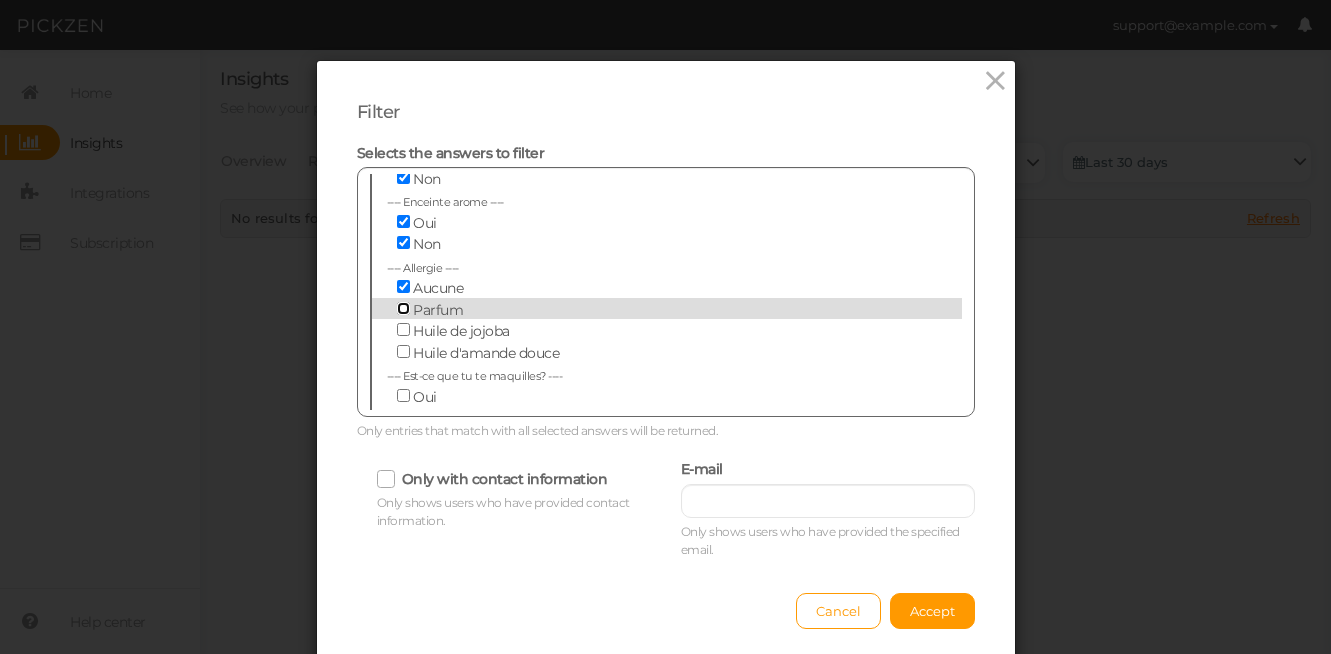 click on "Parfum" at bounding box center [403, 308] 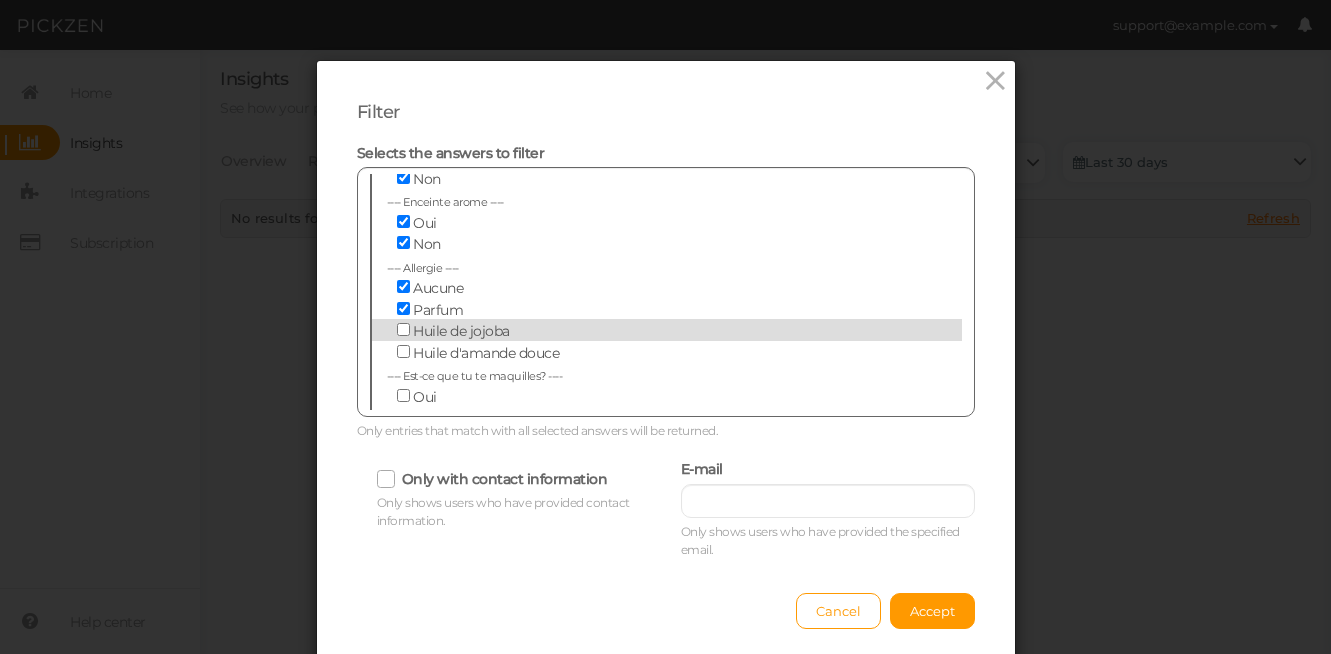 click at bounding box center [405, 331] 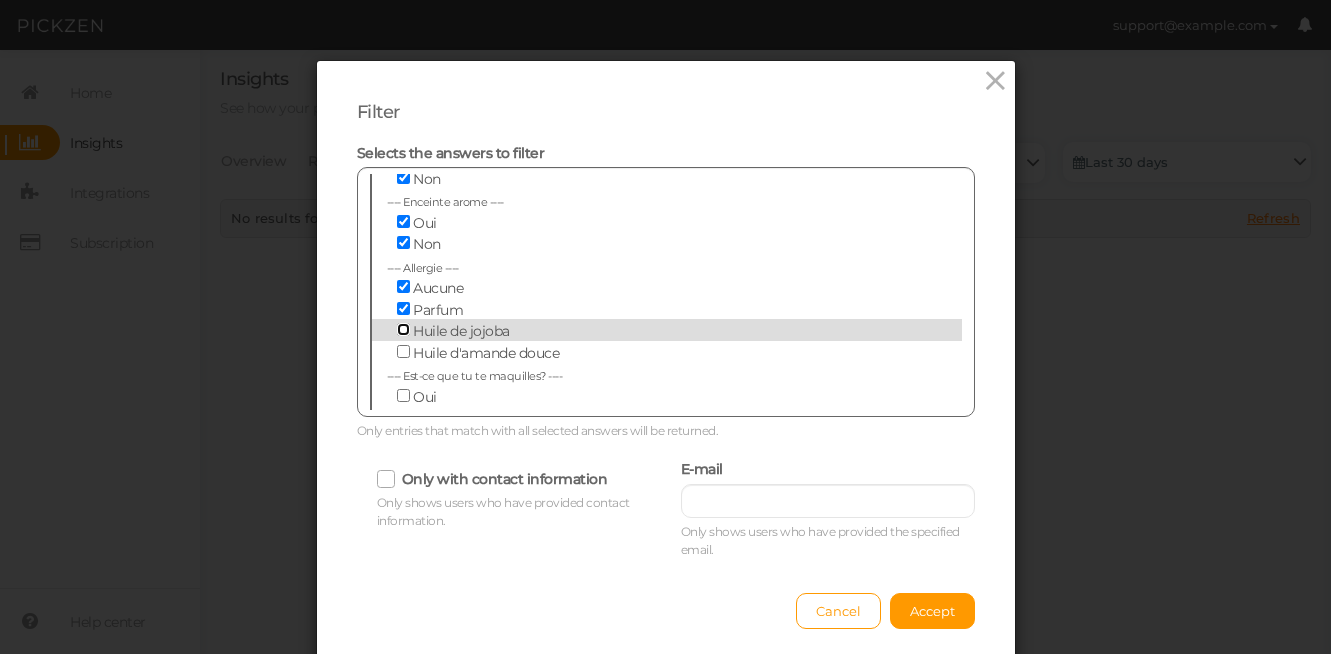 click on "Huile de jojoba" at bounding box center (403, 329) 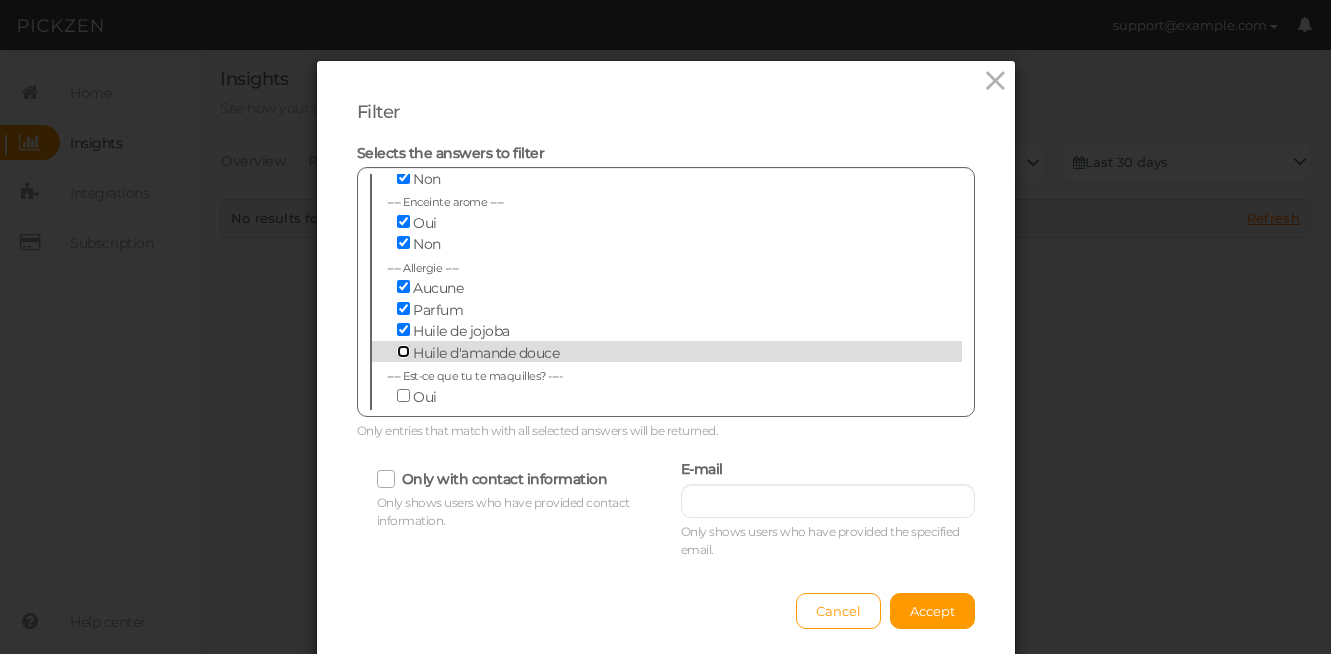 click on "Huile d'amande douce" at bounding box center (403, 351) 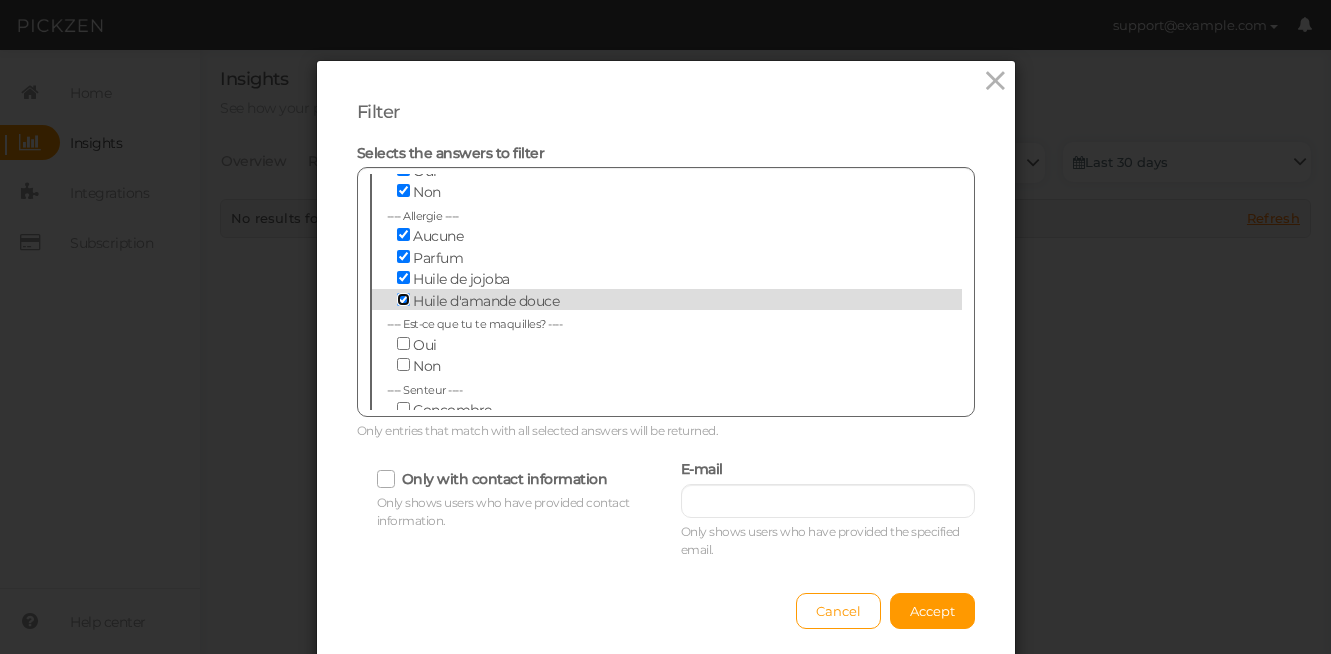 scroll, scrollTop: 1152, scrollLeft: 0, axis: vertical 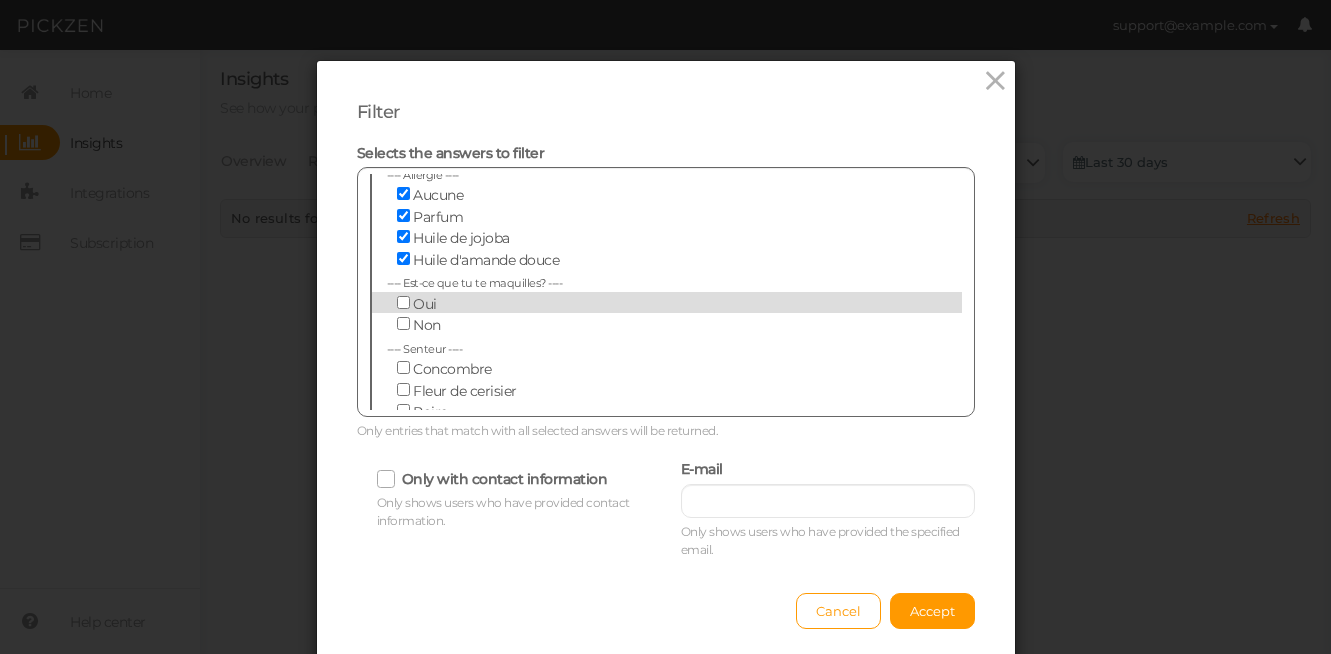 click on "Oui" at bounding box center [652, 303] 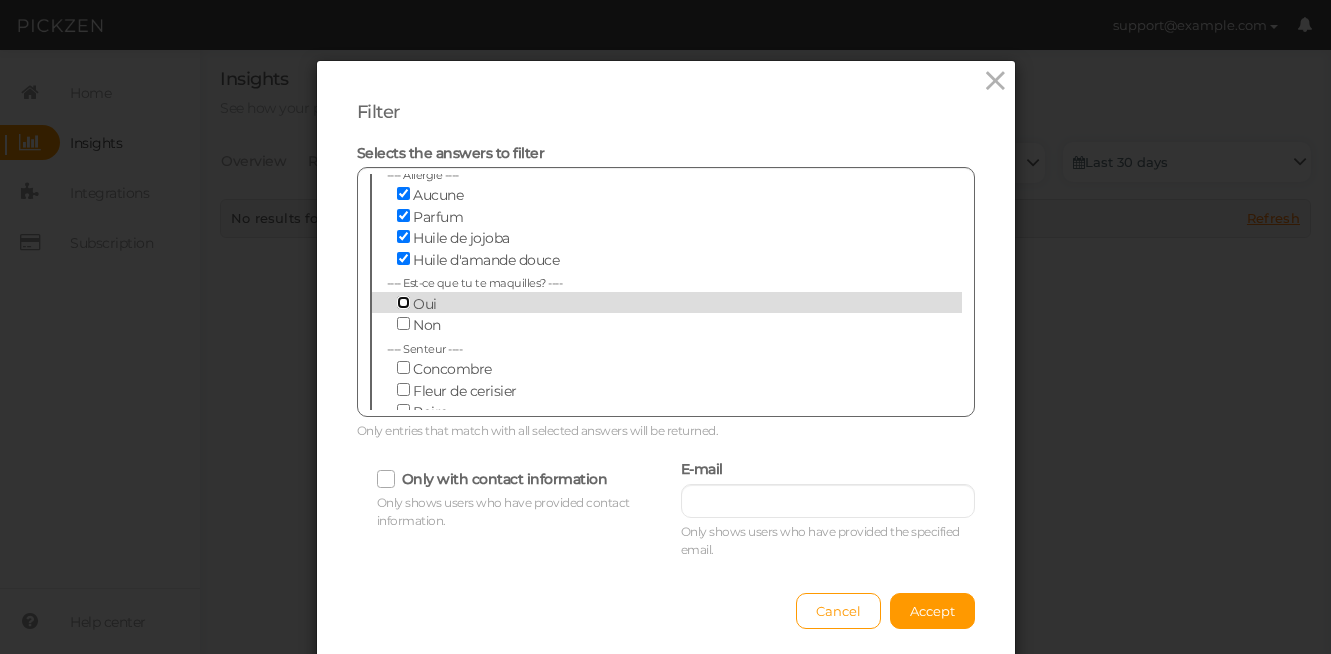 click on "Oui" at bounding box center (403, 302) 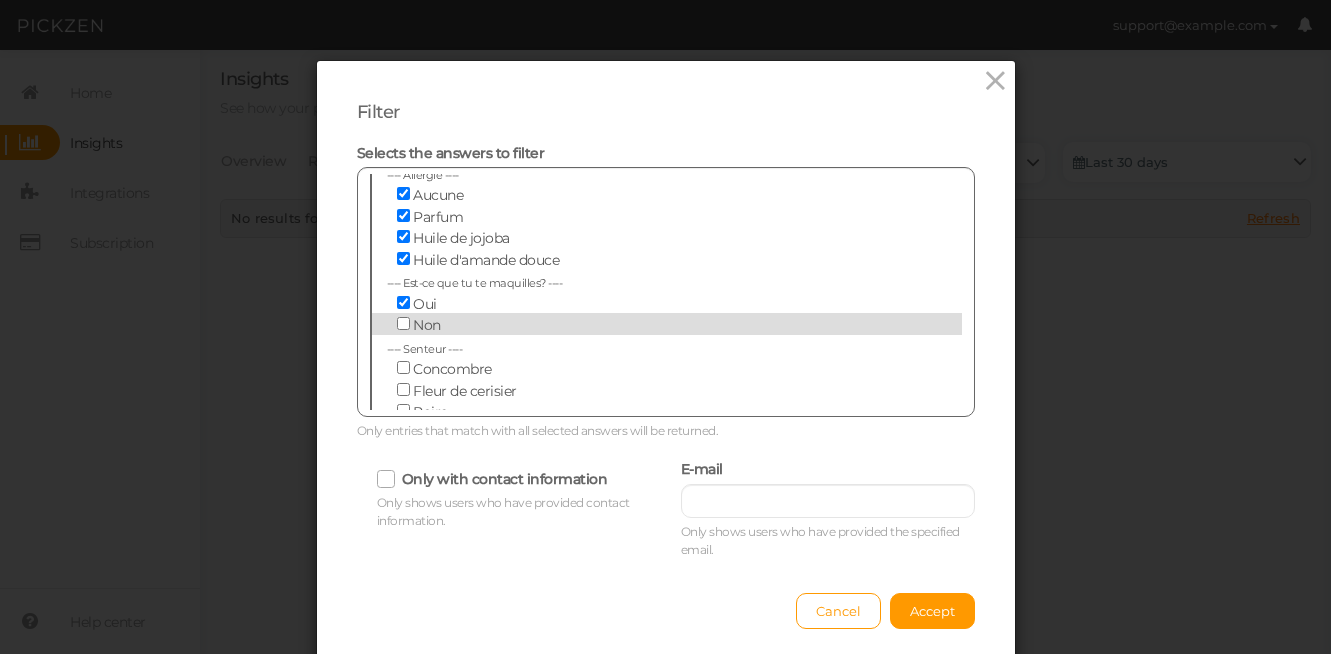 click on "Non" at bounding box center (652, 324) 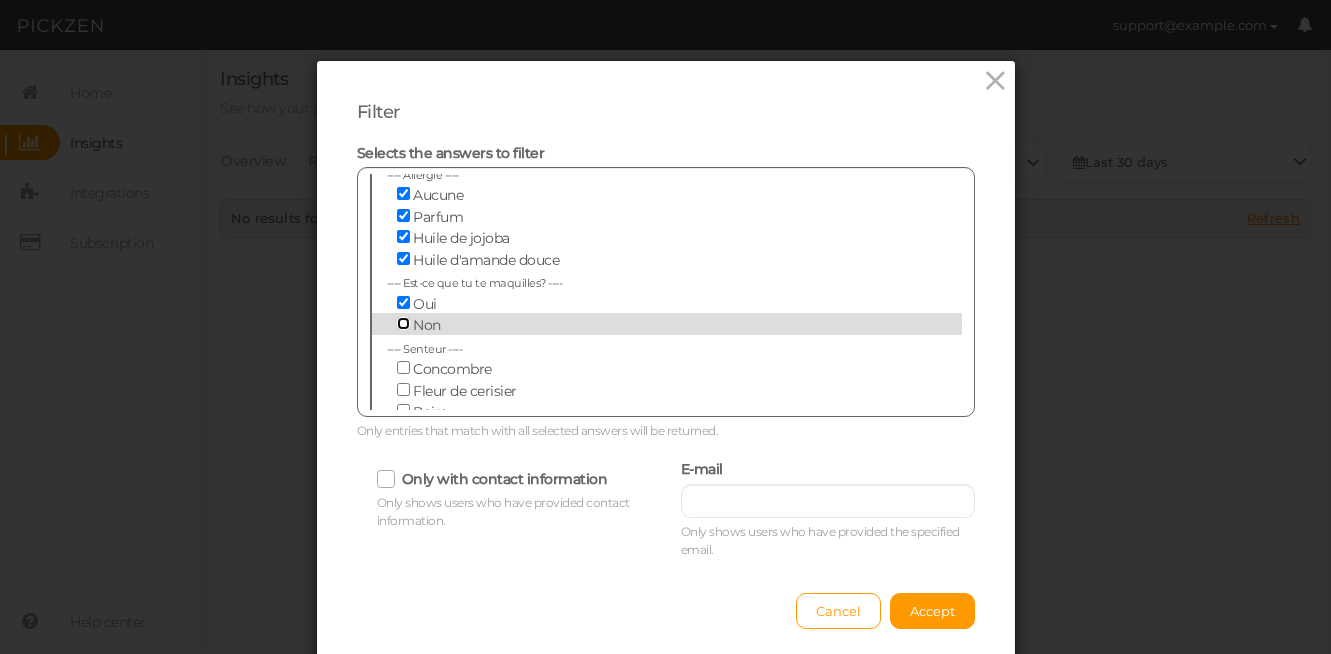 click on "Non" at bounding box center (403, 323) 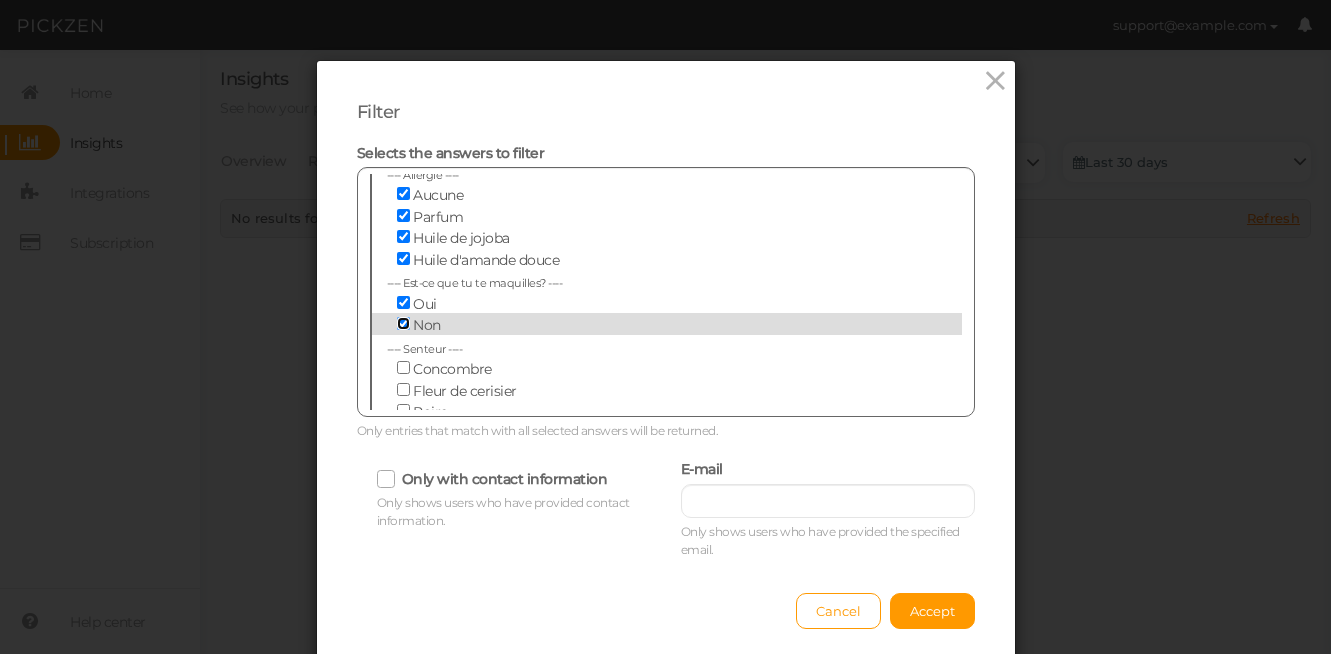 scroll, scrollTop: 1181, scrollLeft: 0, axis: vertical 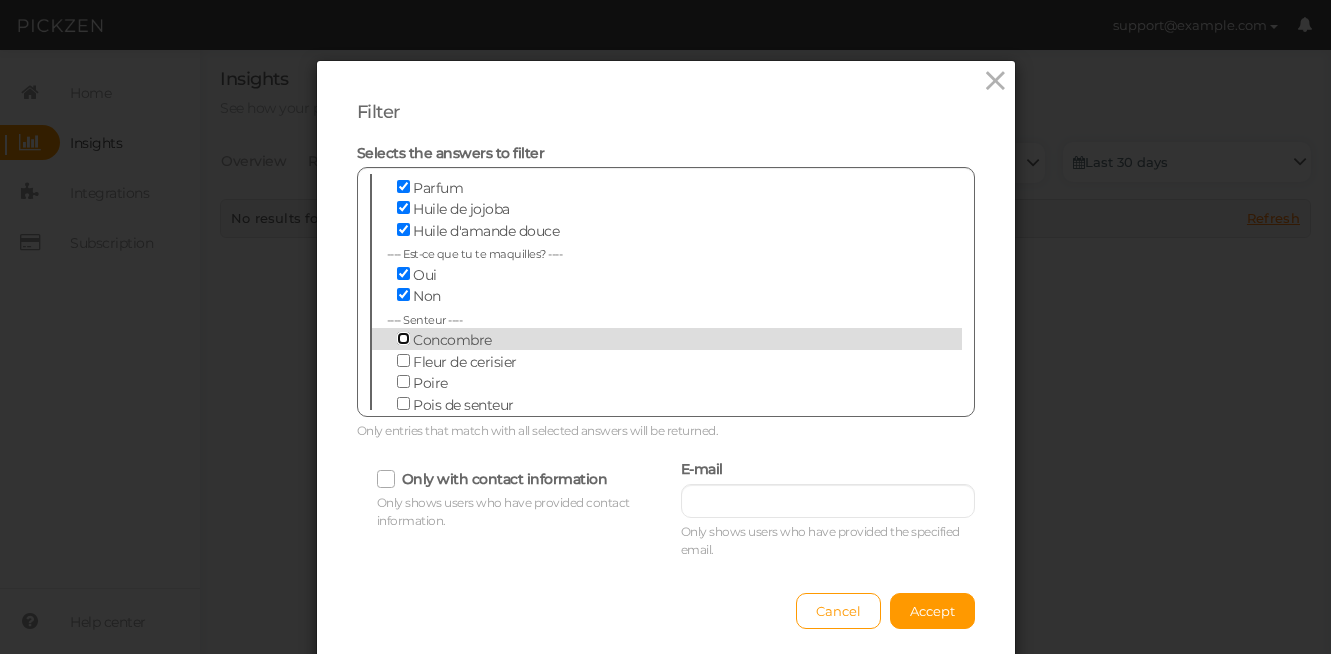 click on "Concombre" at bounding box center [403, 338] 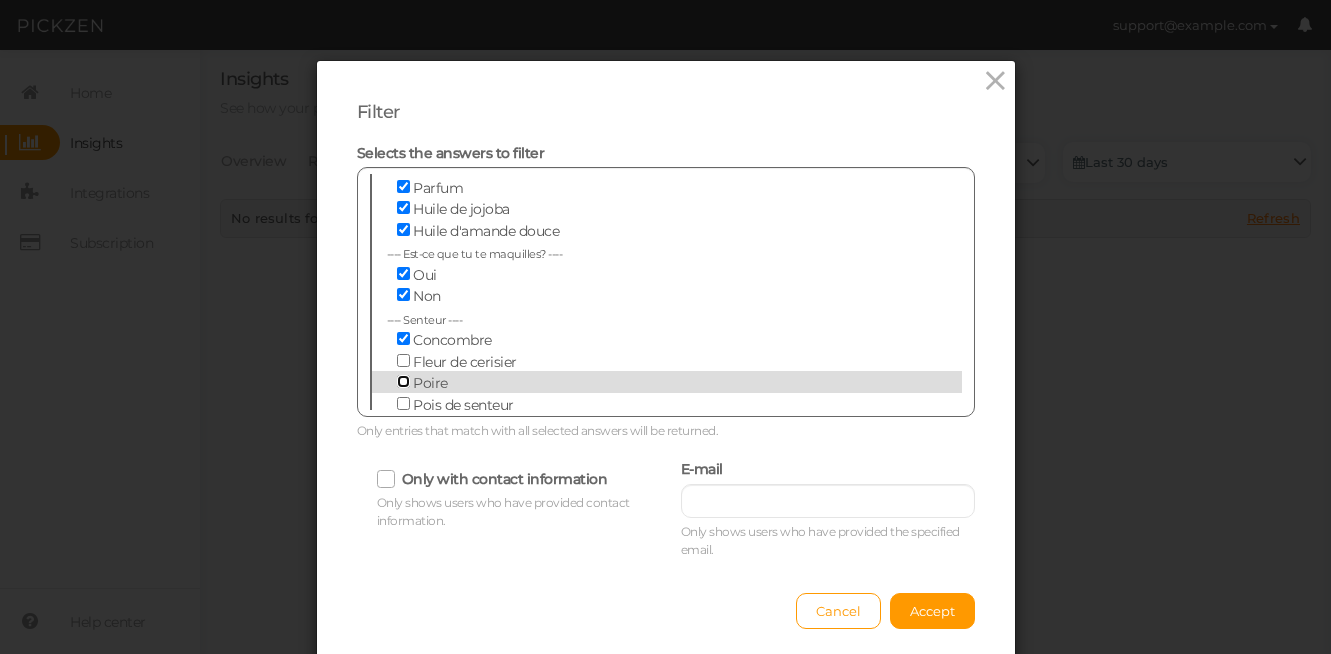 click on "Poire" at bounding box center (403, 381) 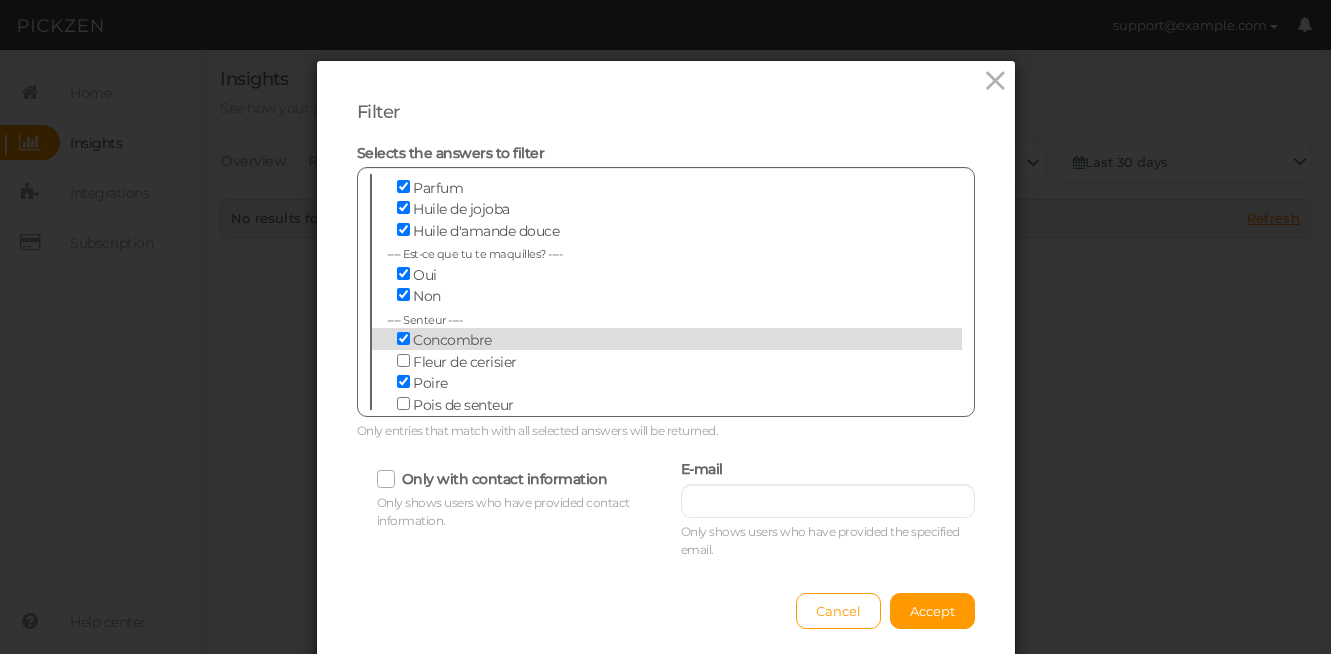 click at bounding box center (405, 340) 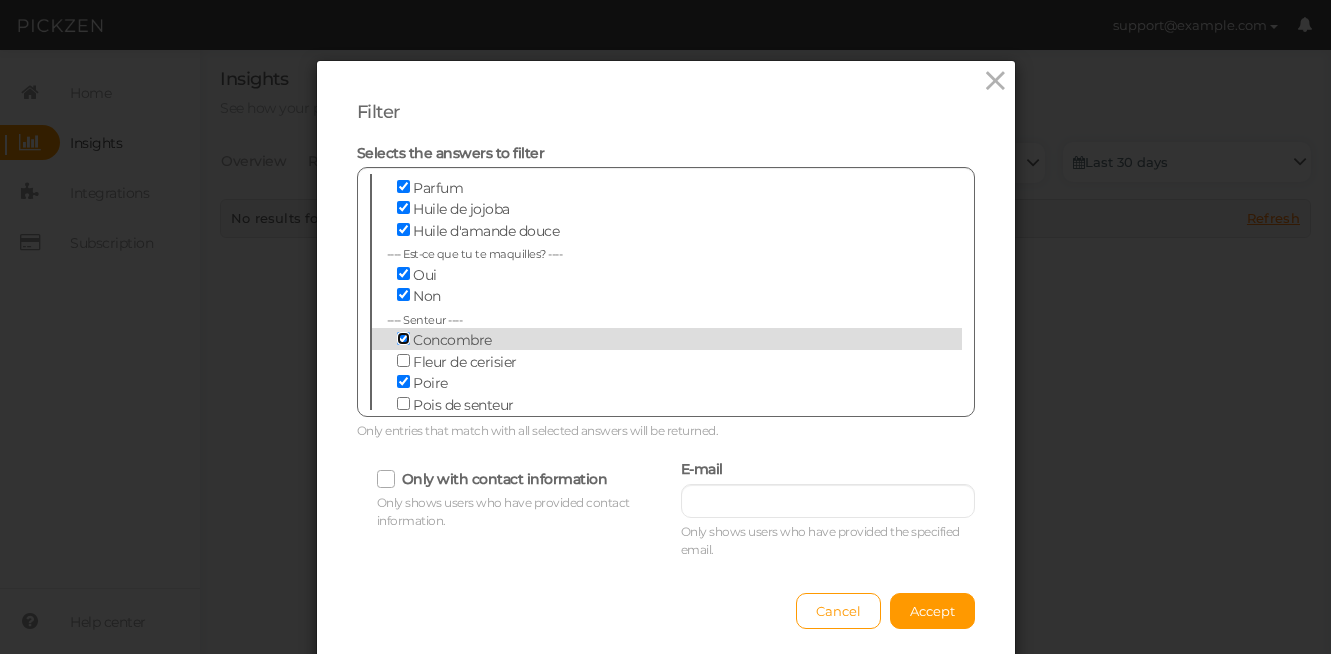click on "Concombre" at bounding box center (403, 338) 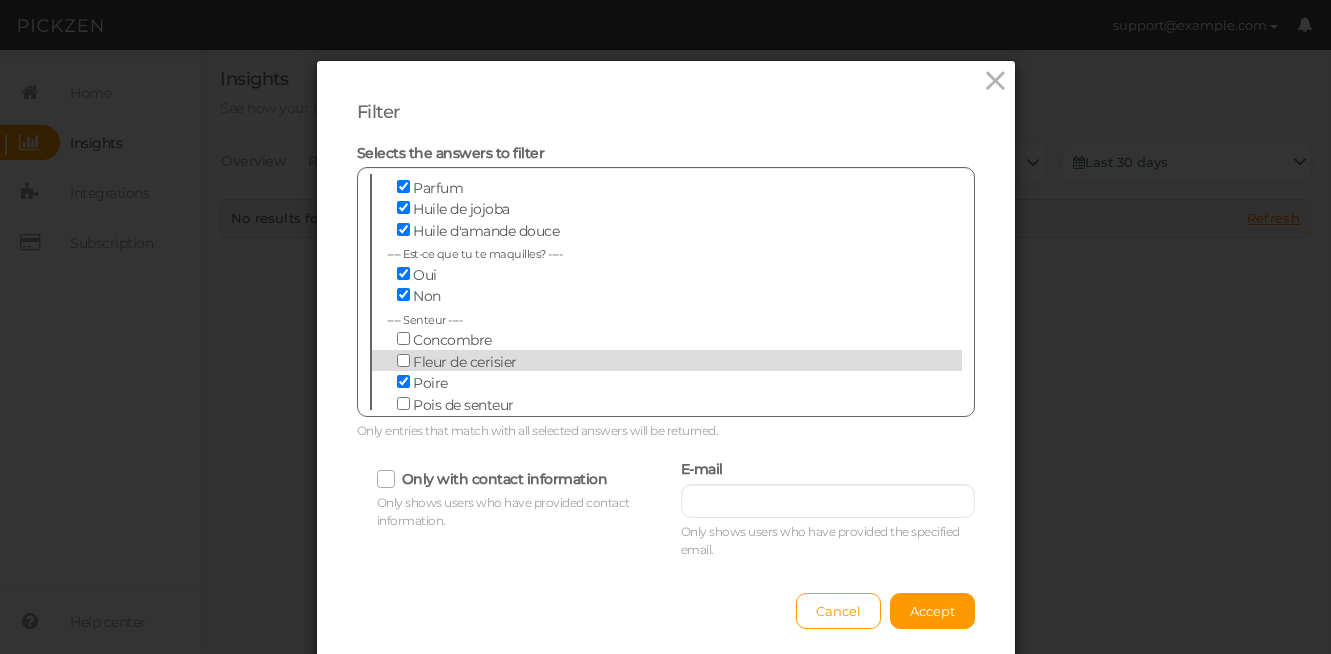click at bounding box center [405, 362] 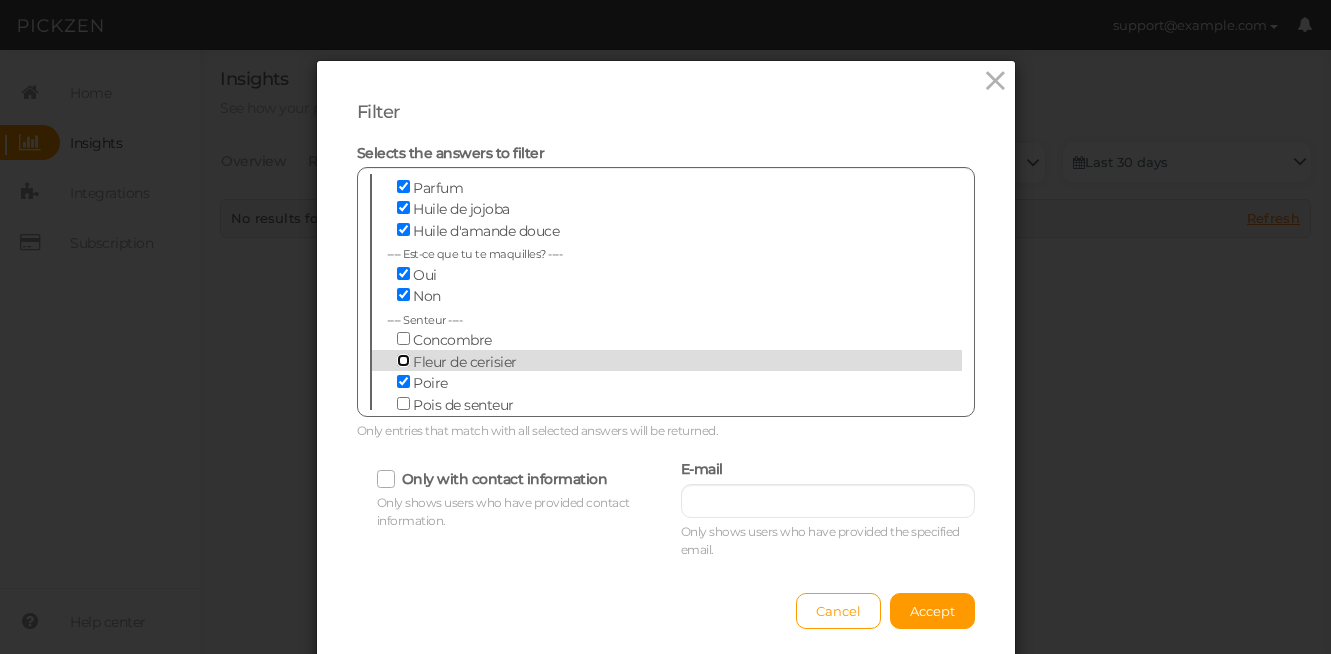 click on "Fleur de cerisier" at bounding box center (403, 360) 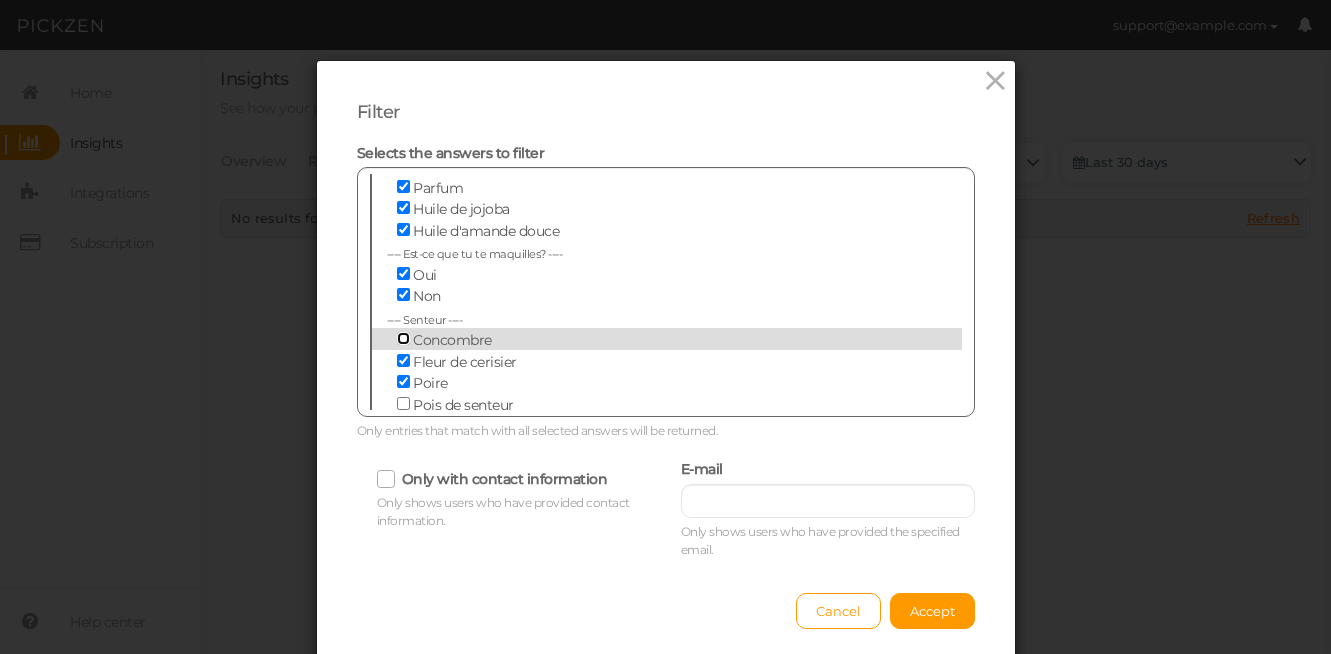 click on "Concombre" at bounding box center [403, 338] 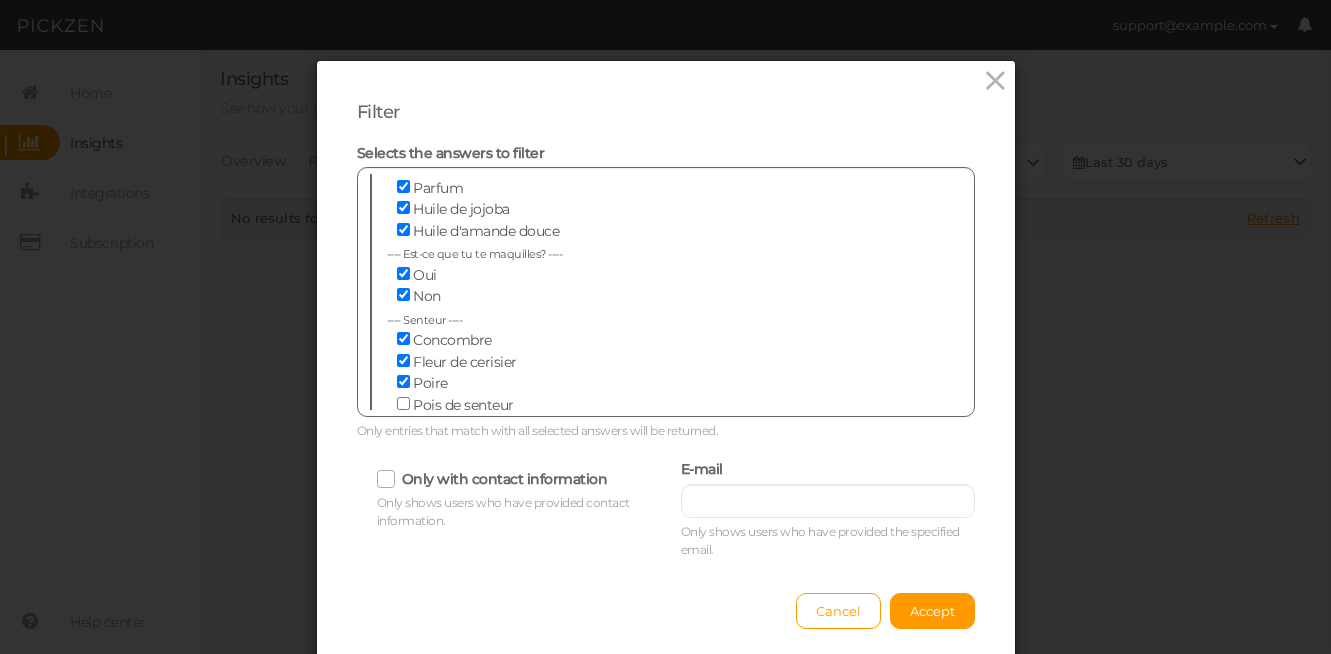 click on "Inodore" at bounding box center [652, 425] 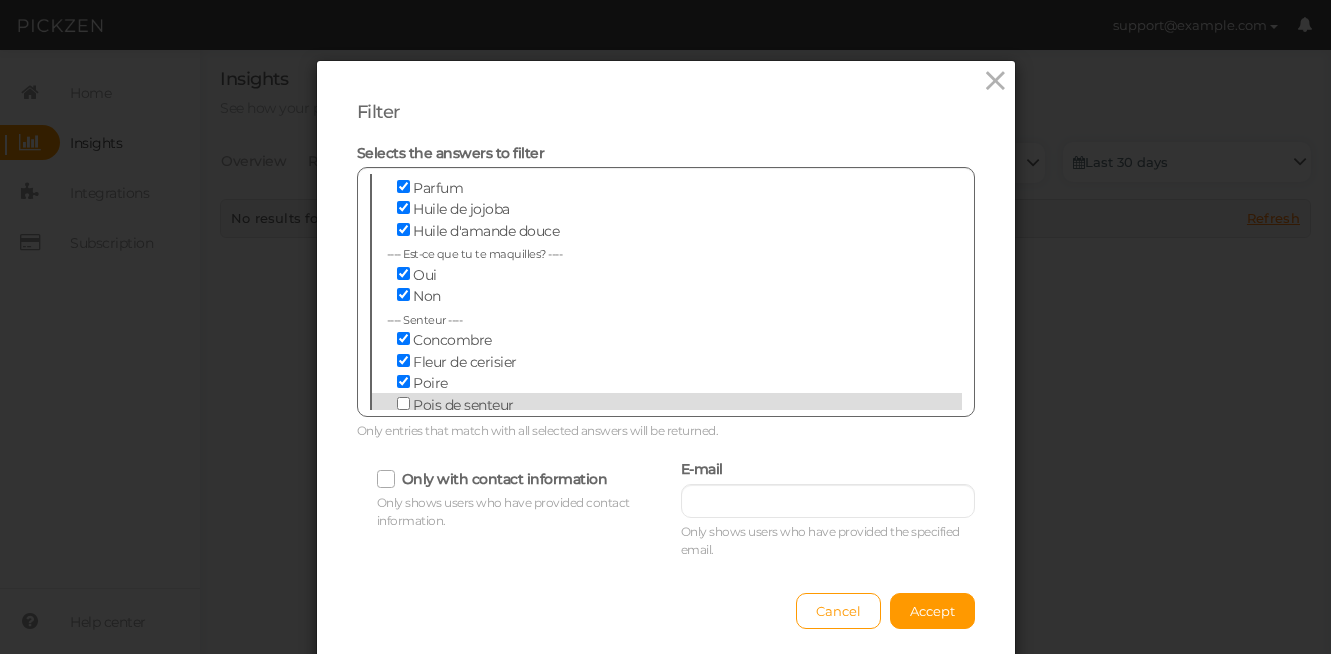 click at bounding box center [405, 405] 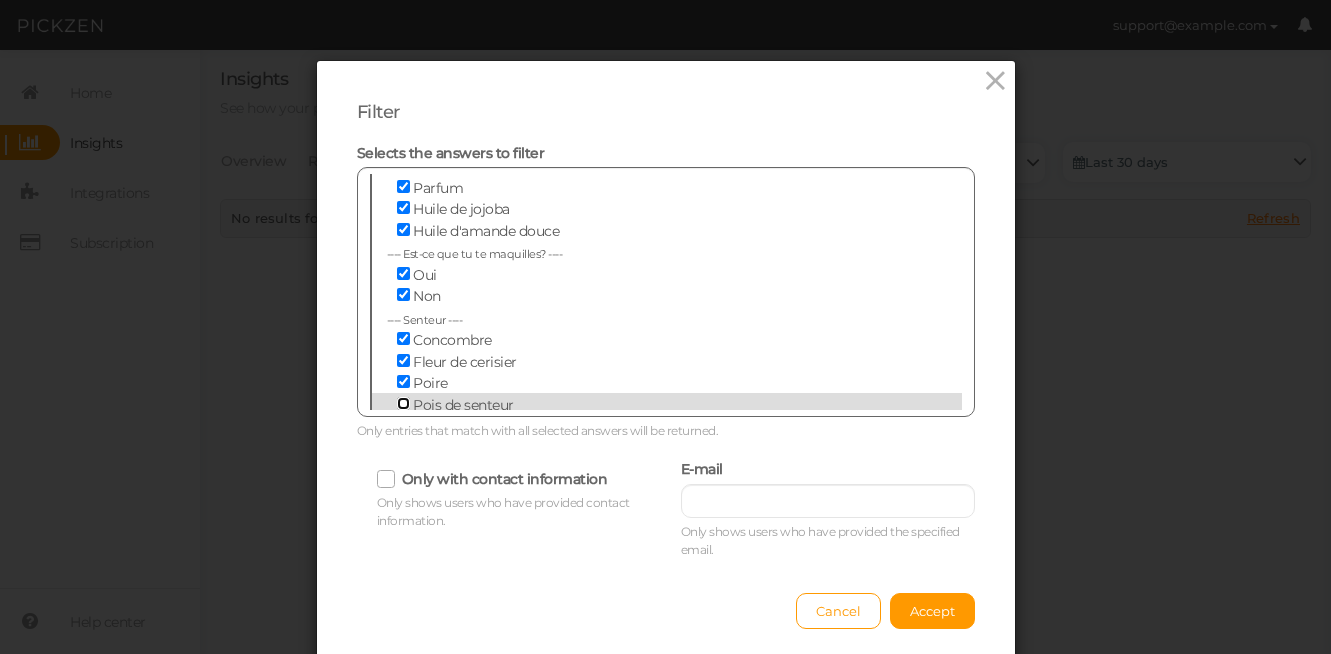 click on "Pois de senteur" at bounding box center [403, 403] 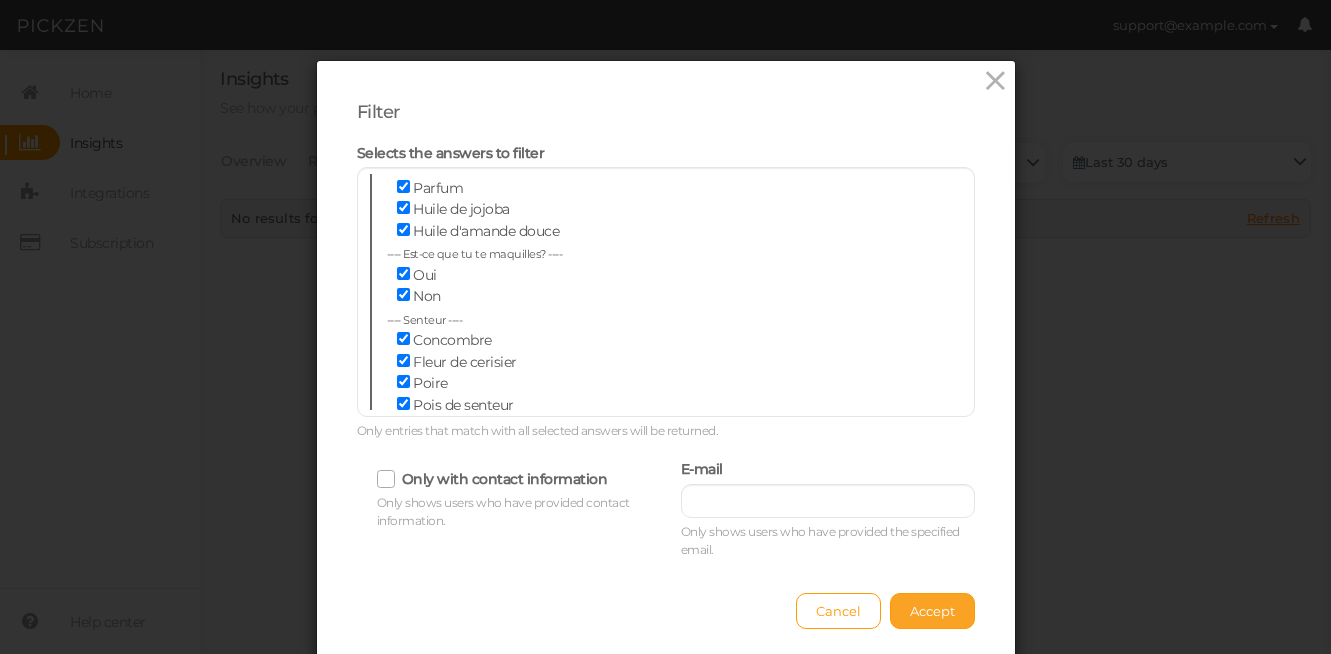 click on "Accept" at bounding box center [932, 611] 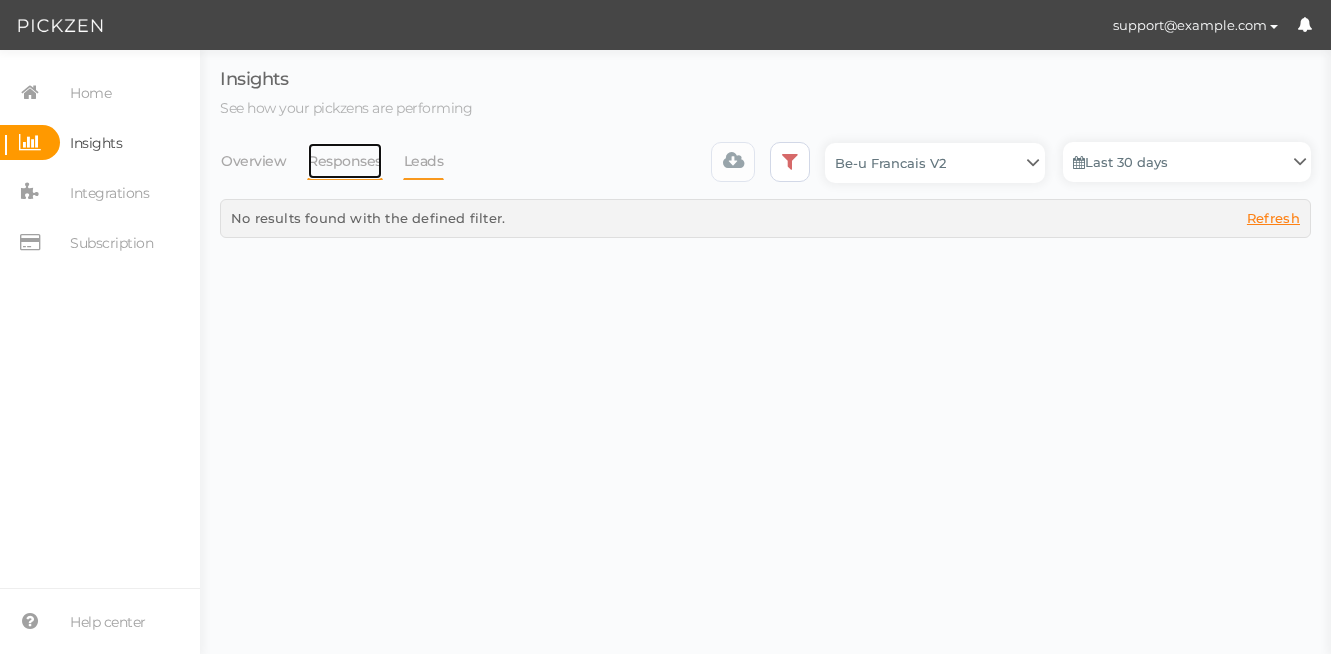 click on "Responses" at bounding box center [345, 161] 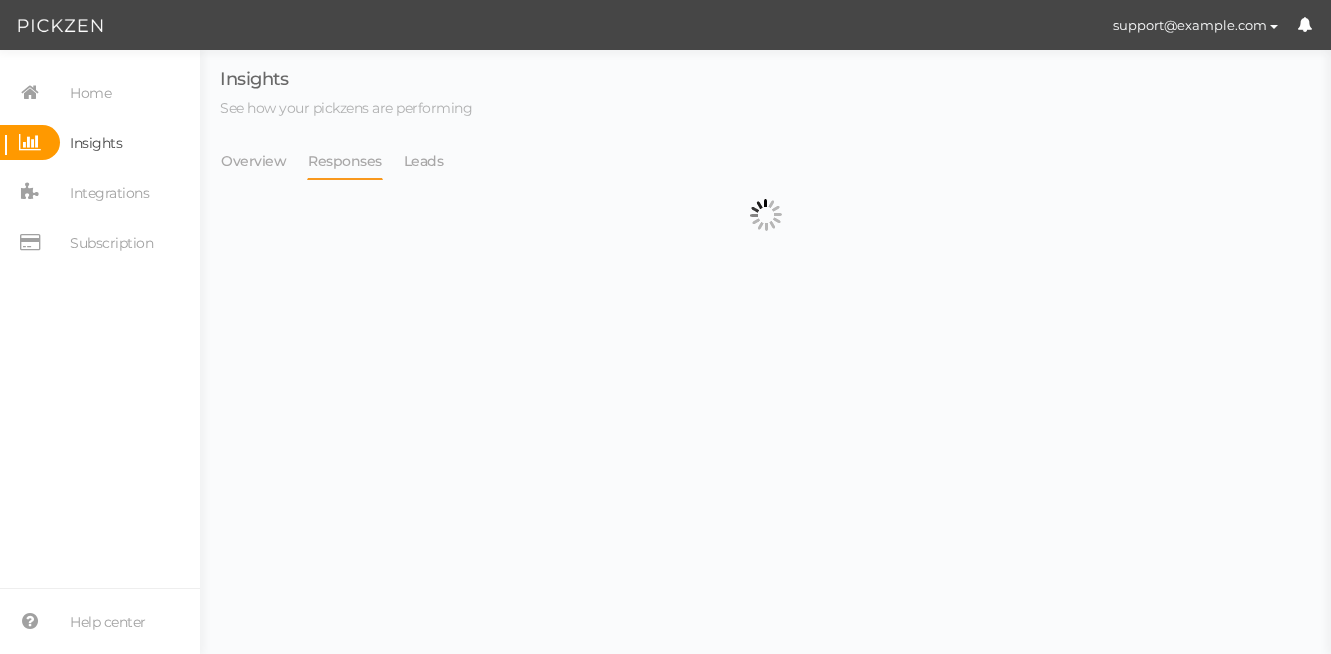 select on "13314" 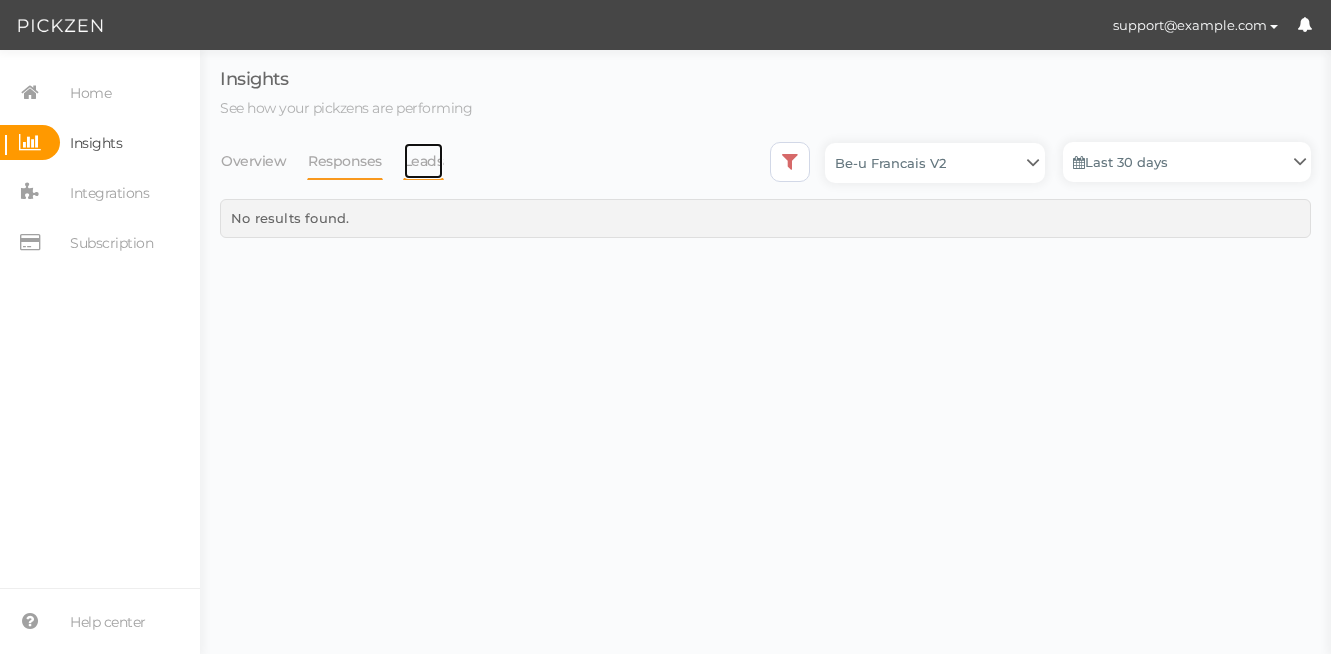 click on "Leads" at bounding box center (424, 161) 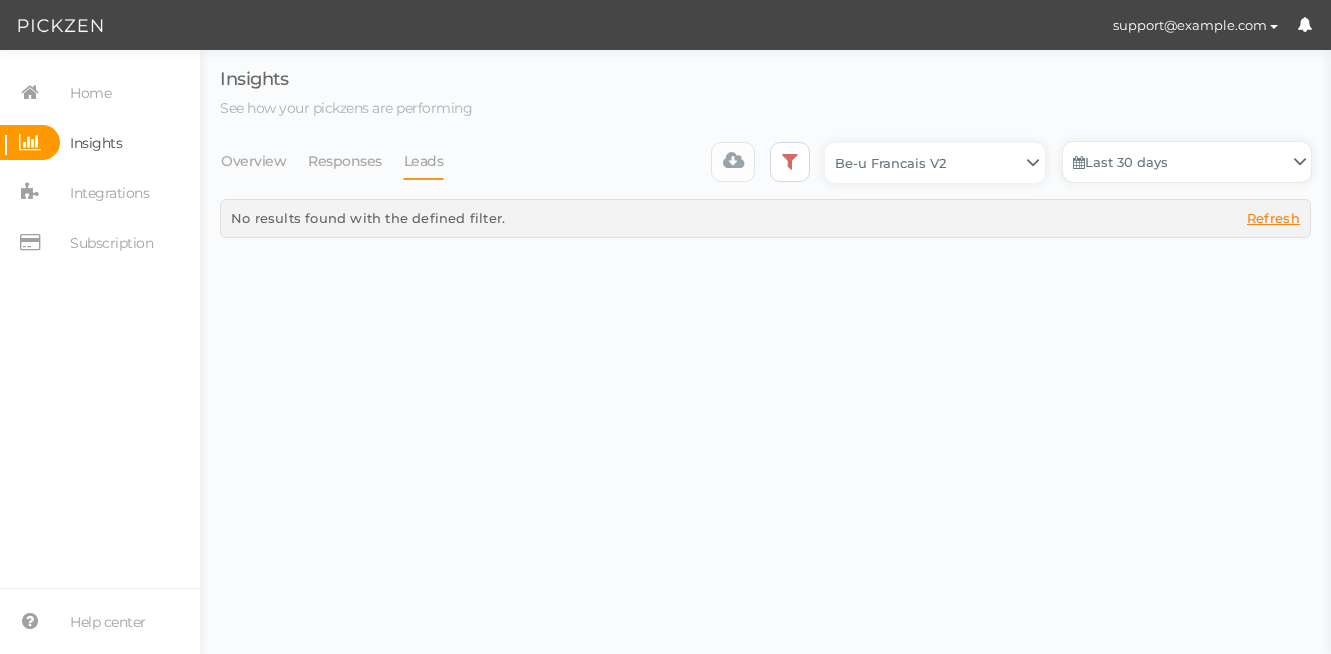 click on "Last 30 days" at bounding box center (1187, 162) 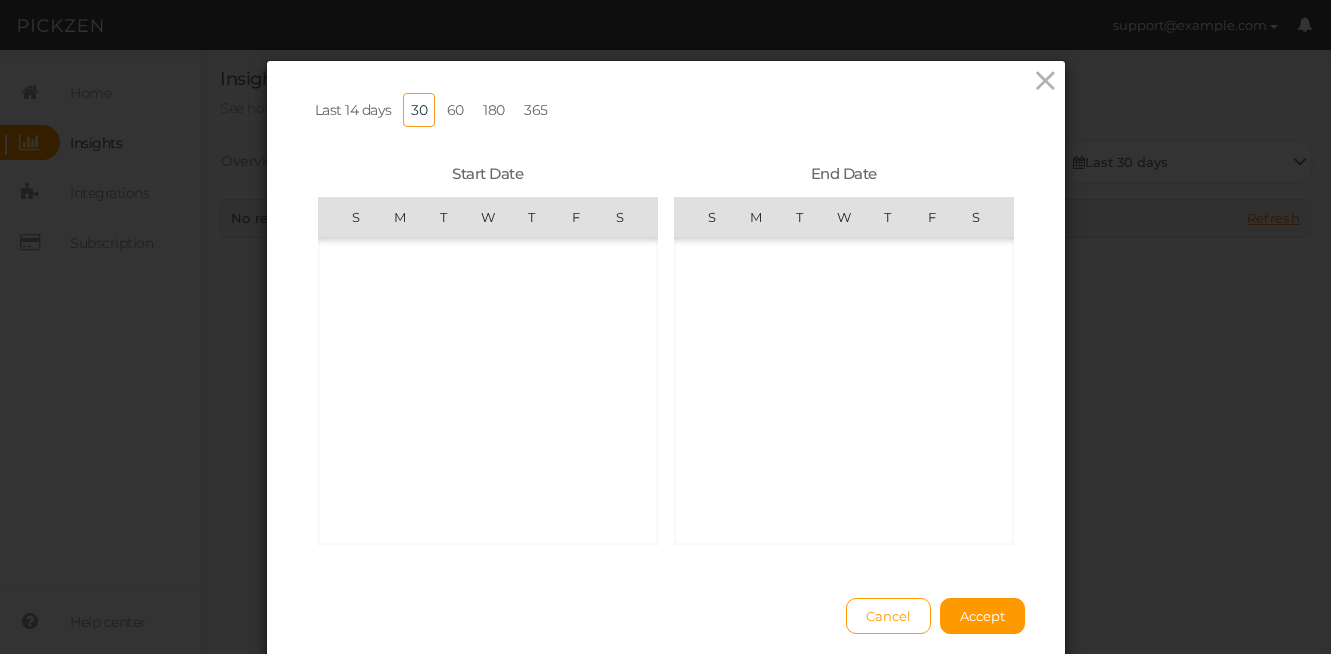 scroll, scrollTop: 462690, scrollLeft: 0, axis: vertical 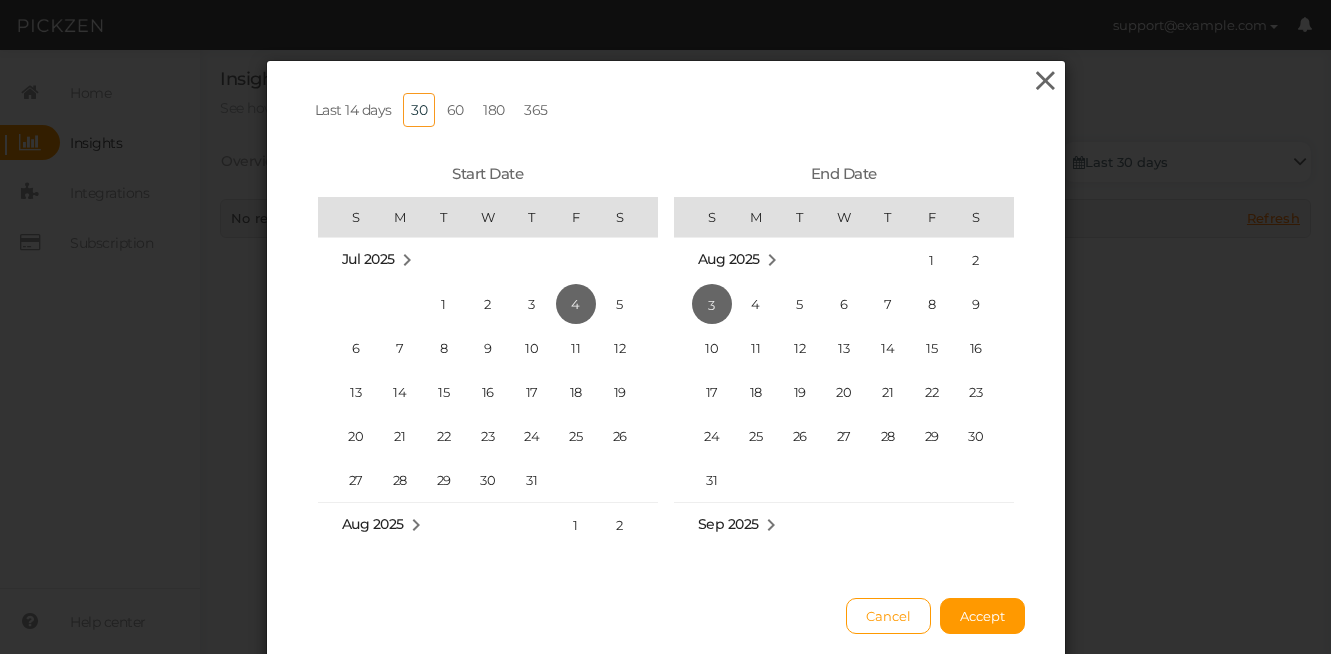 click at bounding box center [1045, 81] 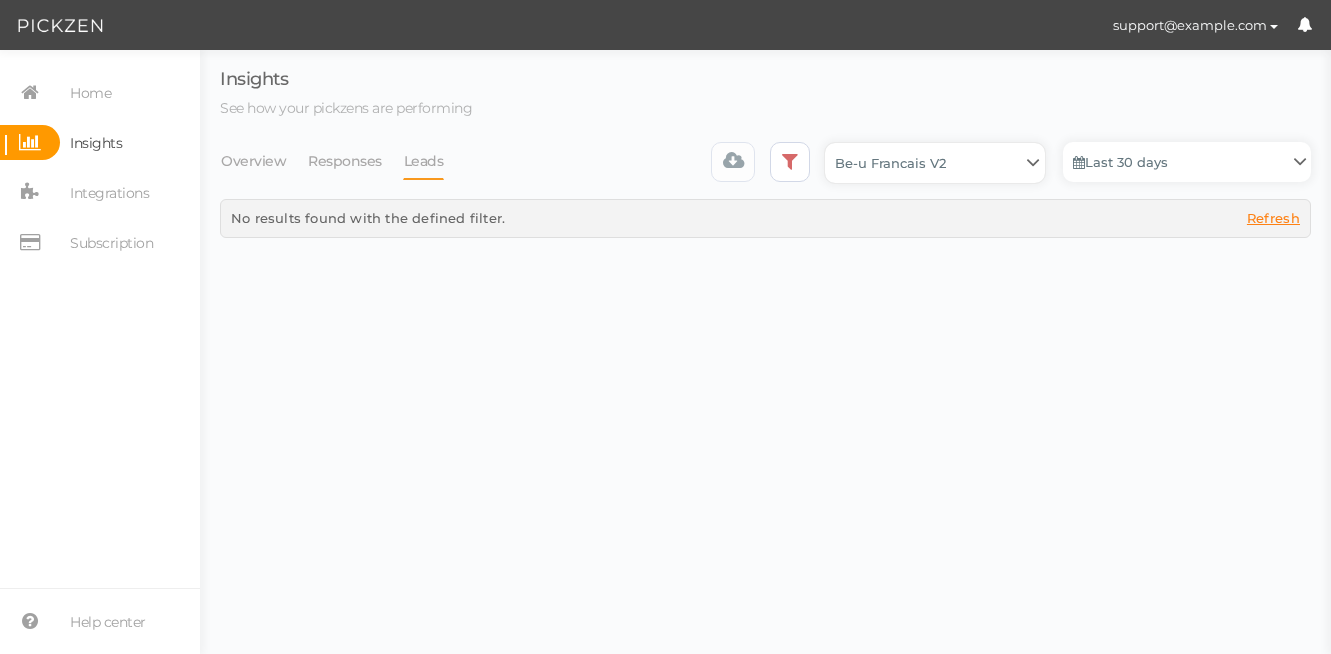 click on "Be-u ANGLAIS V1 Be-u Francais V2 Be-u Francais V2 2024-09-14 Be-u Francais V2 2024-09-20 Be-u Francais V2 2024-09-20 Be-u Francais V2_copy Be-u Francais V2_copy EARTH-Be-u Francais V2" at bounding box center (935, 163) 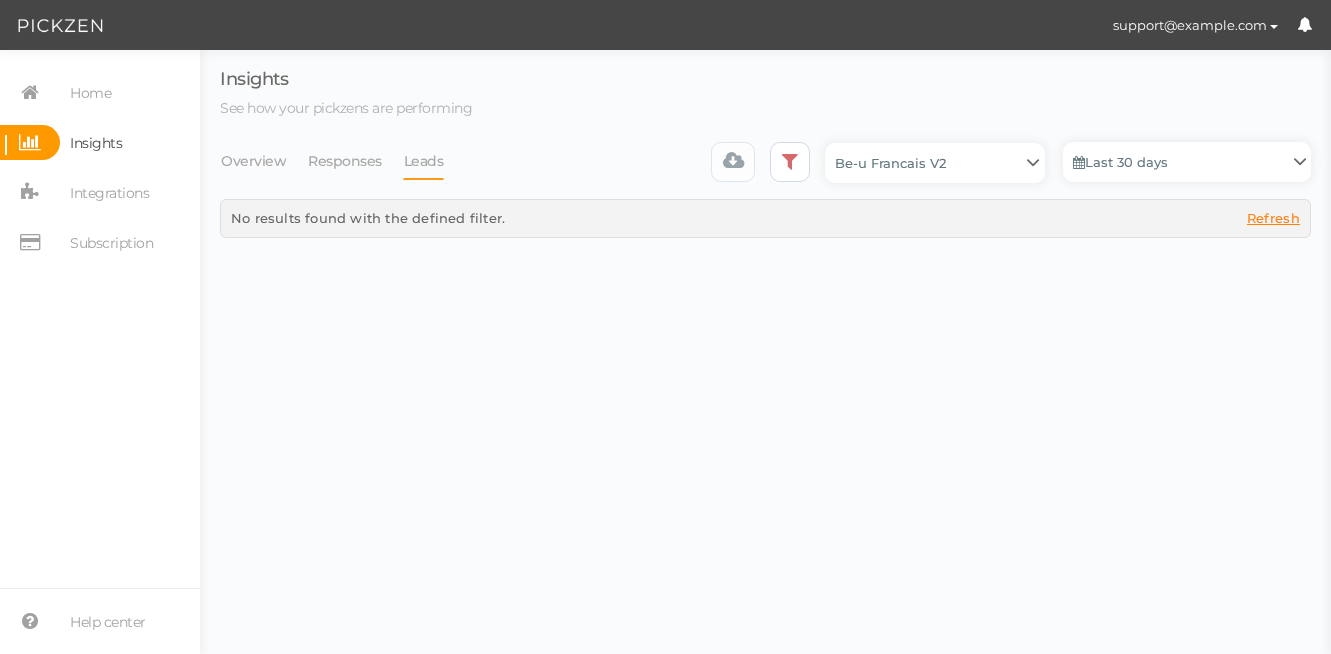 click at bounding box center [768, 163] 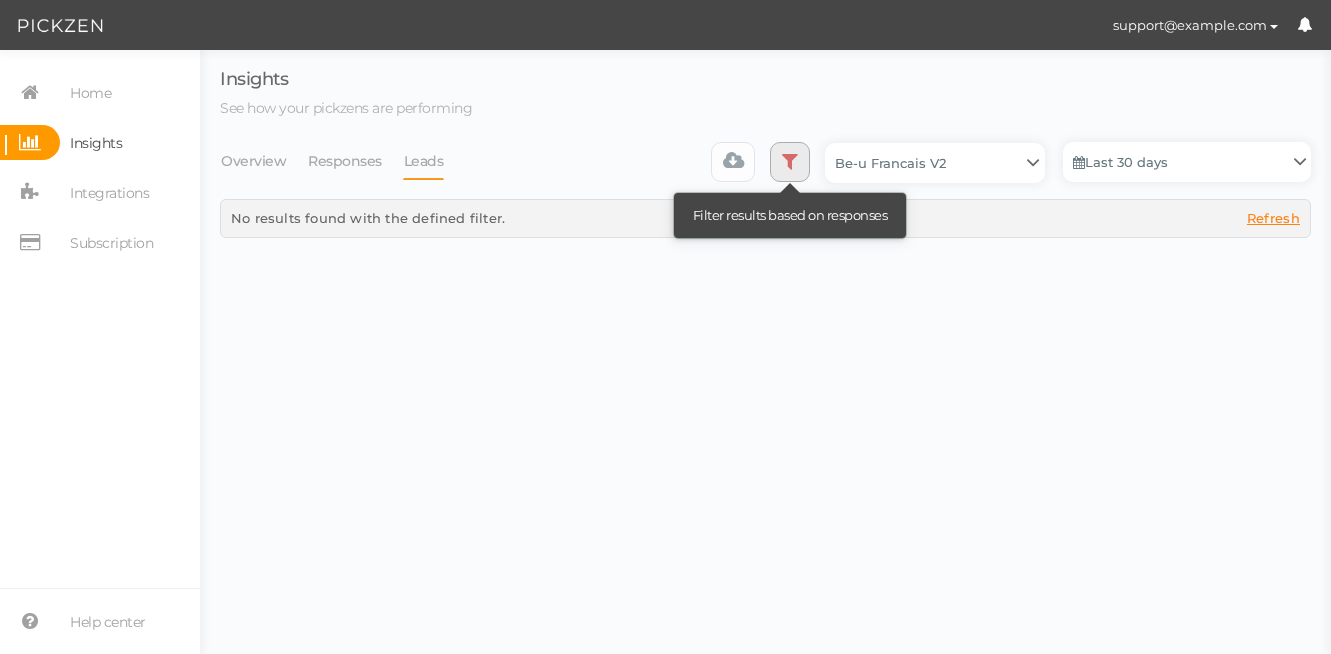 click at bounding box center [790, 162] 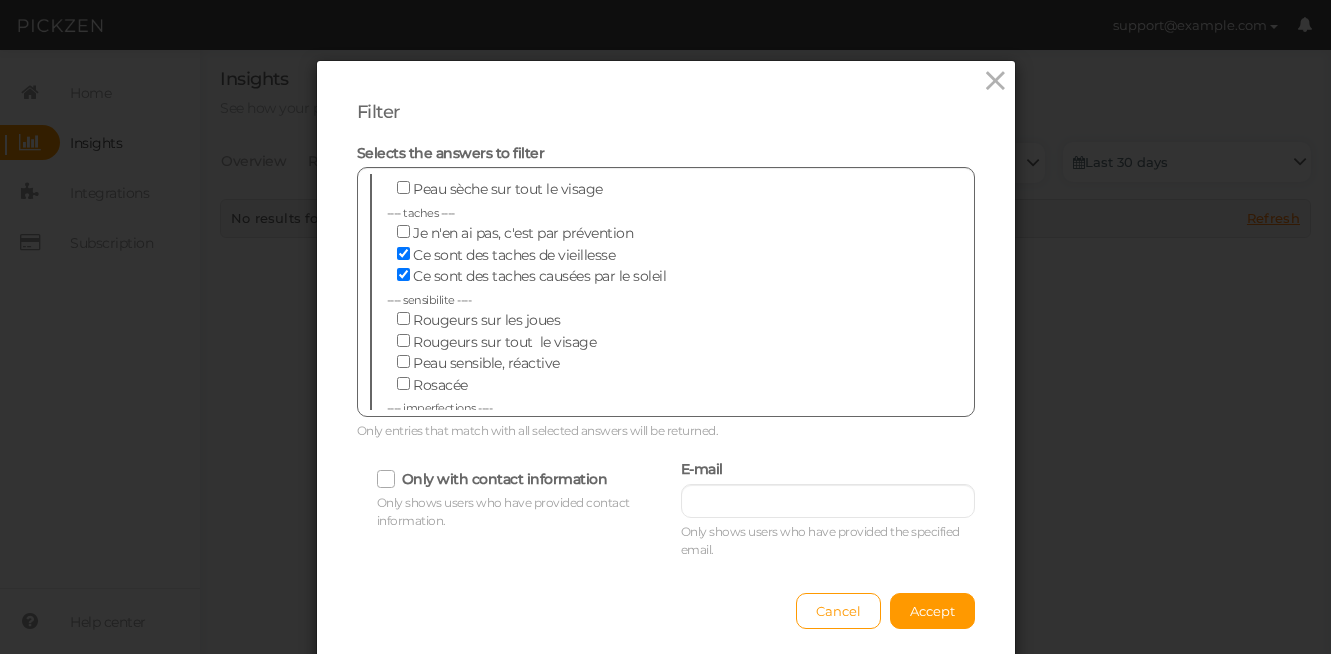 scroll, scrollTop: 0, scrollLeft: 0, axis: both 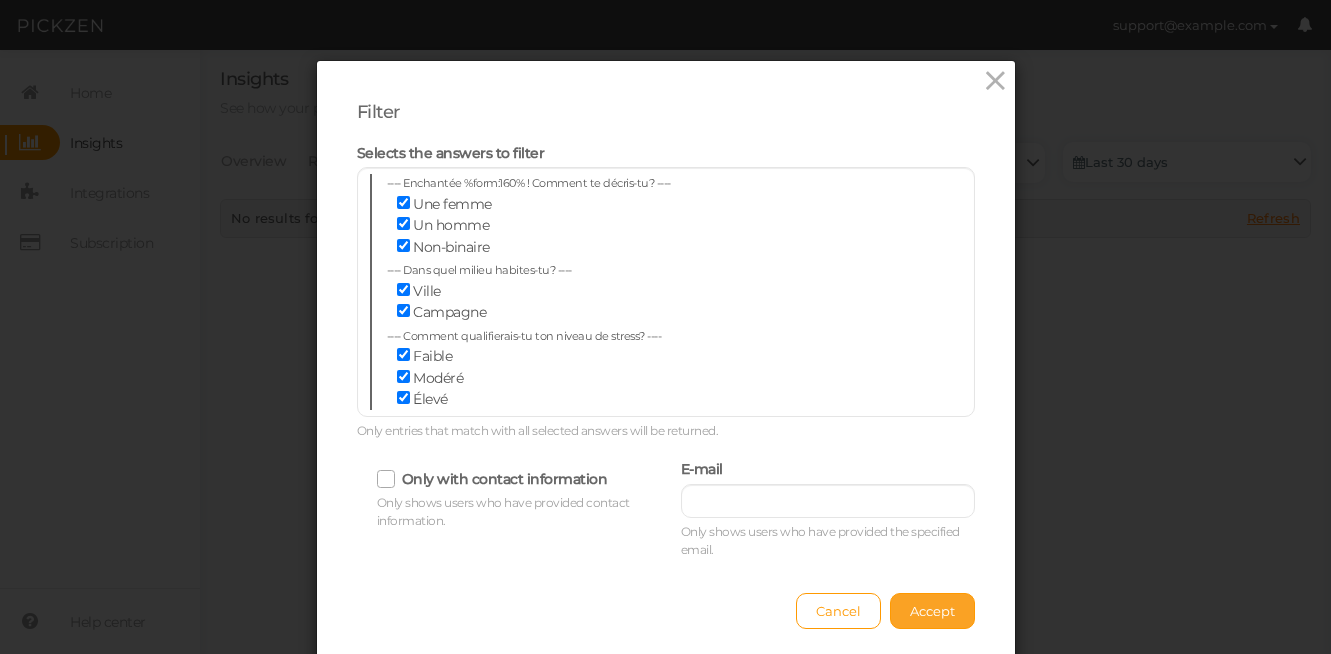 click on "Accept" at bounding box center (932, 611) 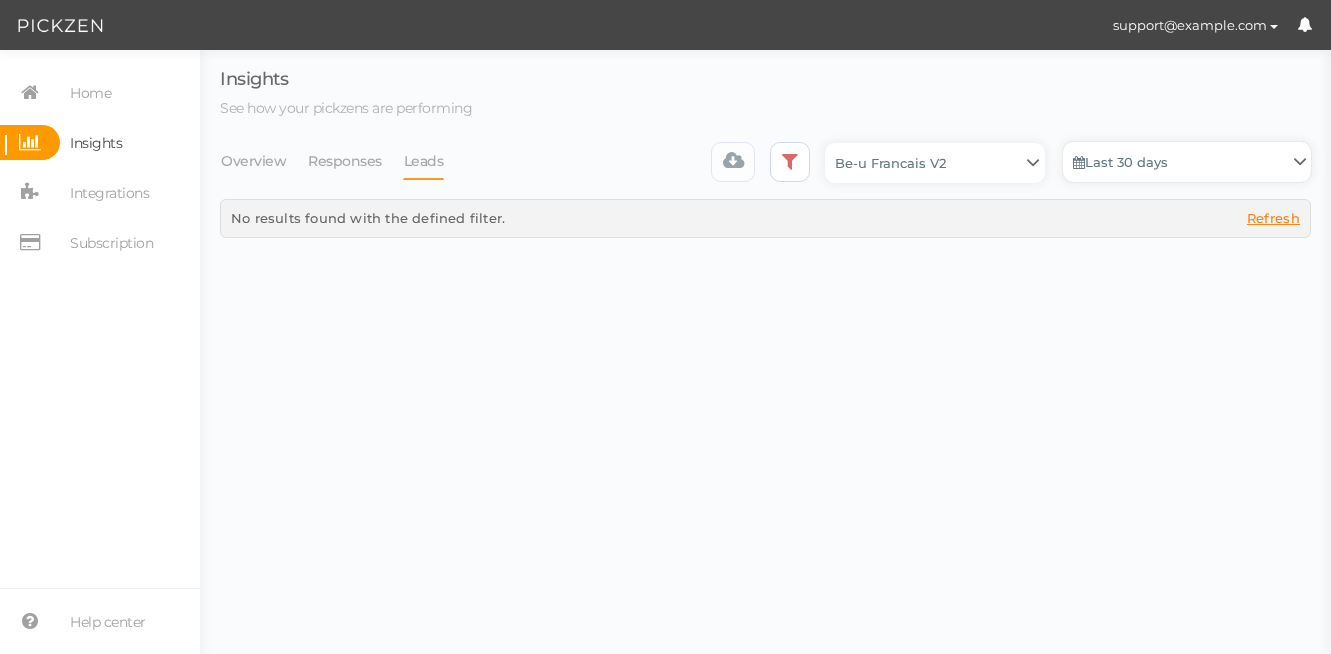 click on "Last 30 days" at bounding box center (1187, 162) 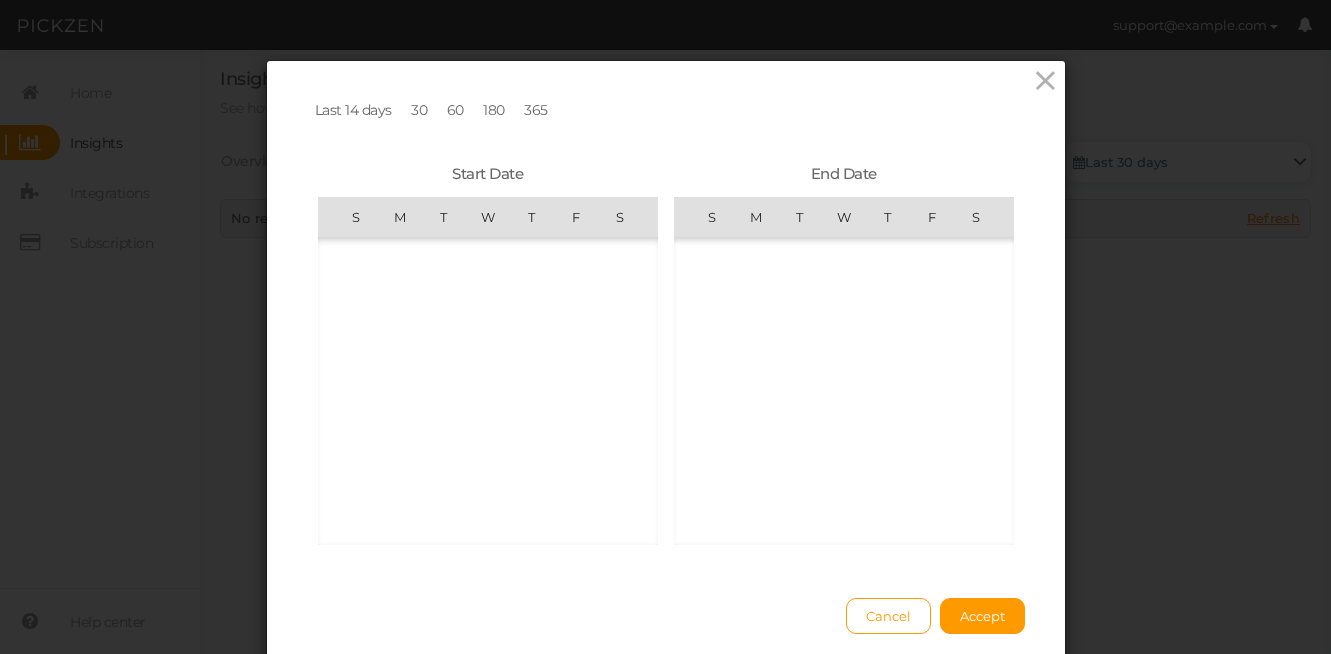 scroll, scrollTop: 462690, scrollLeft: 0, axis: vertical 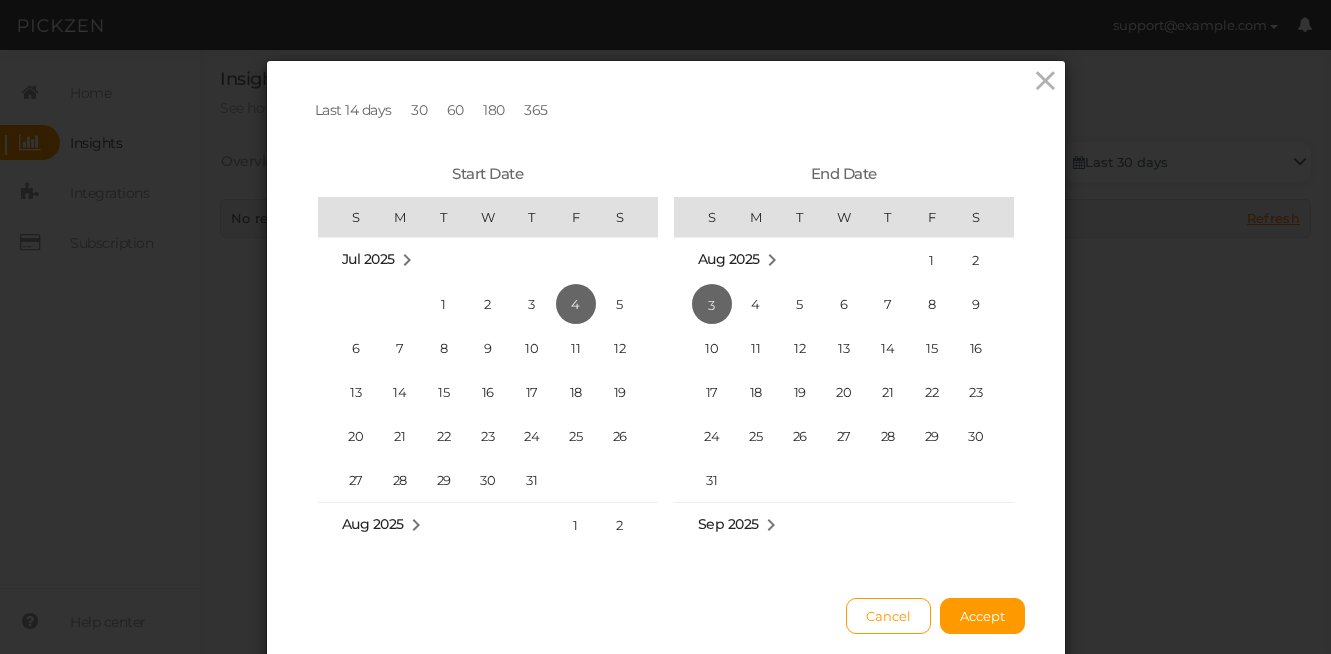 click on "180" at bounding box center (494, 110) 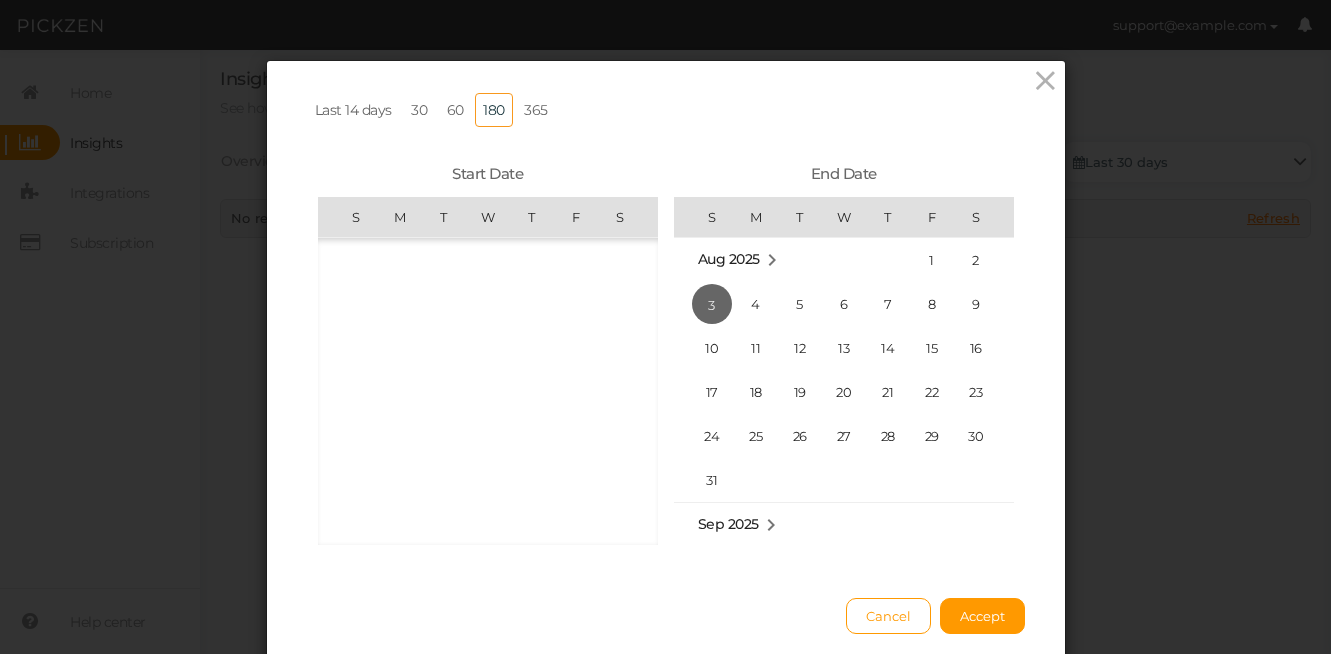 scroll, scrollTop: 461365, scrollLeft: 0, axis: vertical 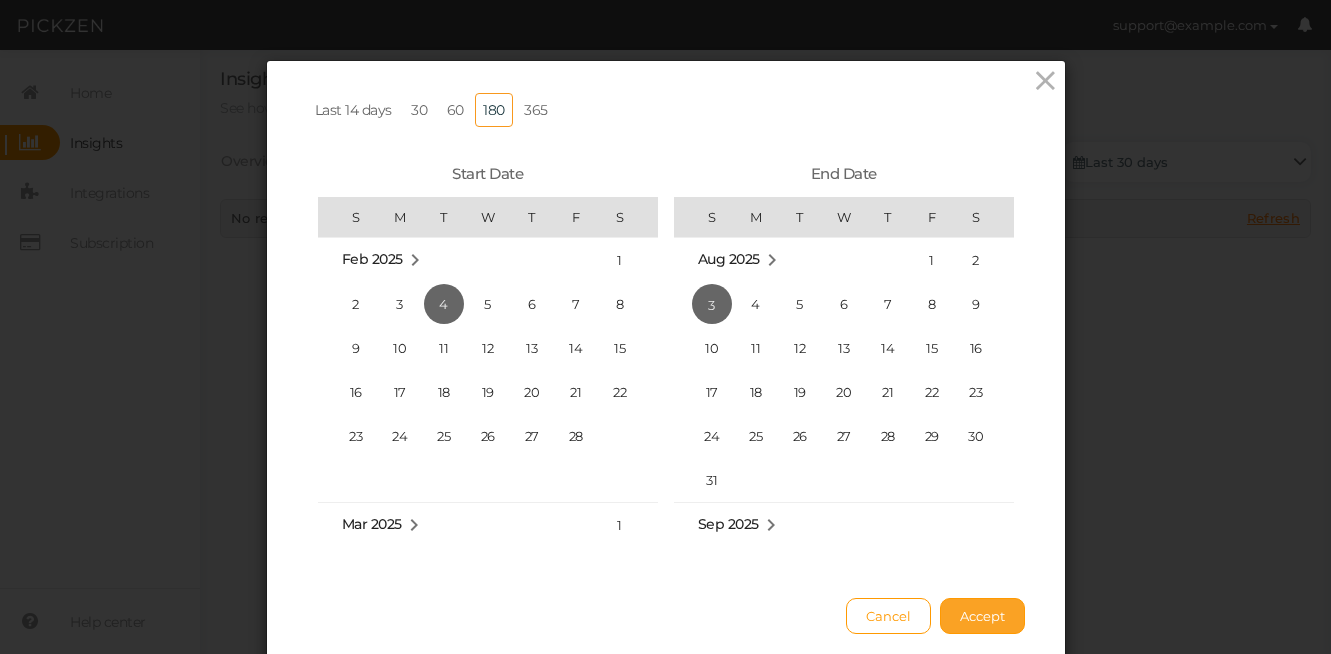 click on "Accept" at bounding box center (982, 616) 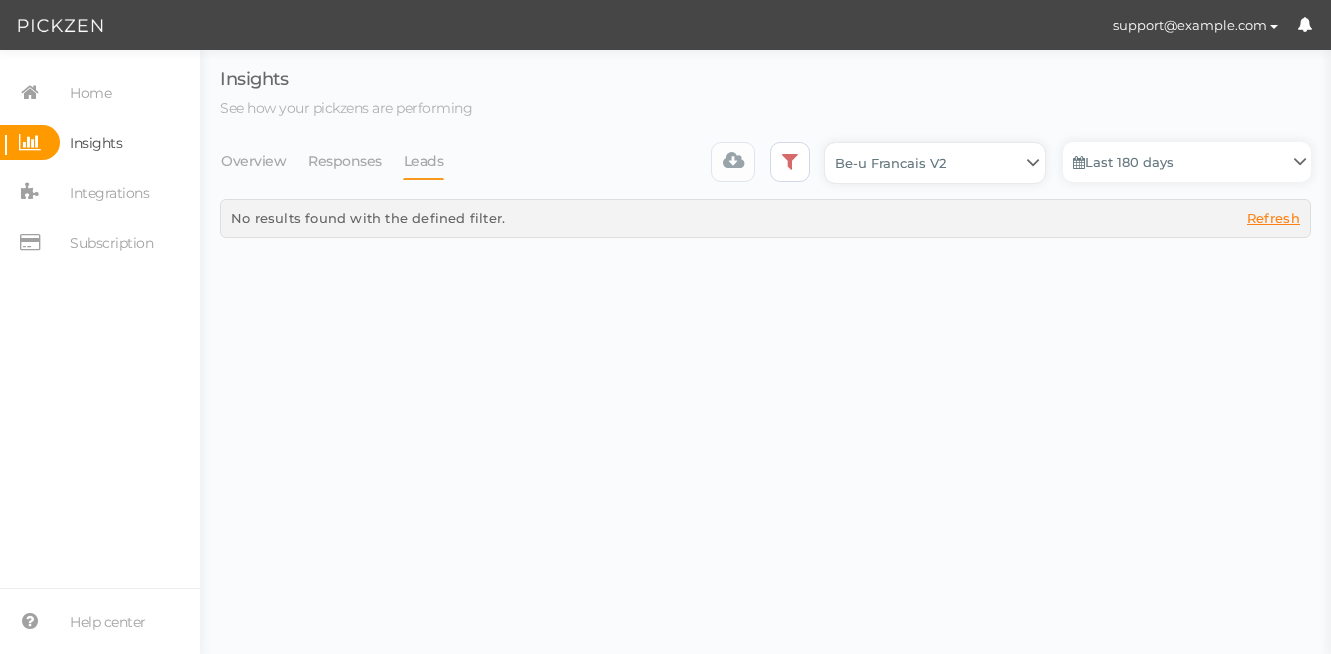 click on "Be-u ANGLAIS V1 Be-u Francais V2 Be-u Francais V2 2024-09-14 Be-u Francais V2 2024-09-20 Be-u Francais V2 2024-09-20 Be-u Francais V2_copy Be-u Francais V2_copy EARTH-Be-u Francais V2" at bounding box center [935, 163] 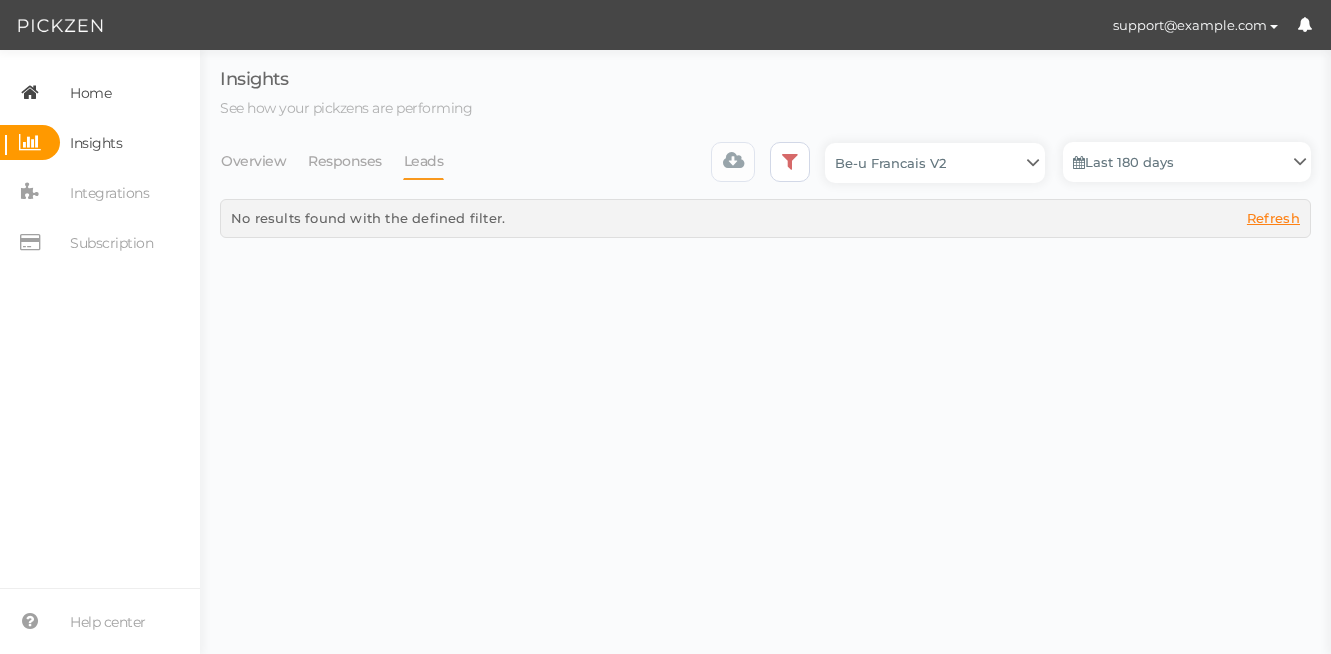 click on "Home" at bounding box center (100, 92) 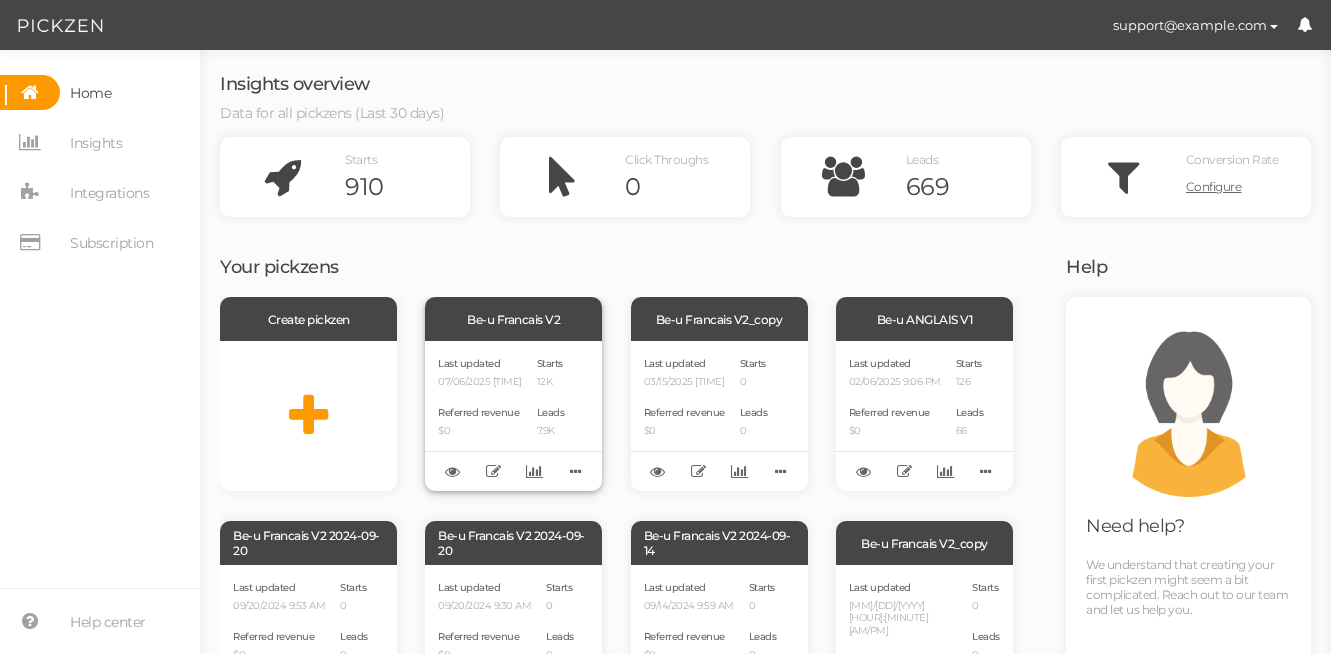 click on "Referred revenue   $0" at bounding box center (480, 420) 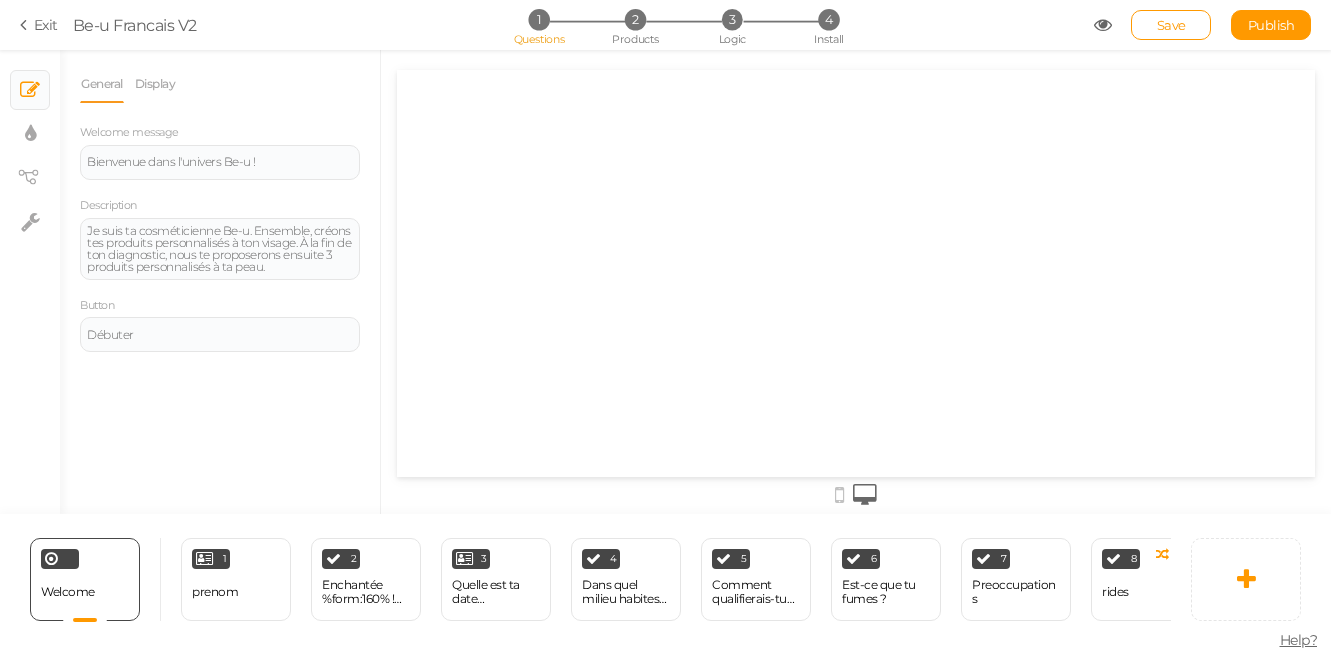 scroll, scrollTop: 0, scrollLeft: 0, axis: both 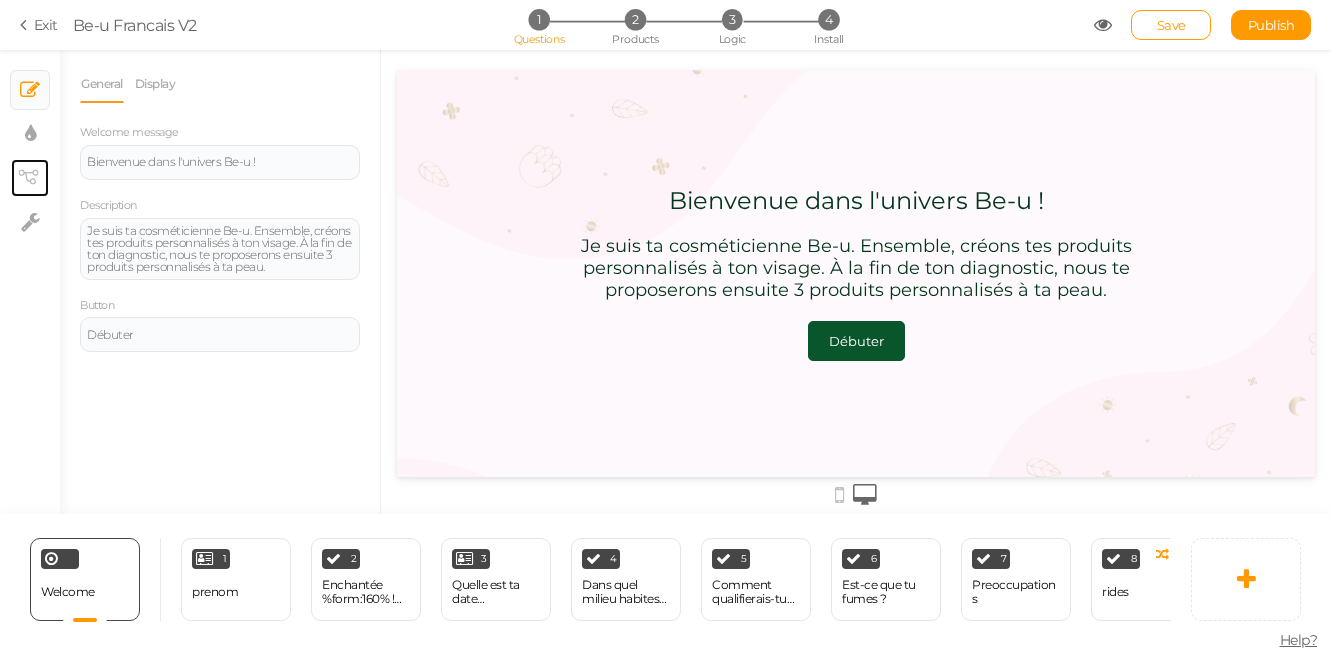 click on "× View tree" at bounding box center [30, 178] 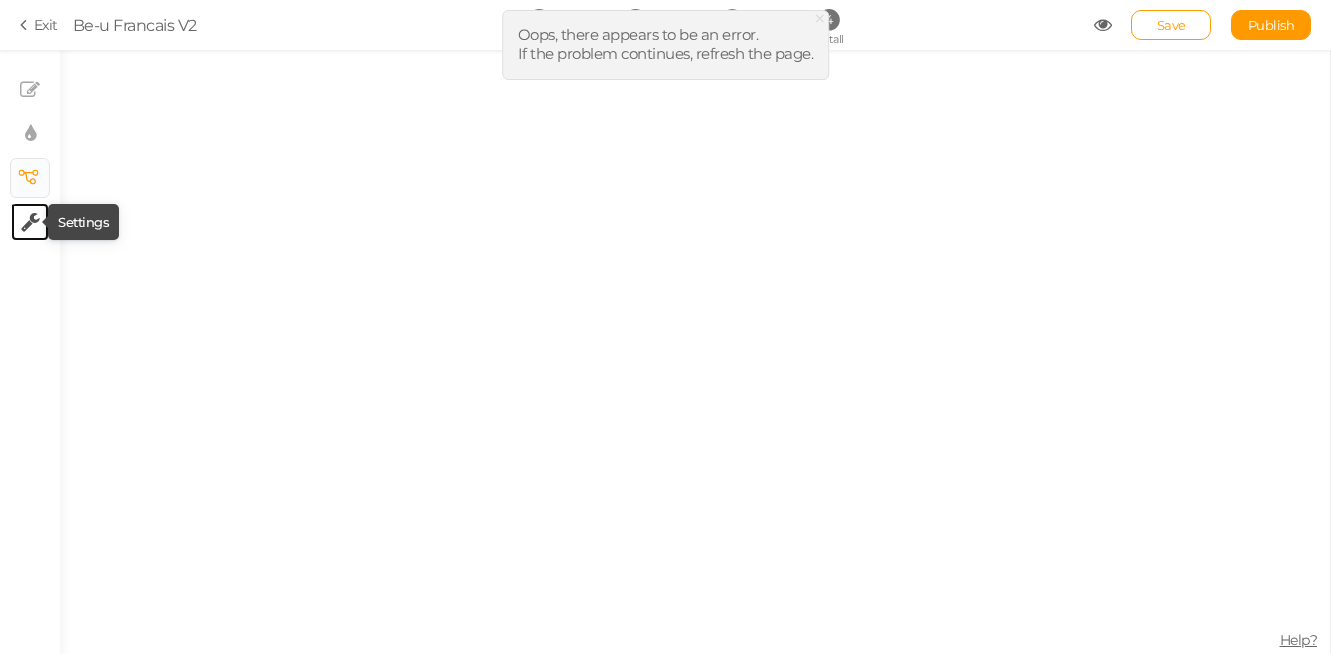 click at bounding box center [30, 222] 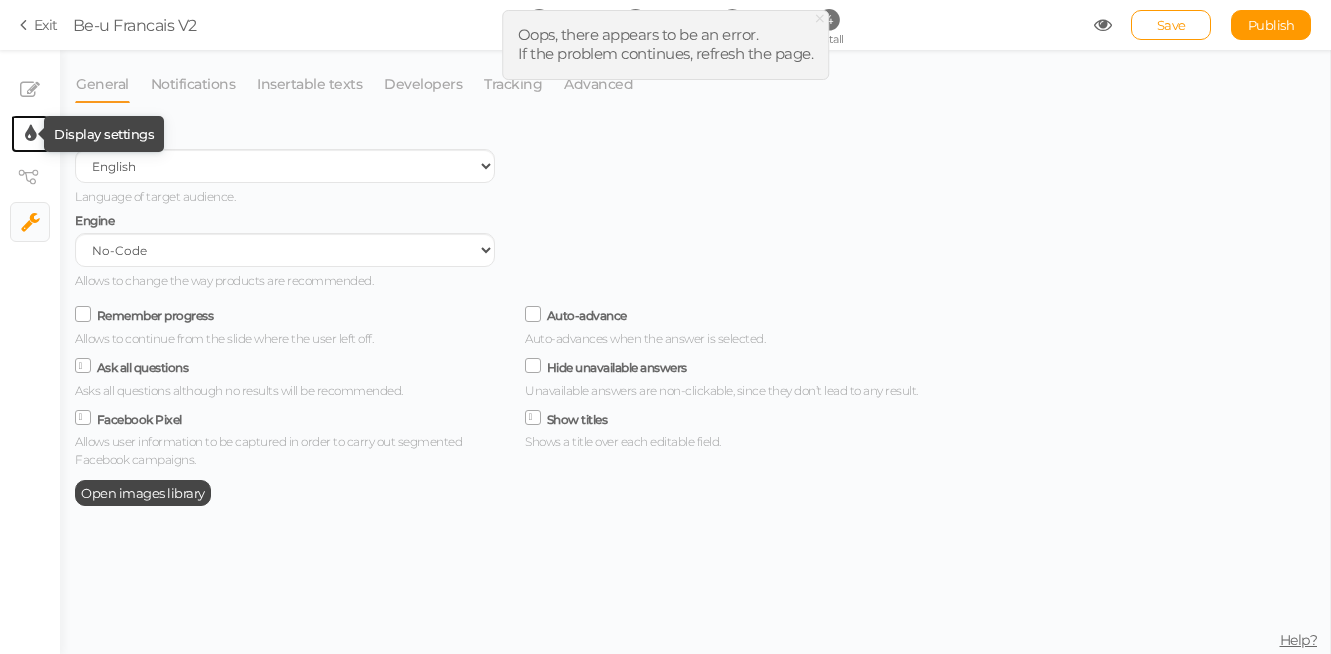click at bounding box center [30, 134] 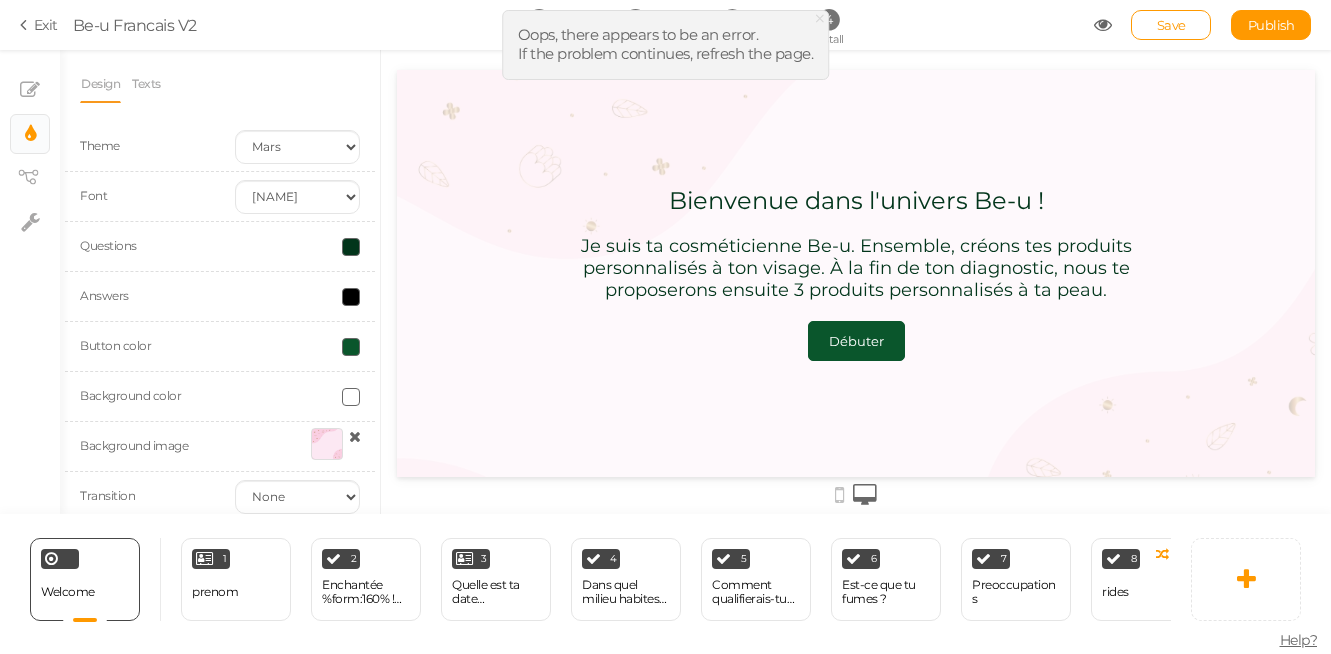 scroll, scrollTop: 0, scrollLeft: 0, axis: both 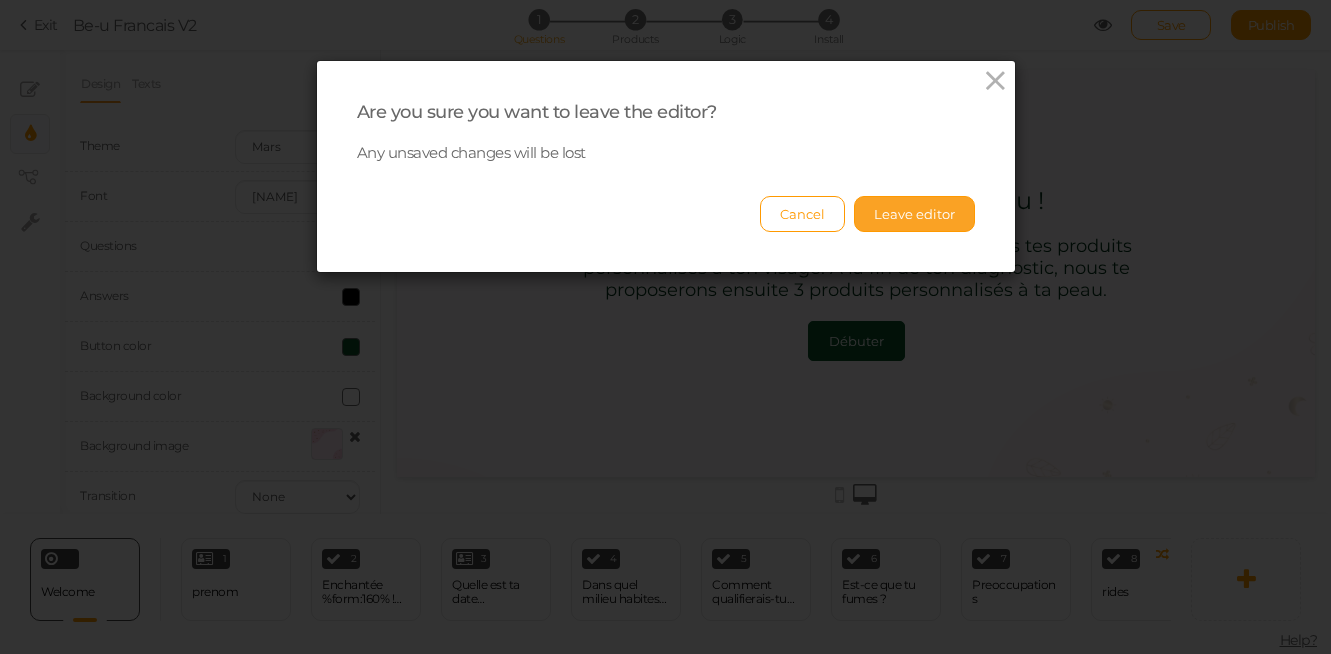 click on "Leave editor" at bounding box center (914, 214) 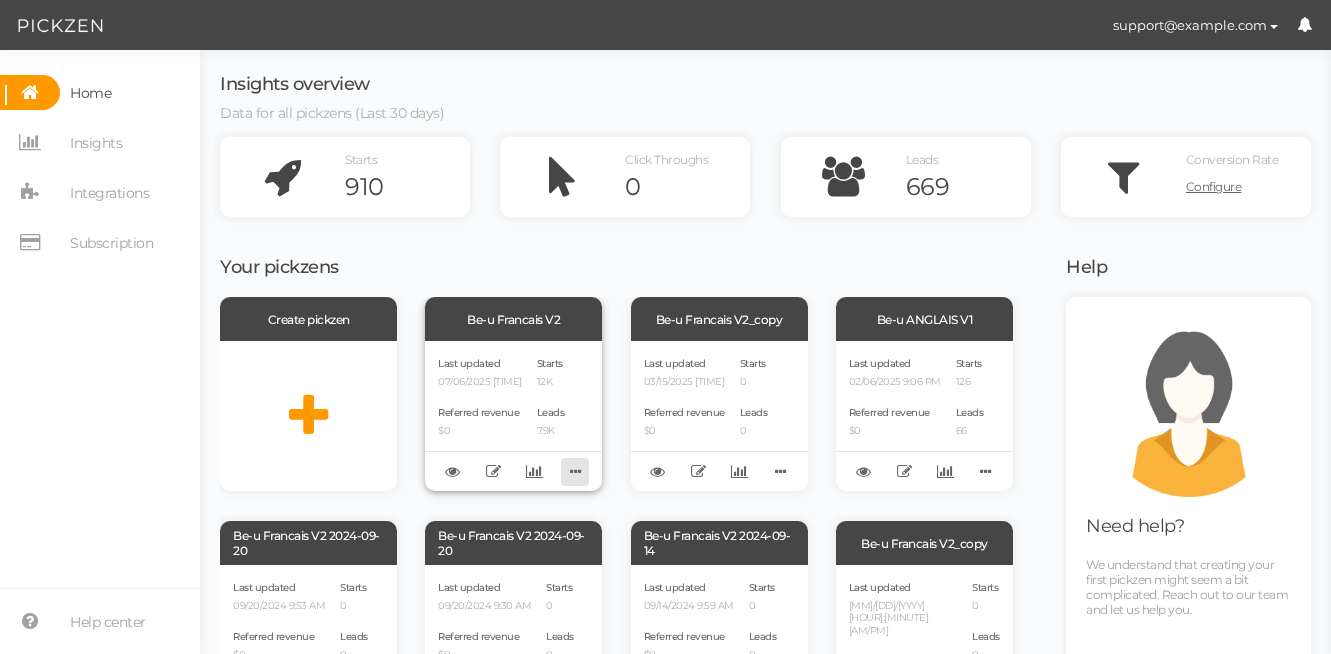 click at bounding box center (576, 471) 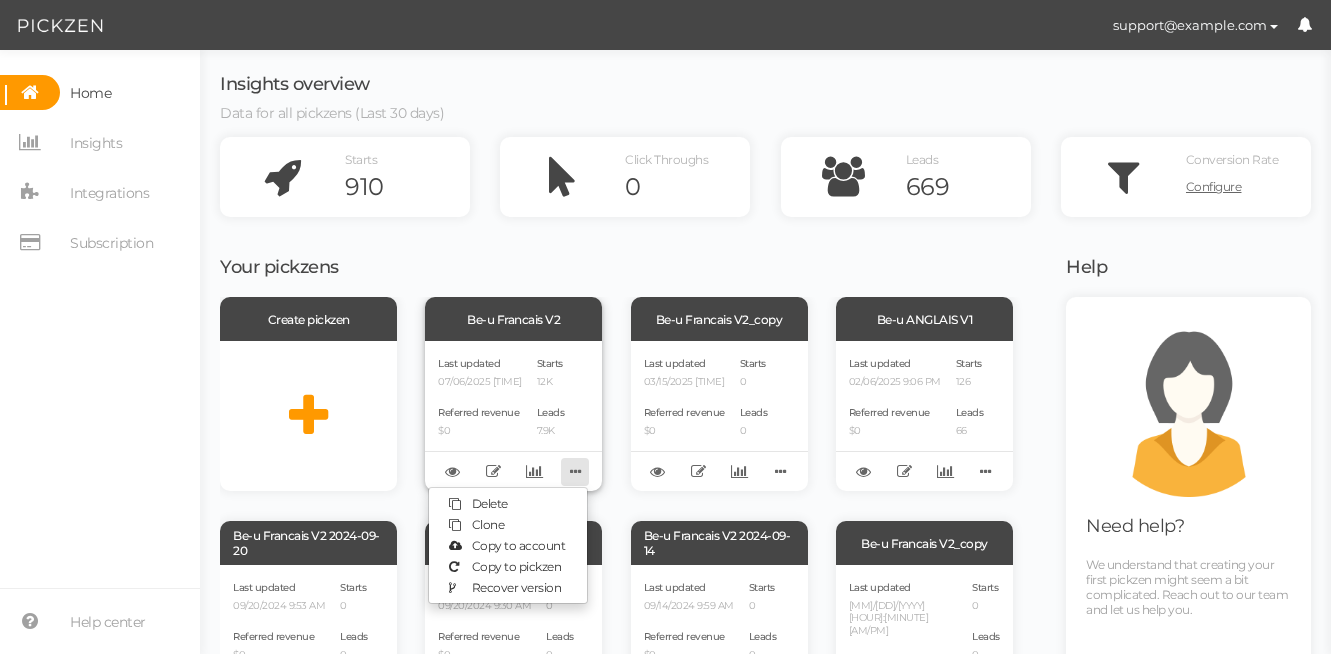 click at bounding box center [576, 471] 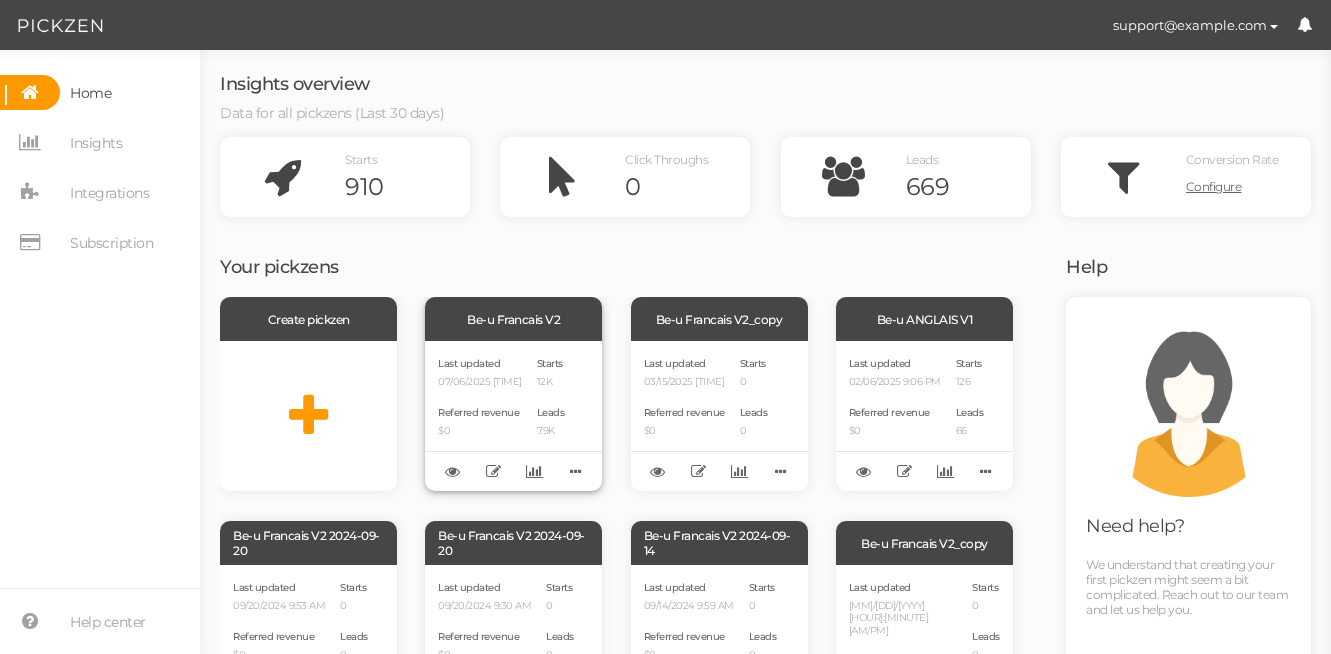 click on "Leads   7.9K" at bounding box center [551, 420] 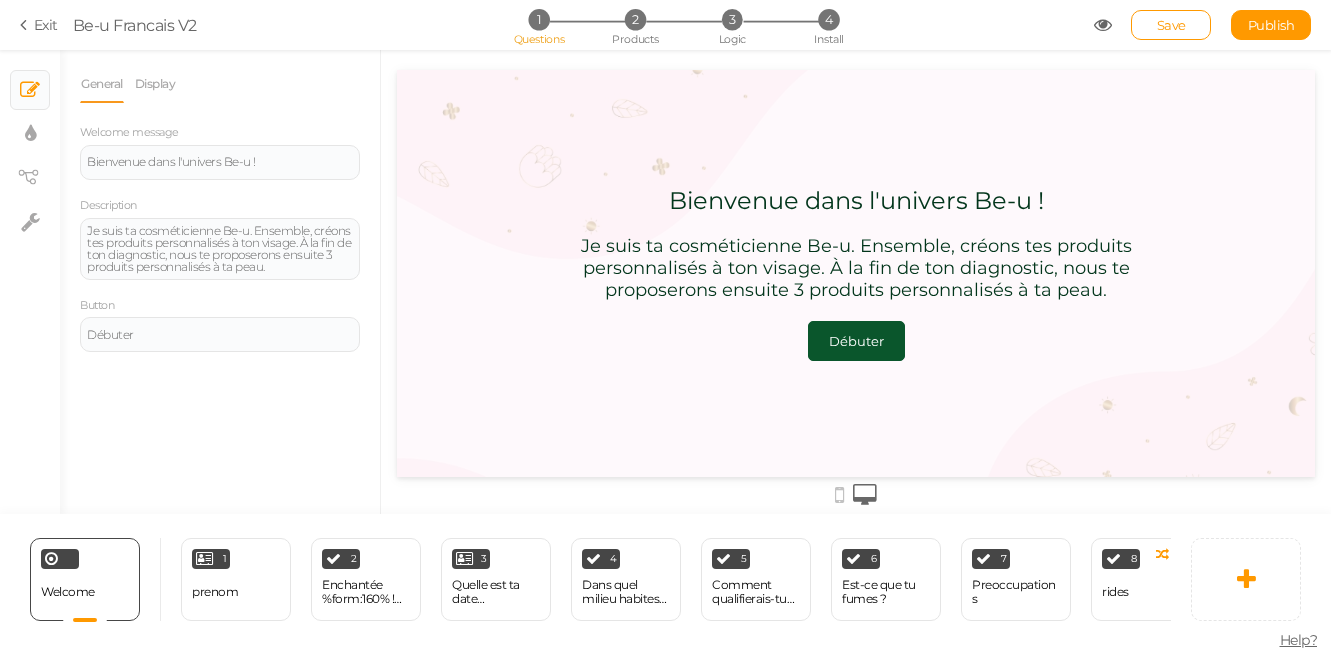 scroll, scrollTop: 0, scrollLeft: 0, axis: both 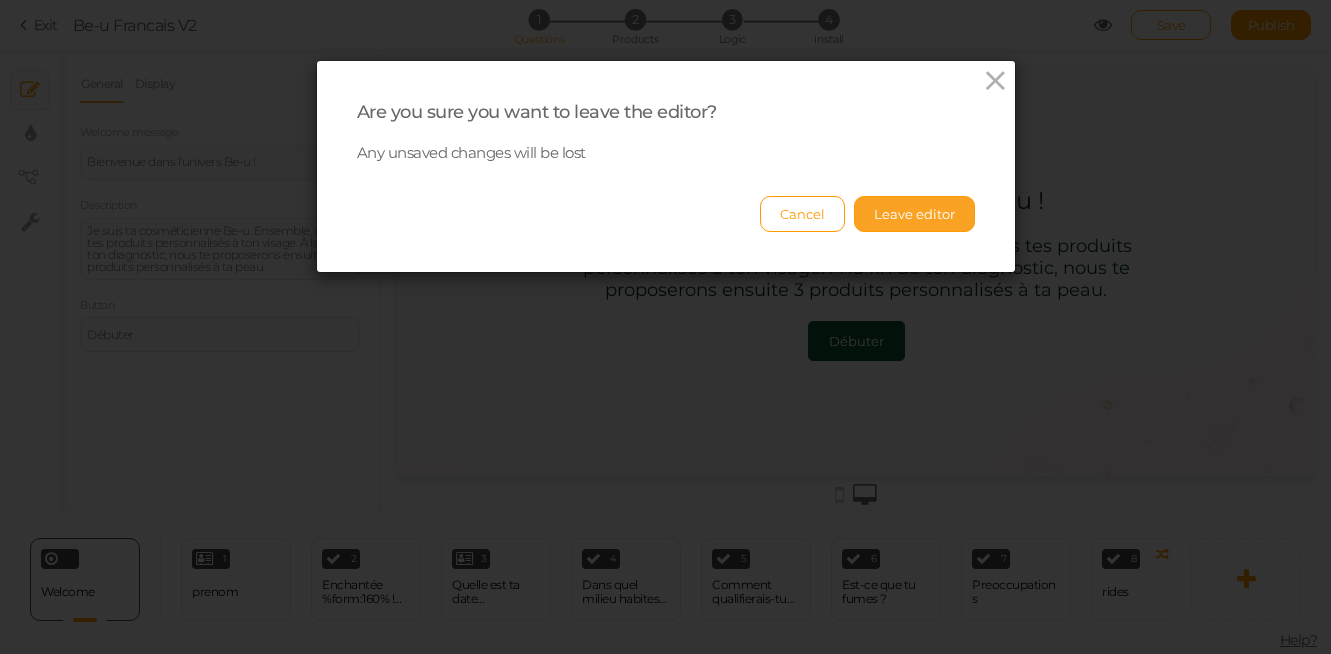 click on "Leave editor" at bounding box center [914, 214] 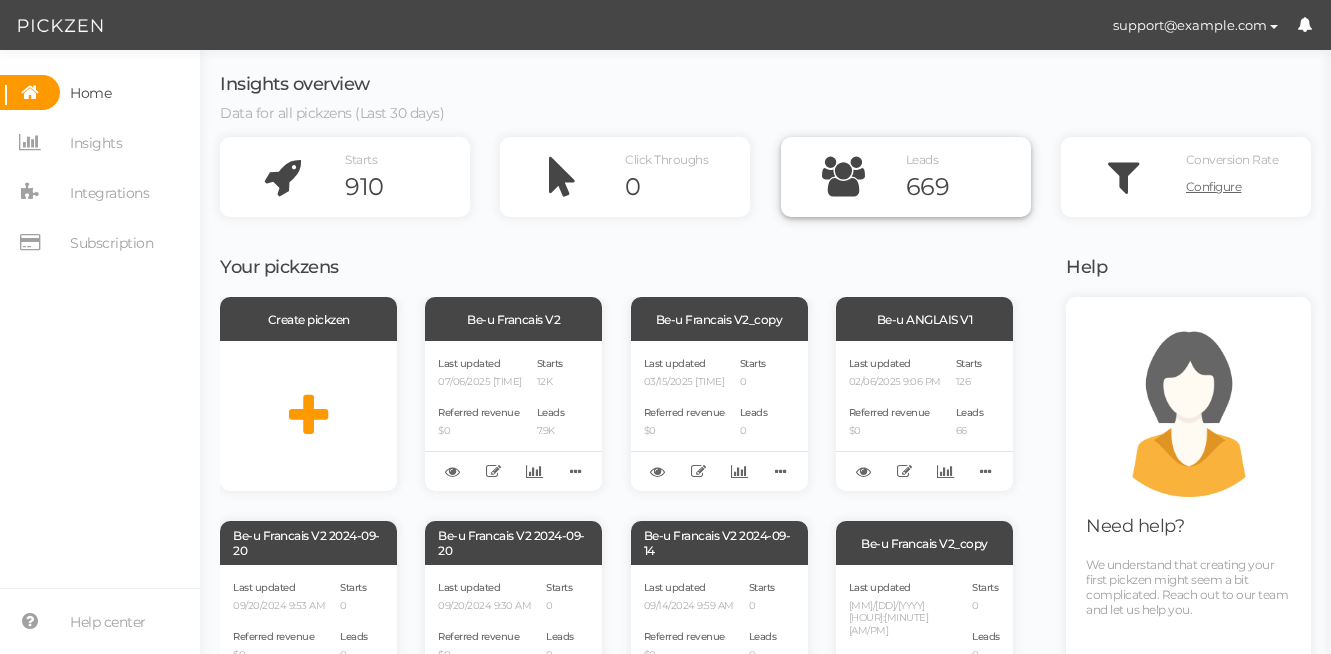 click on "669" at bounding box center (968, 187) 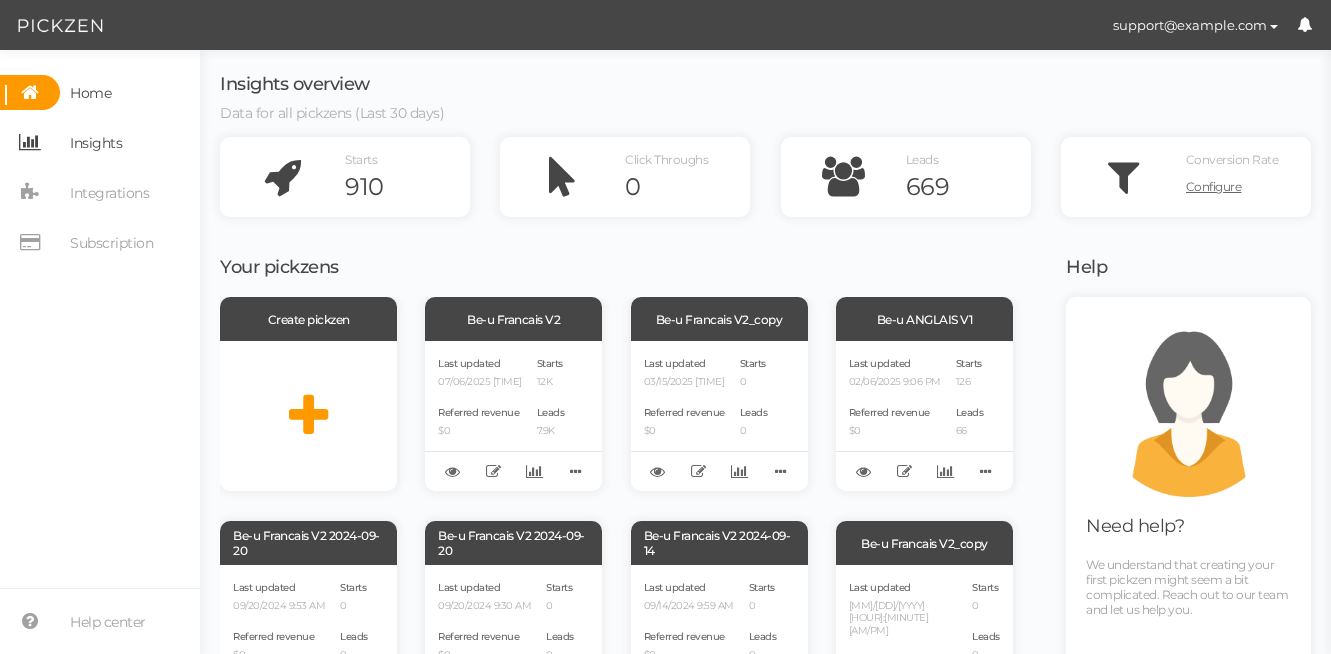 click on "Insights" at bounding box center [100, 142] 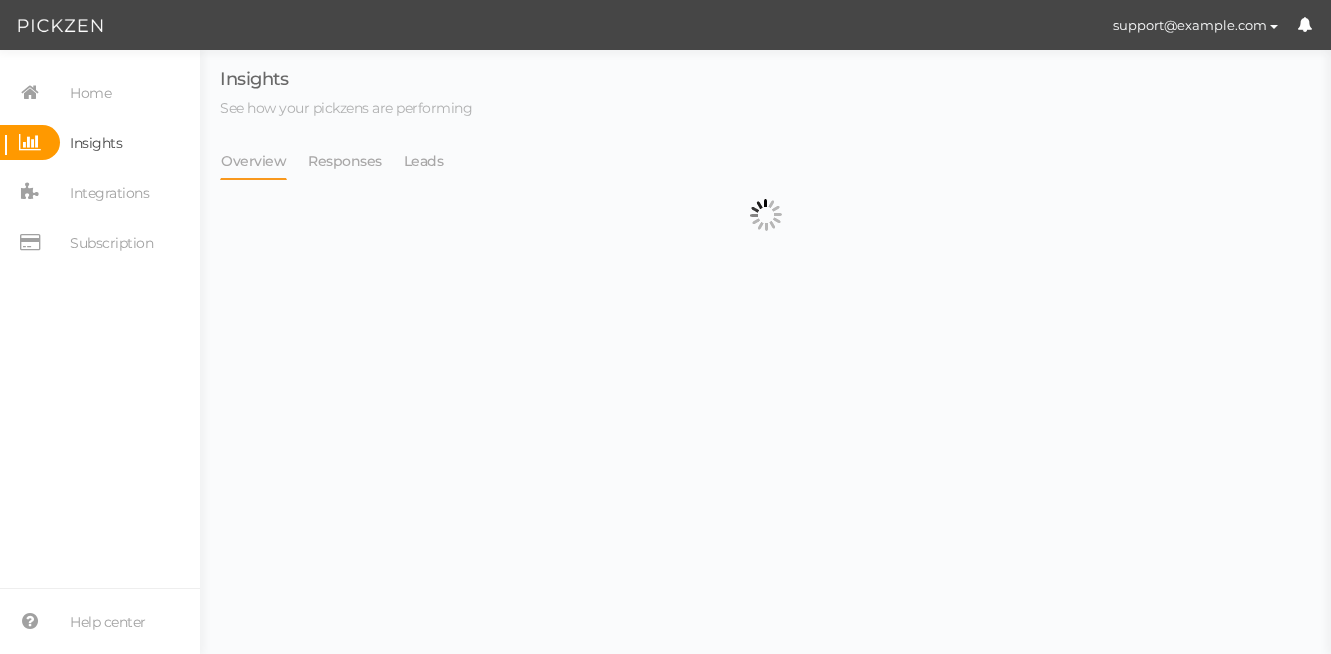 select on "13314" 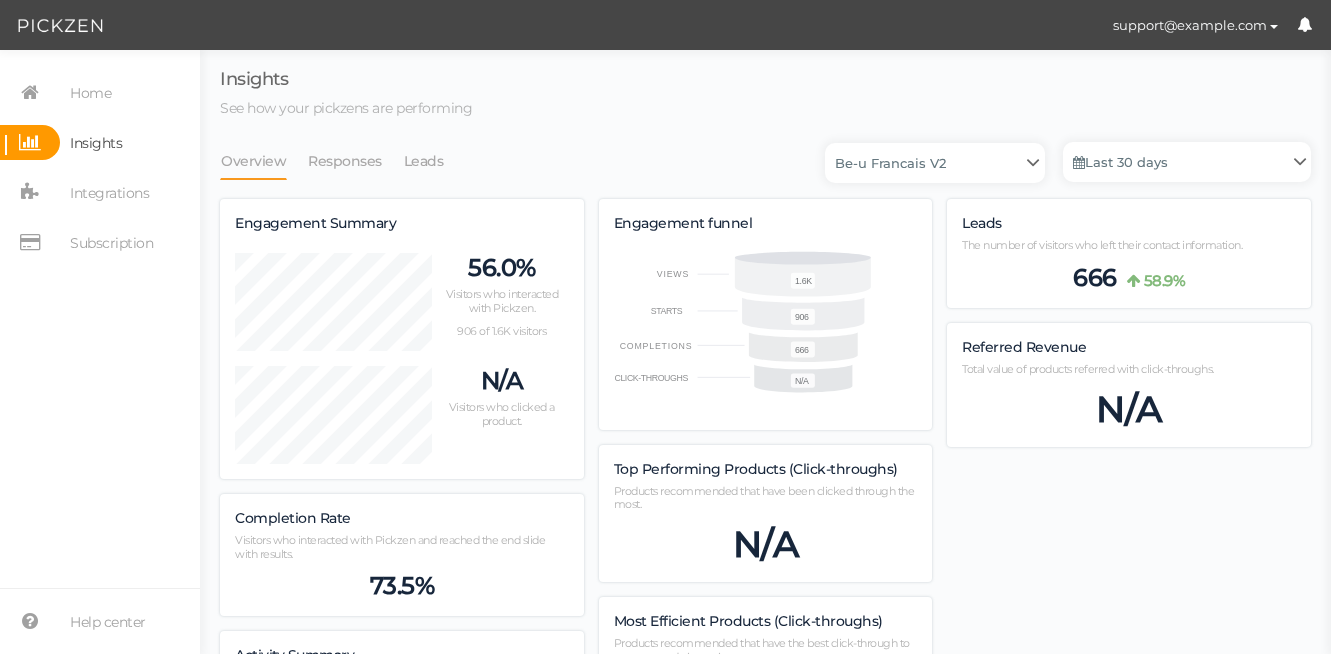 scroll, scrollTop: 998604, scrollLeft: 998924, axis: both 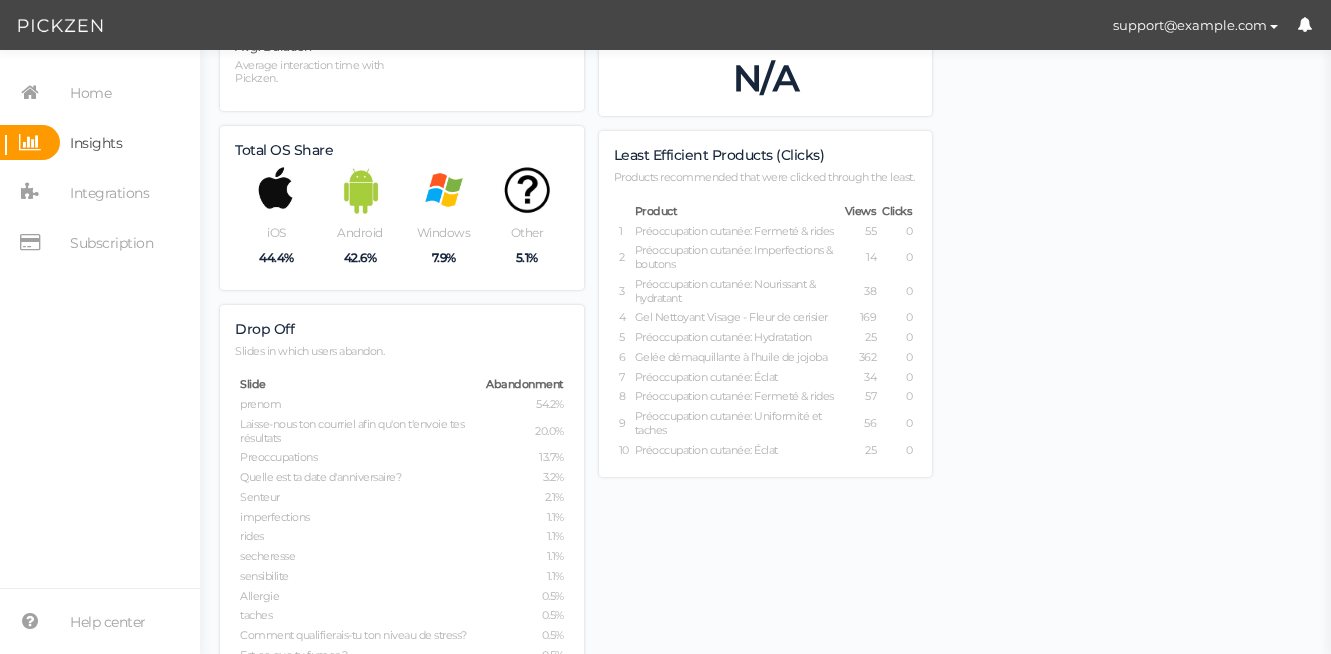 click on "55" at bounding box center (861, 232) 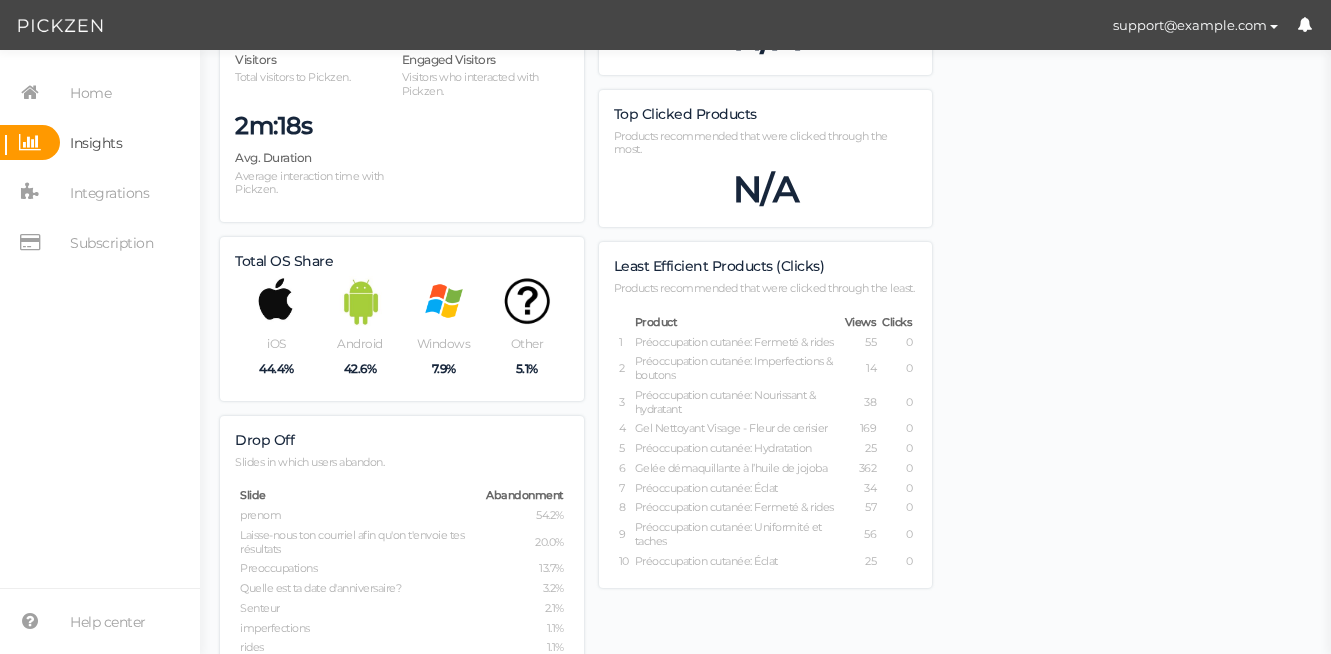 scroll, scrollTop: 0, scrollLeft: 0, axis: both 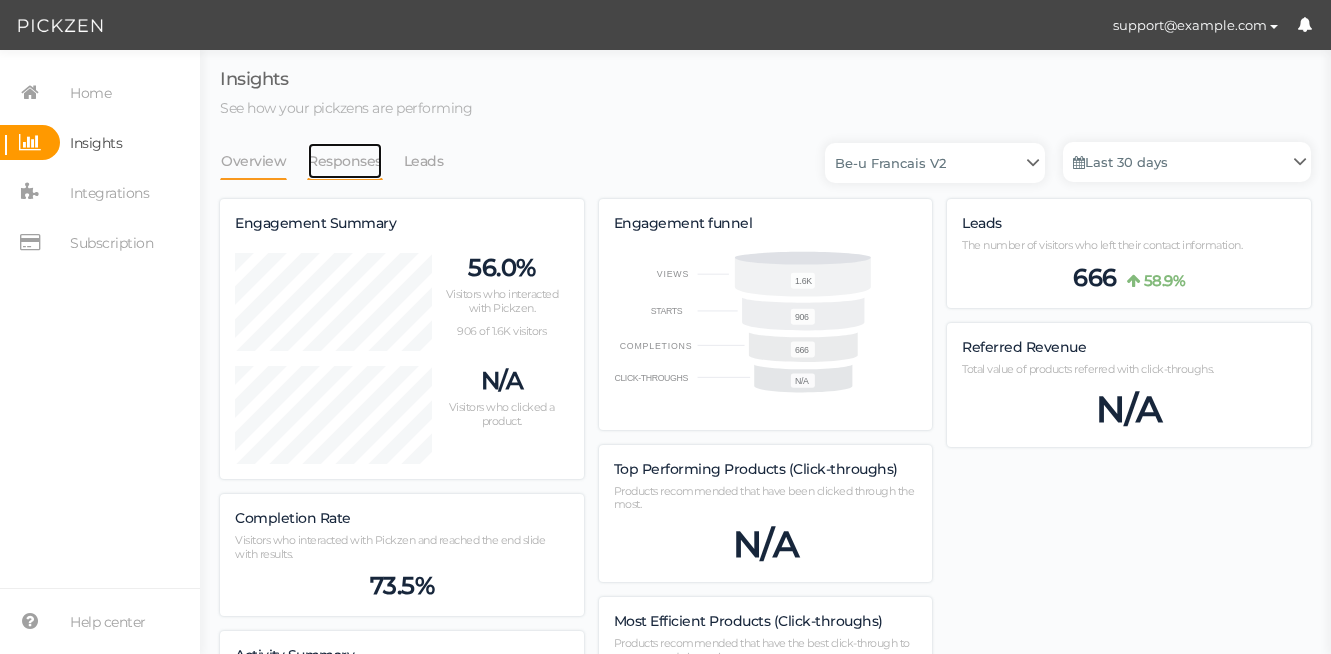 click on "Responses" at bounding box center [345, 161] 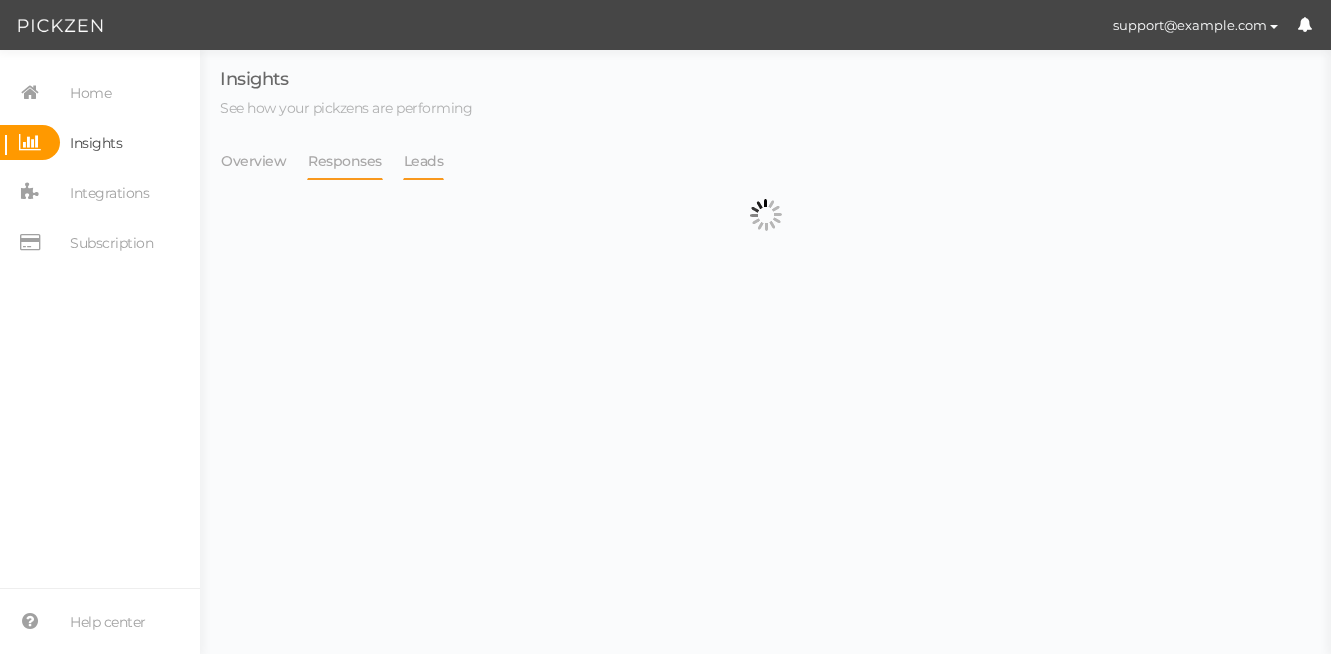select on "13314" 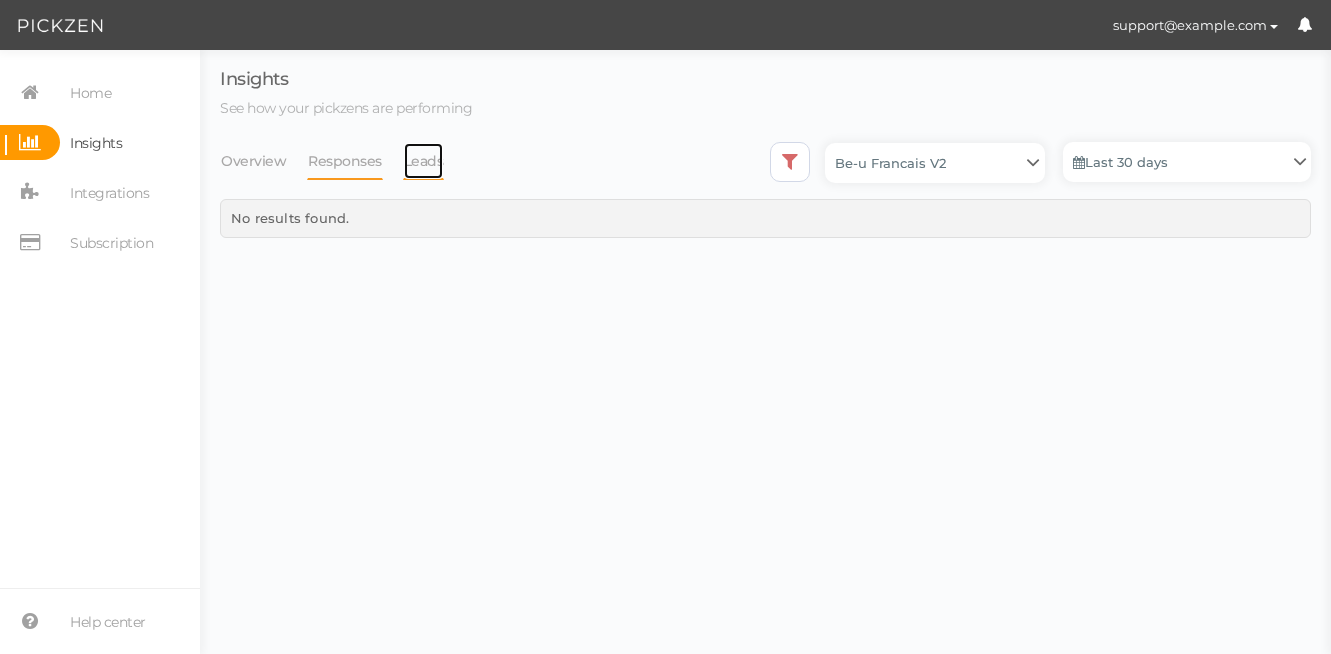 click on "Leads" at bounding box center (424, 161) 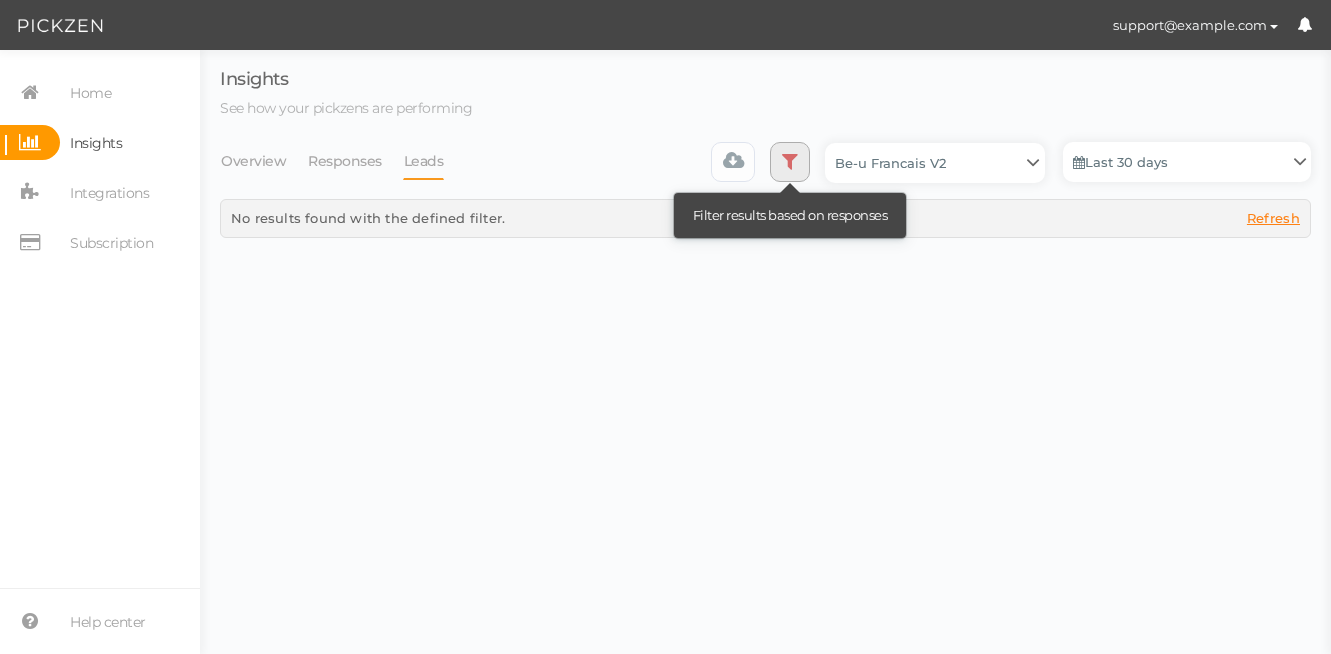 click at bounding box center [790, 161] 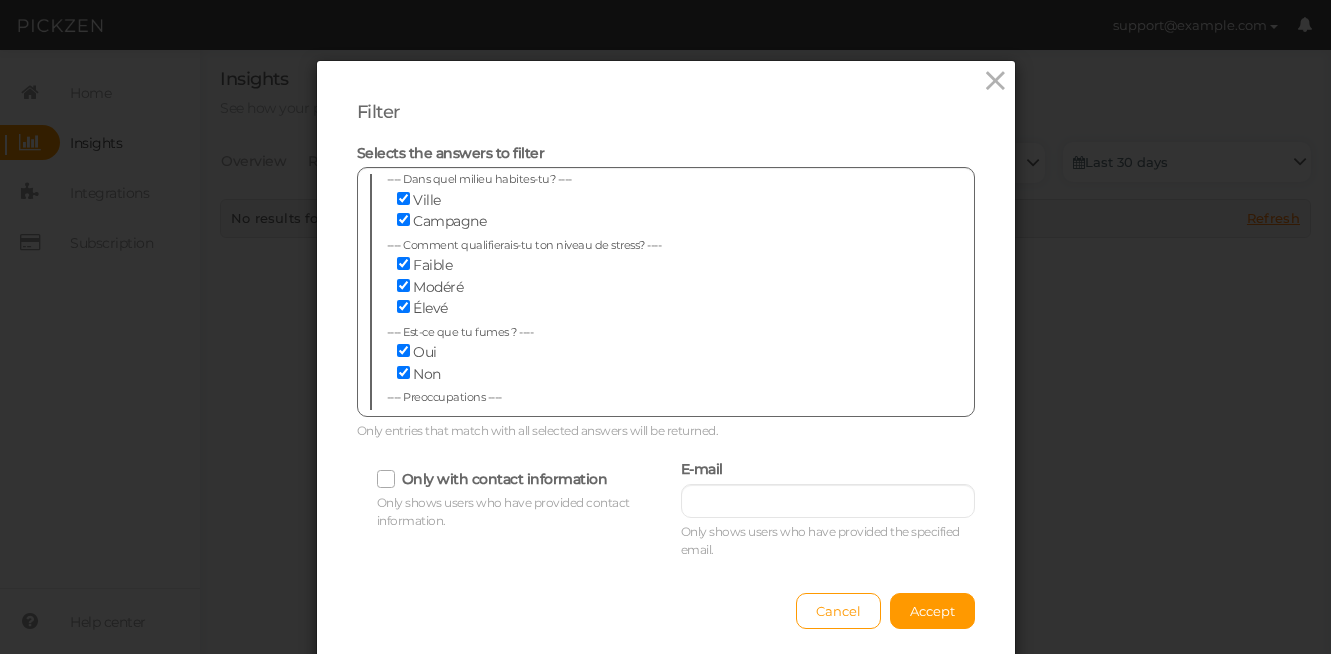 scroll, scrollTop: 0, scrollLeft: 0, axis: both 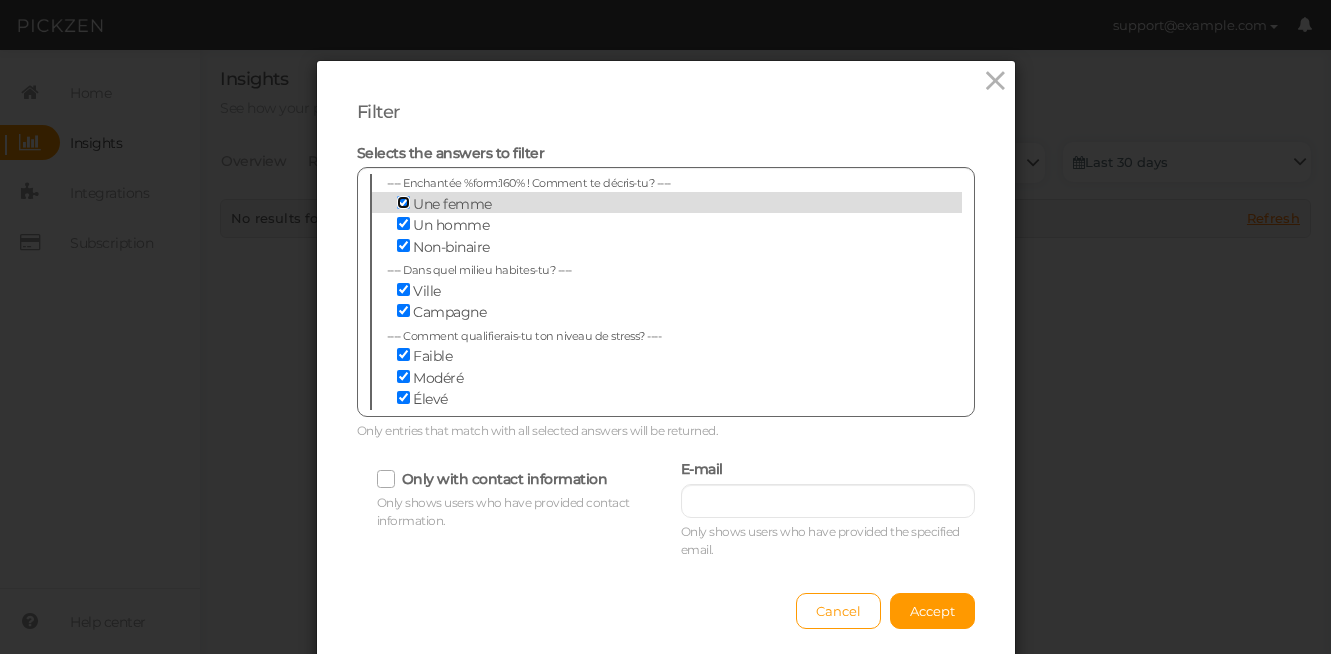 click on "Une femme" at bounding box center [403, 202] 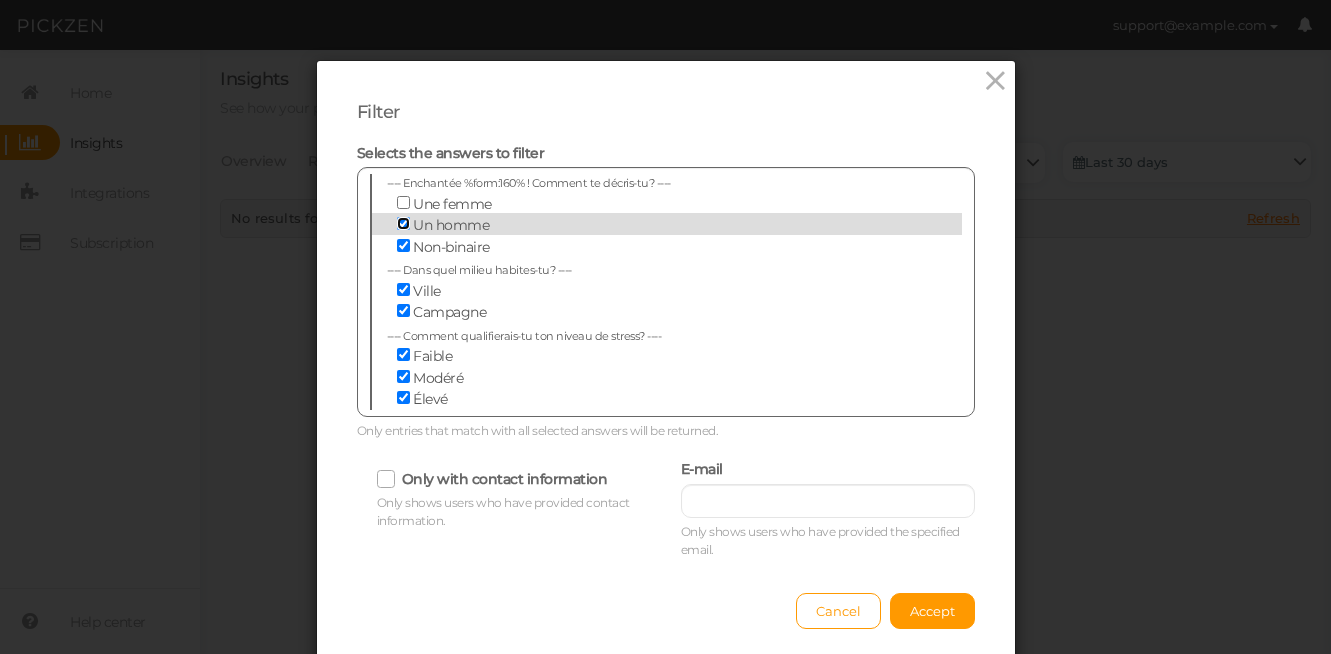 click on "Un homme" at bounding box center (403, 223) 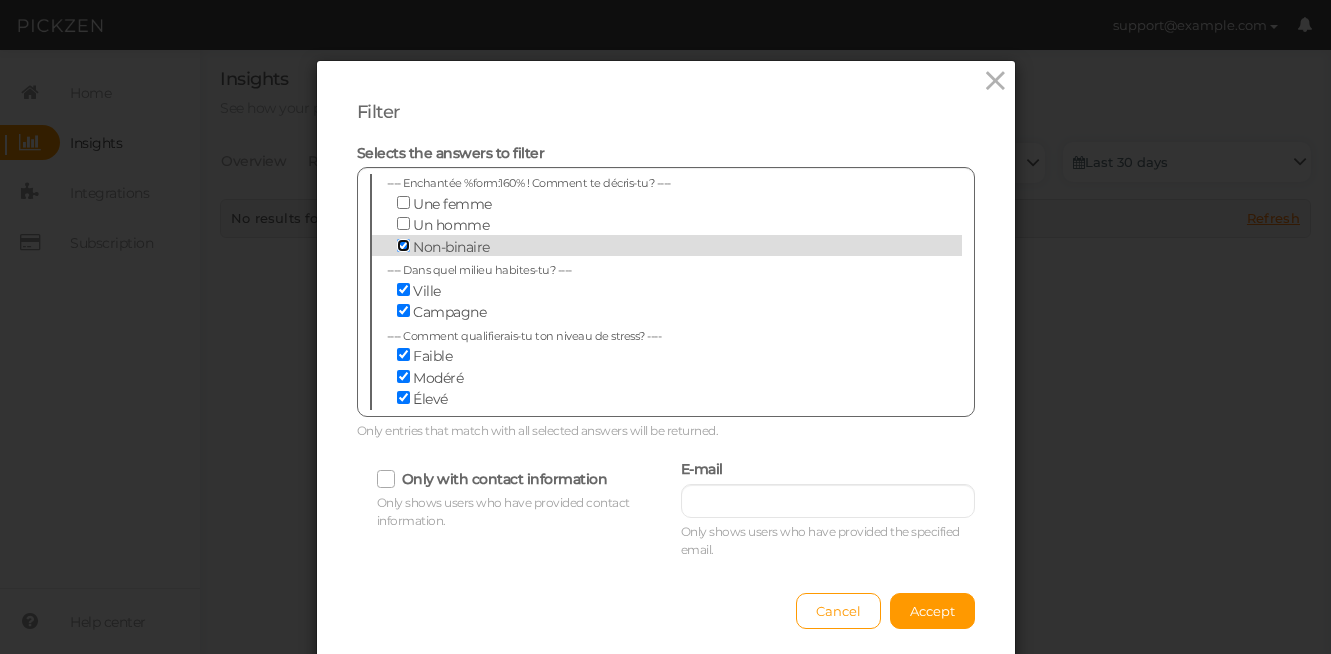 click on "Non-binaire" at bounding box center (403, 245) 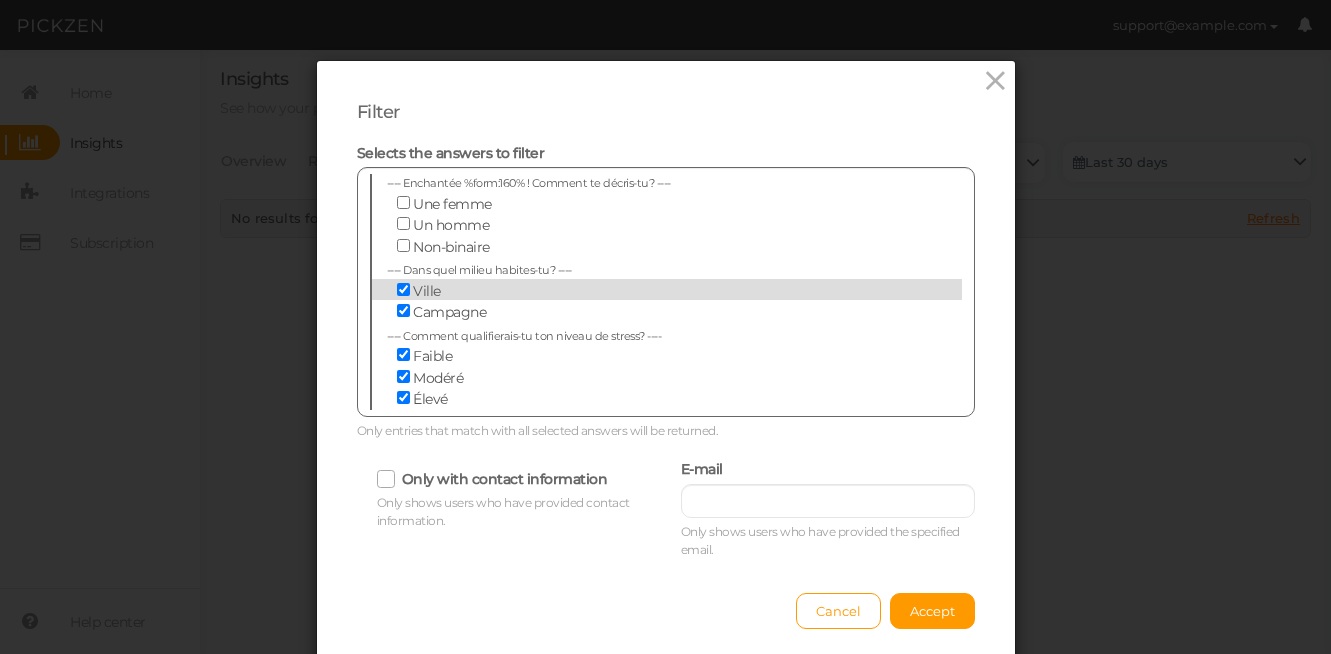click at bounding box center (405, 291) 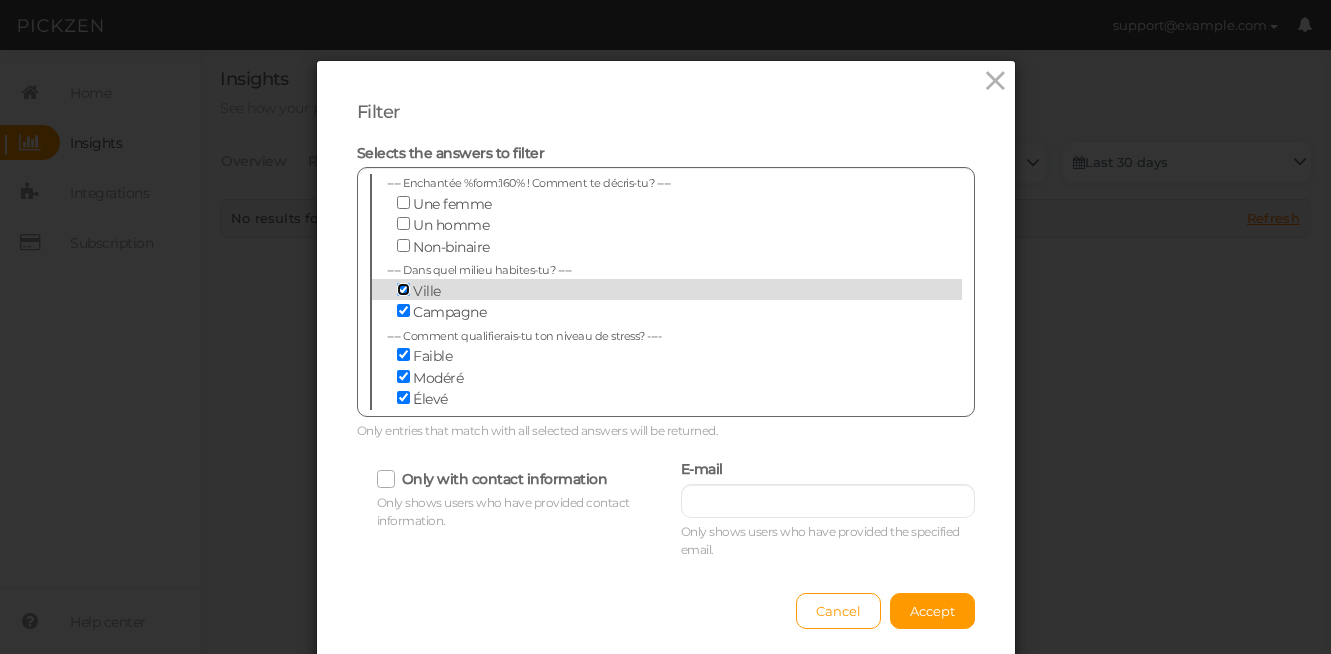 click on "Ville" at bounding box center [403, 289] 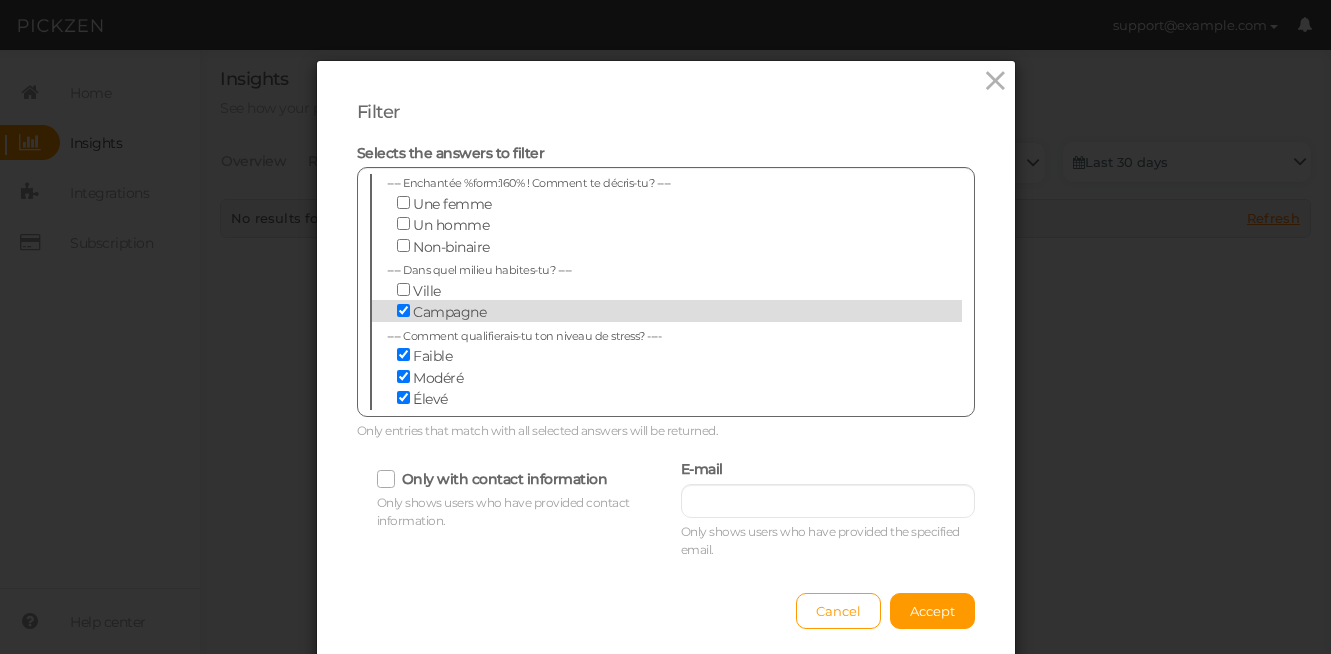 click at bounding box center (405, 312) 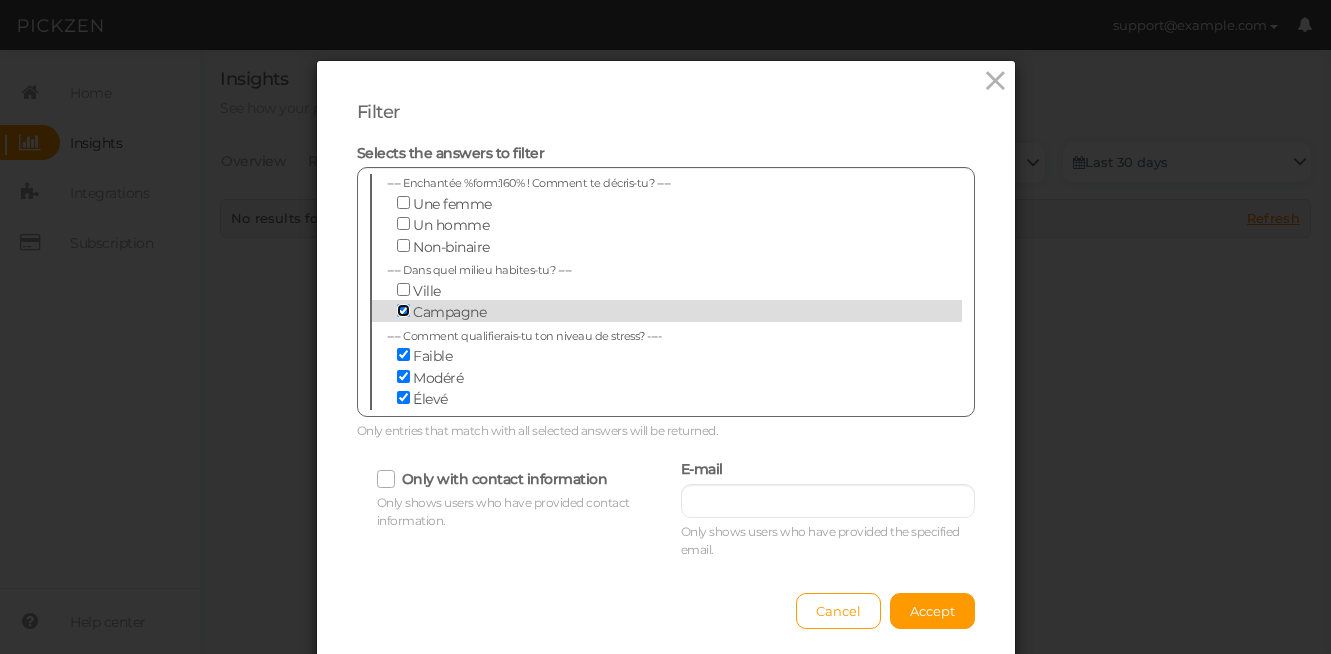 click on "Campagne" at bounding box center [403, 310] 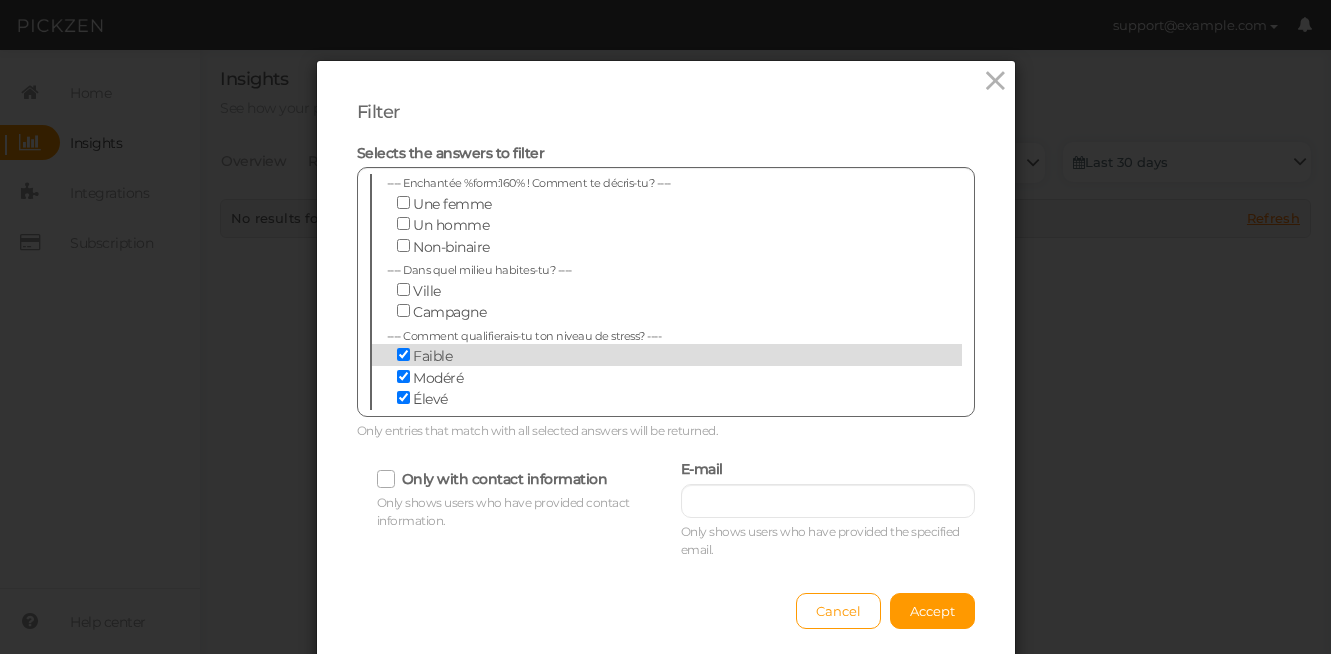 click at bounding box center (405, 356) 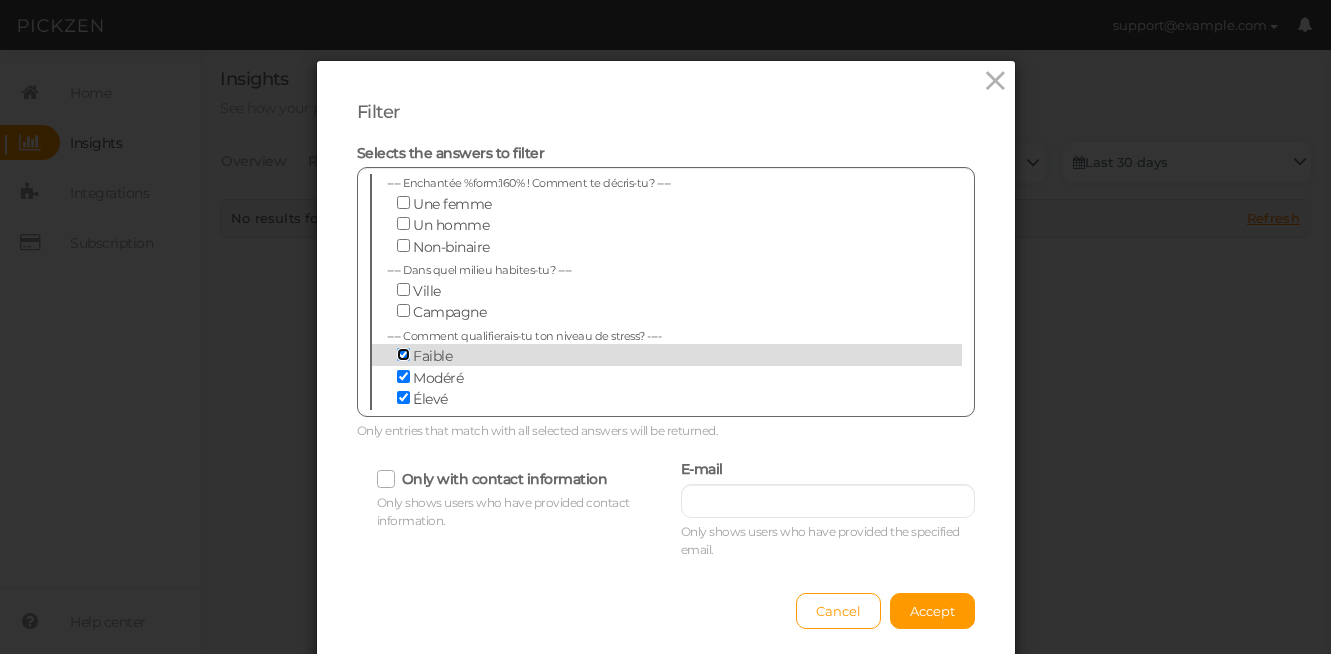 click on "Faible" at bounding box center (403, 354) 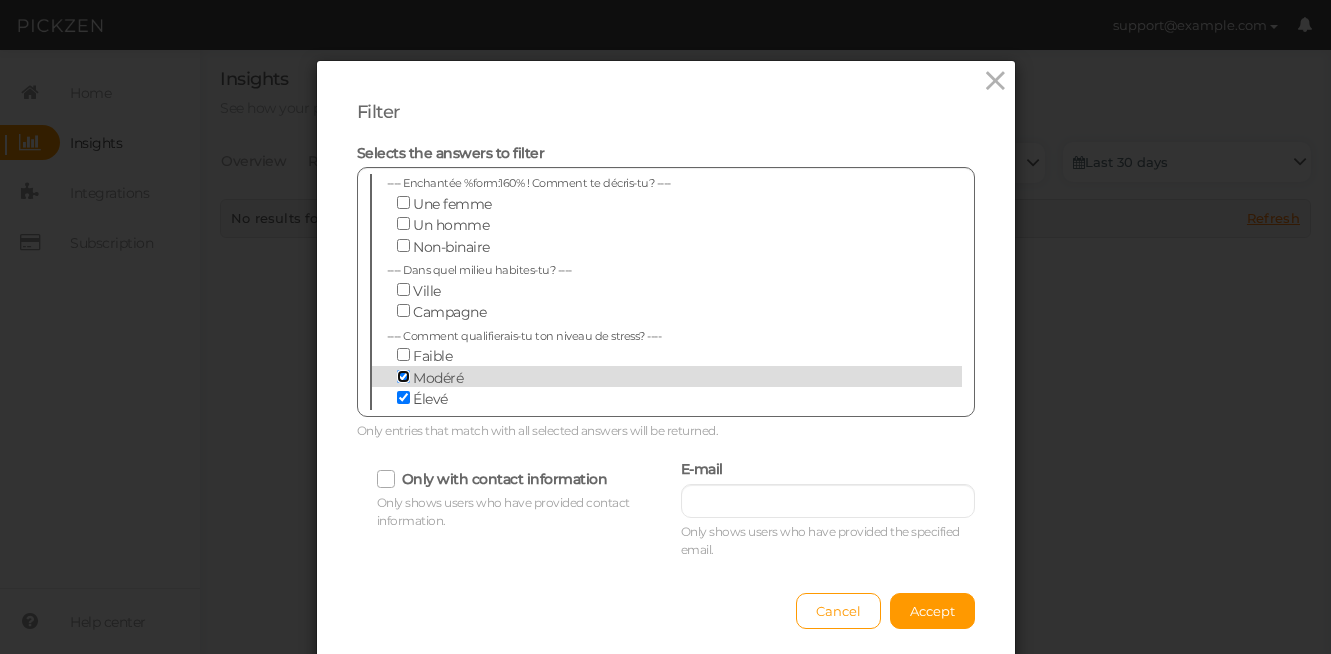 click on "Modéré" at bounding box center [403, 376] 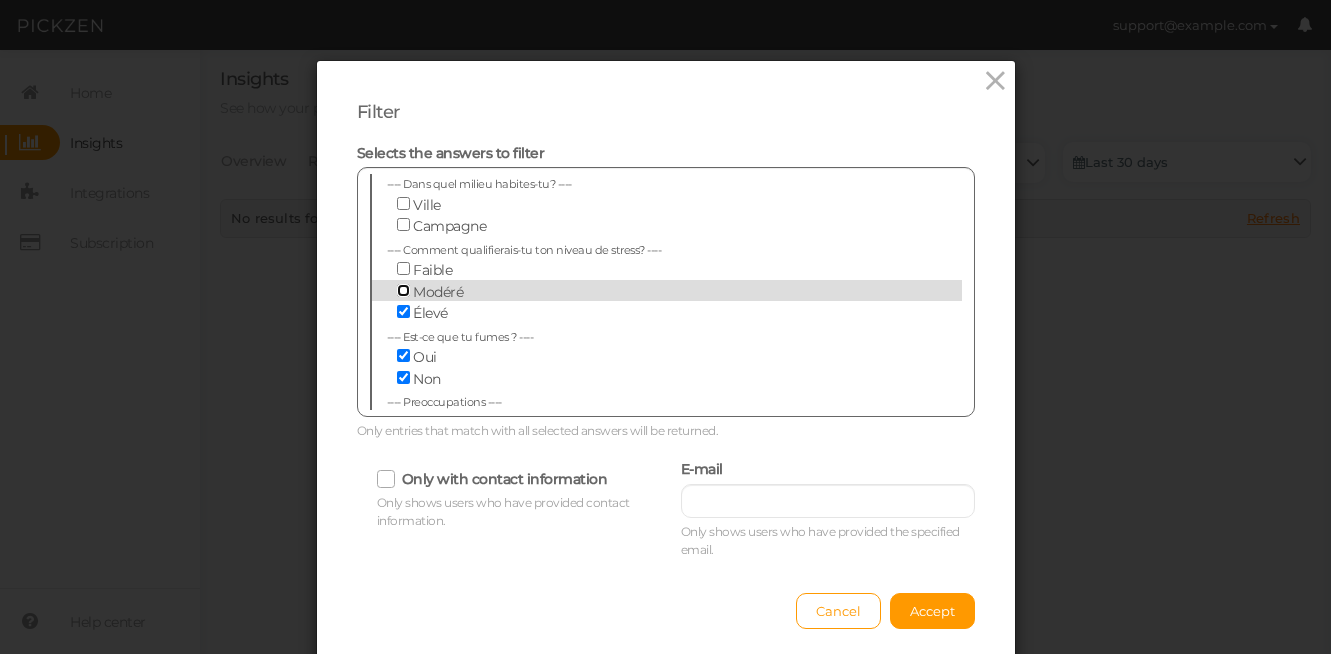 scroll, scrollTop: 102, scrollLeft: 0, axis: vertical 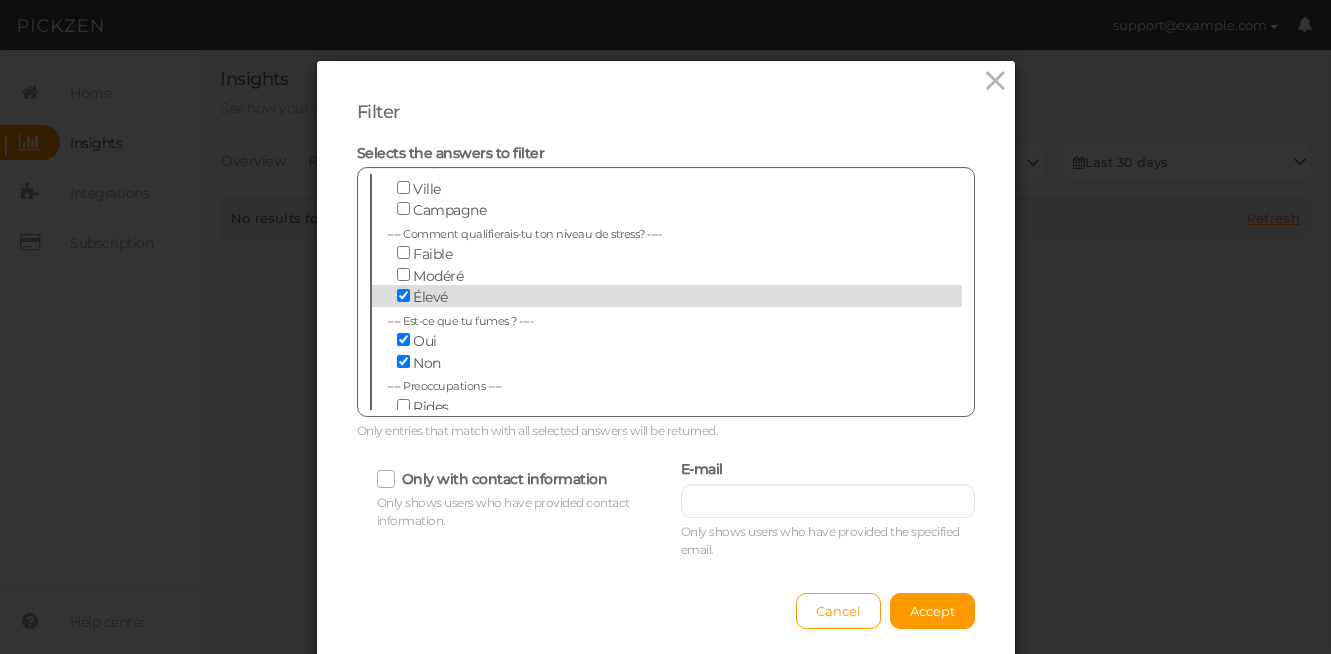 click on "Élevé" at bounding box center (652, 296) 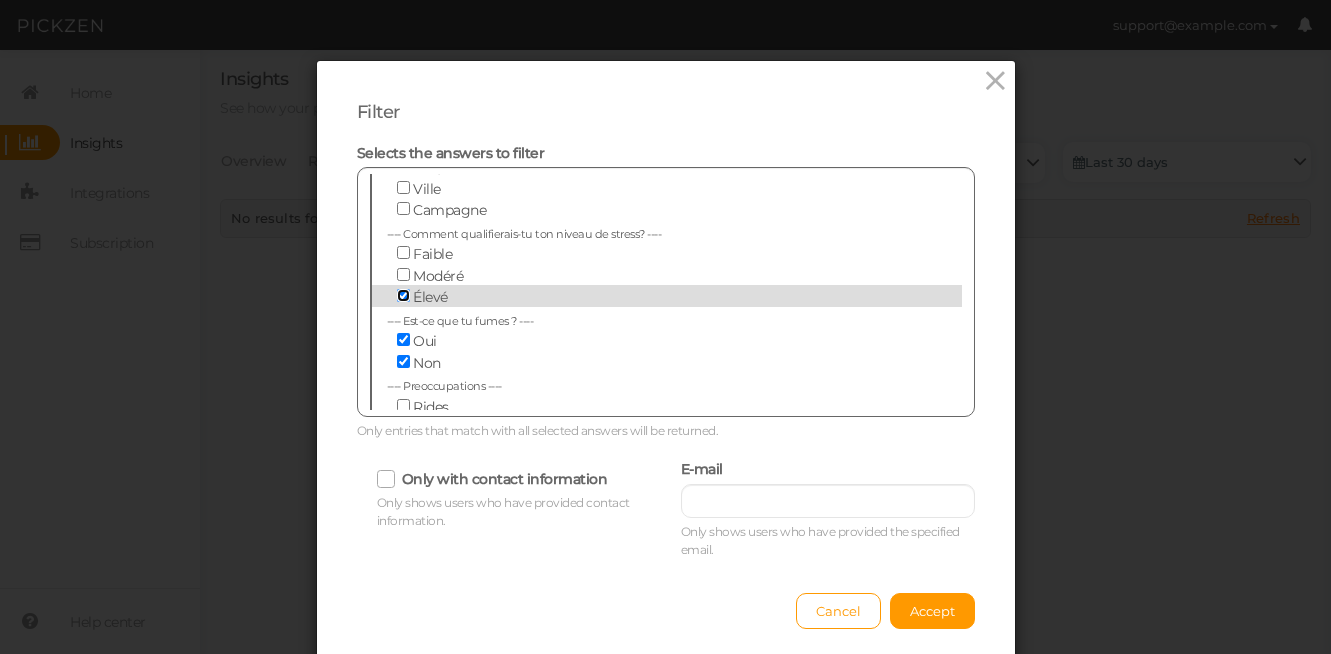 click on "Élevé" at bounding box center (403, 295) 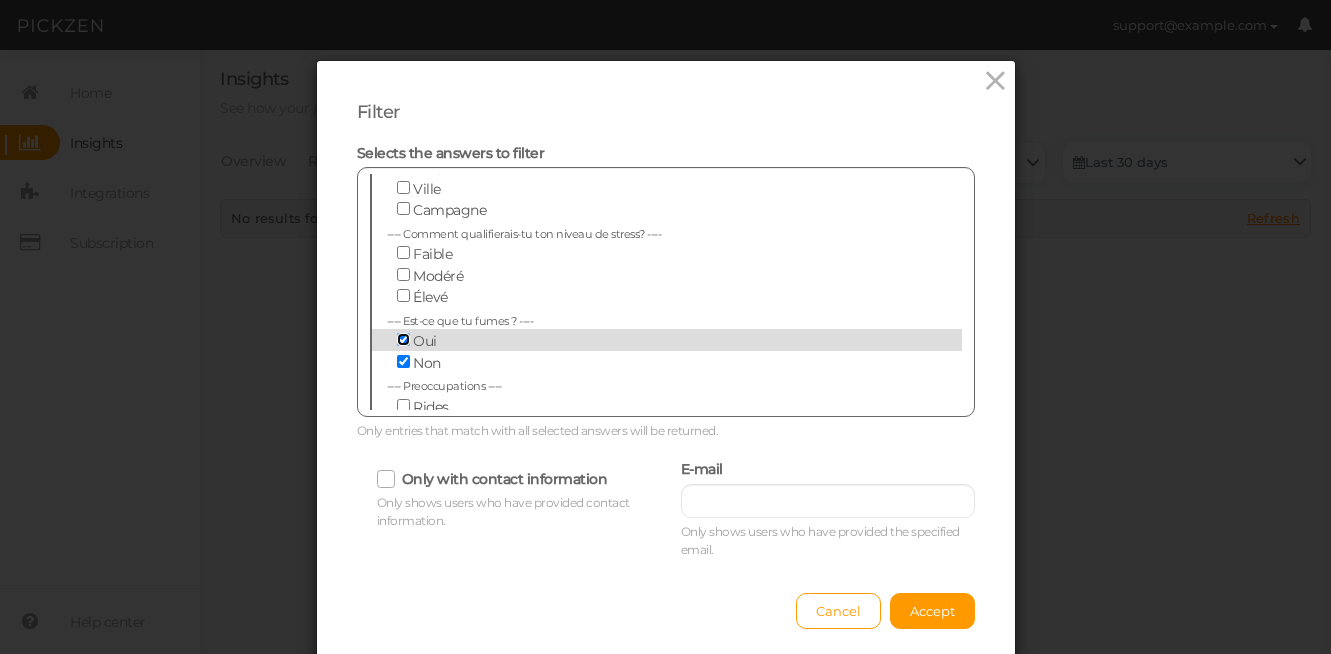 click on "Oui" at bounding box center [403, 339] 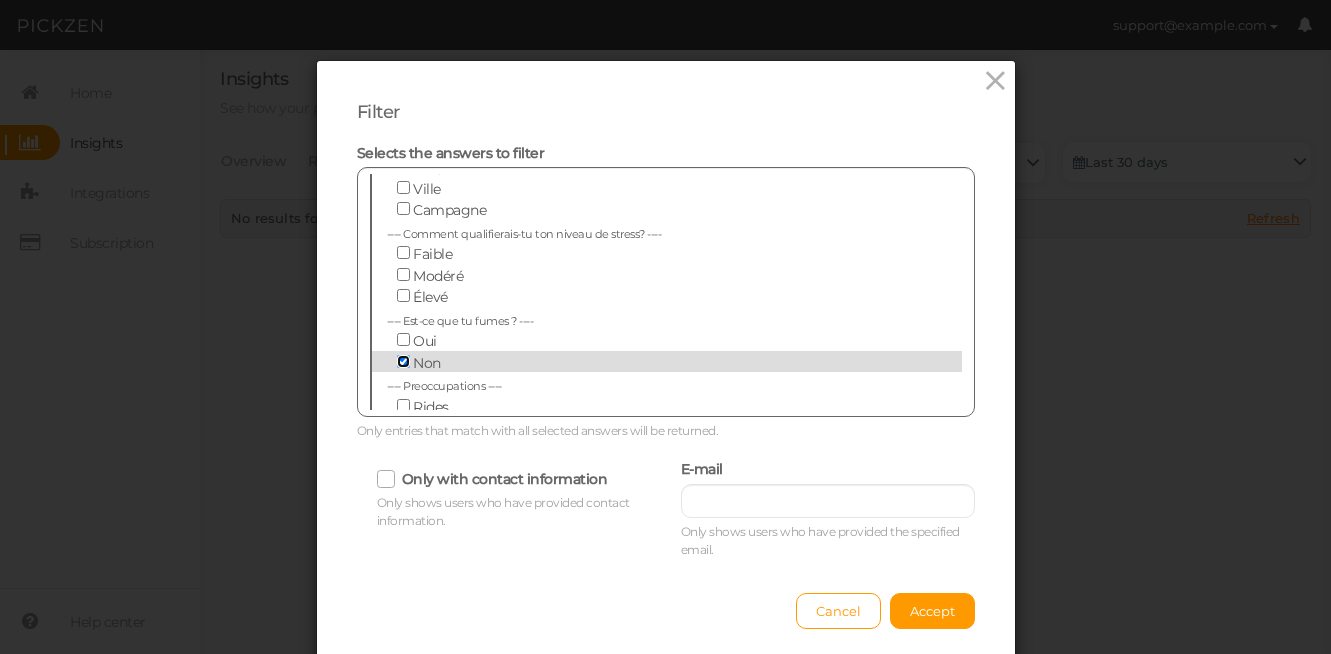 click on "Non" at bounding box center (403, 361) 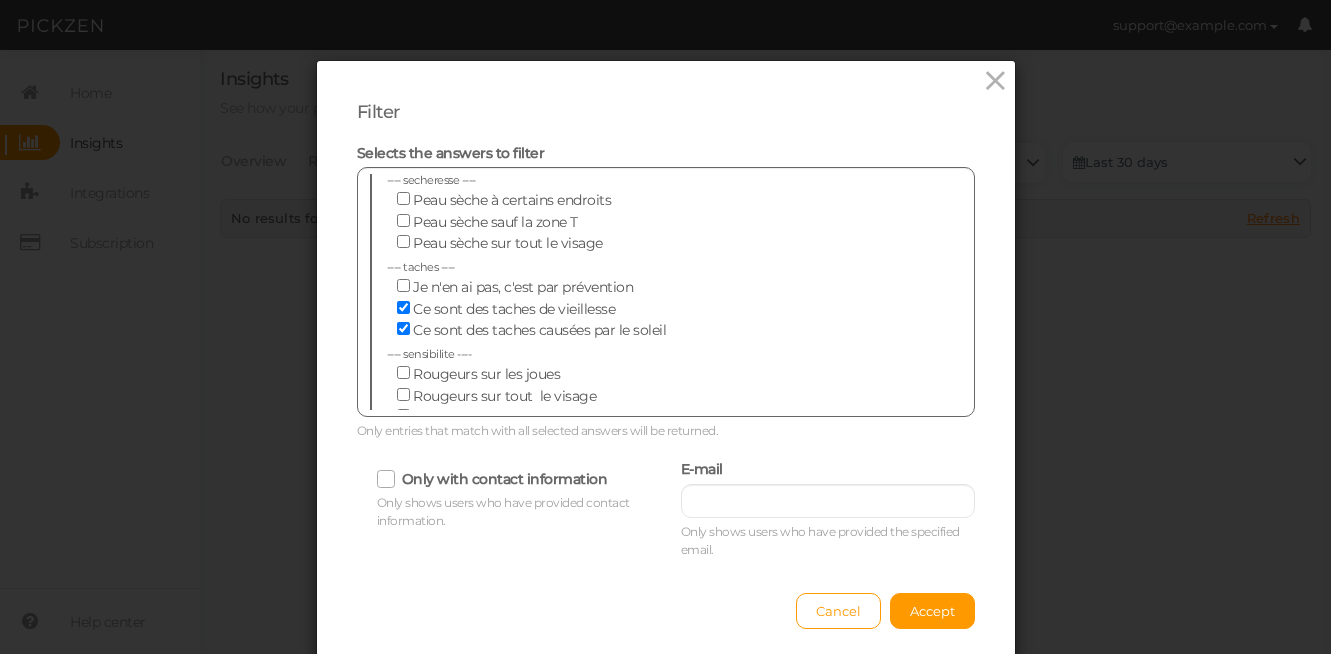 scroll, scrollTop: 639, scrollLeft: 0, axis: vertical 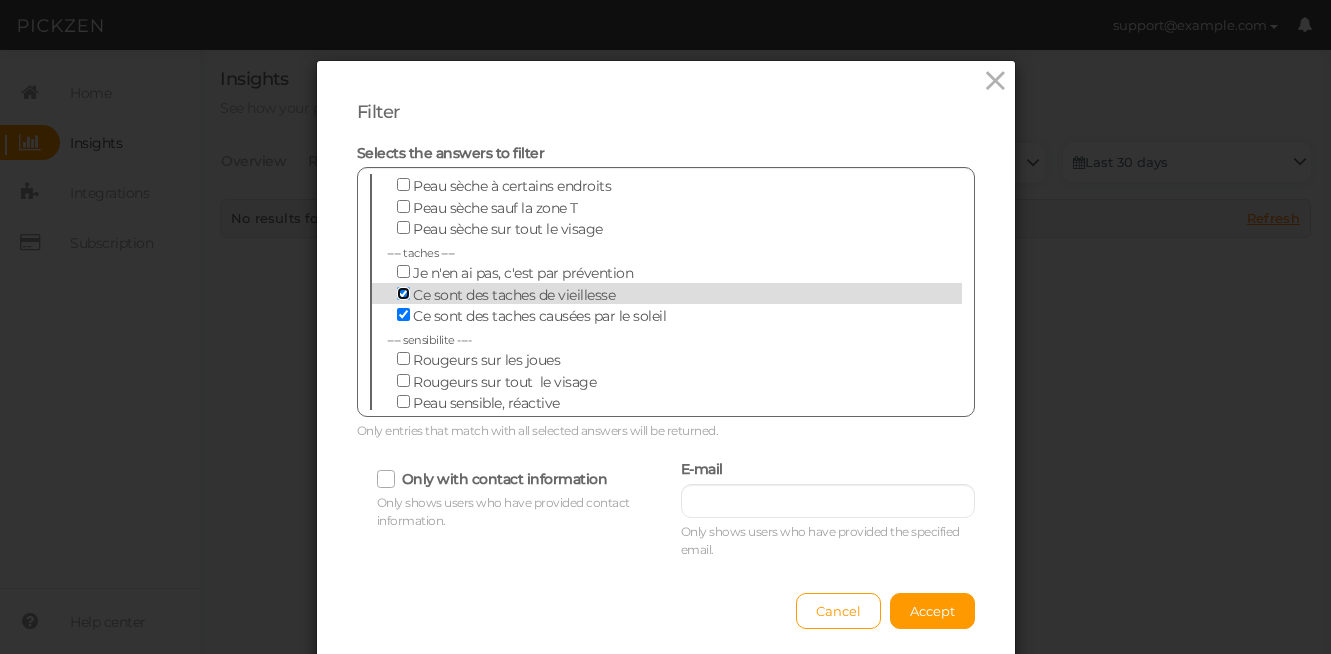 click on "Ce sont des taches de vieillesse" at bounding box center [403, 293] 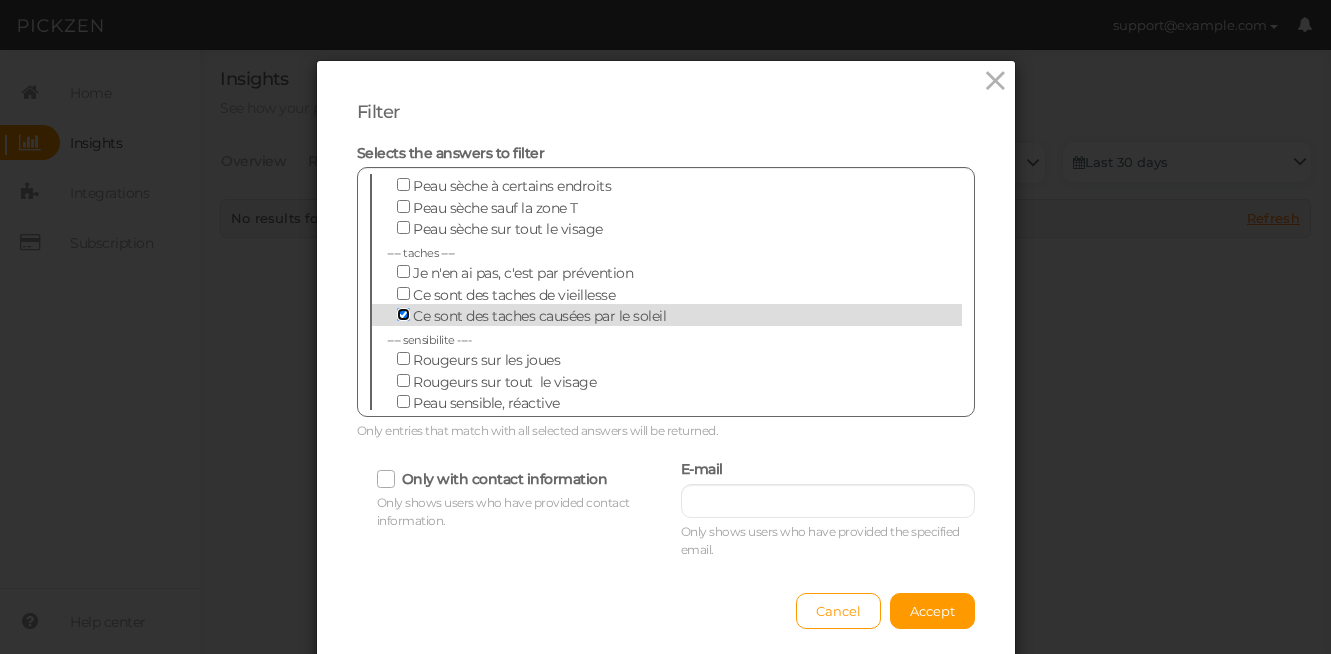 click on "Ce sont des taches causées par le soleil" at bounding box center [403, 314] 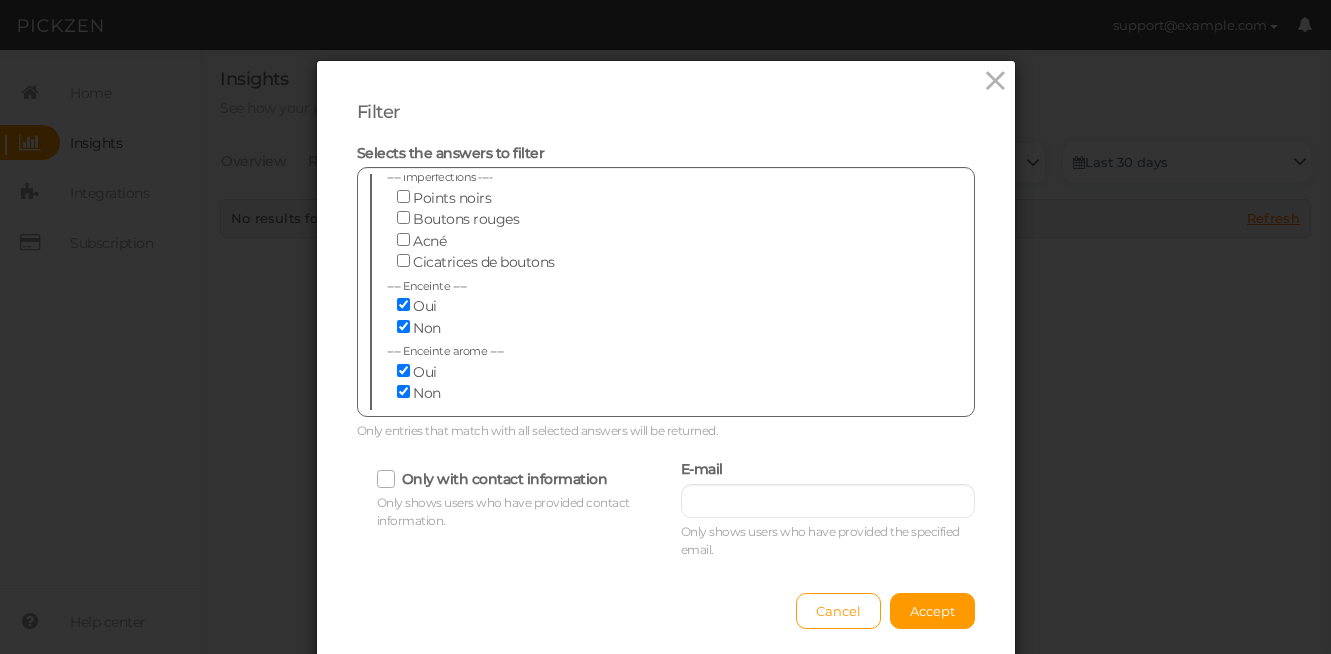 scroll, scrollTop: 917, scrollLeft: 0, axis: vertical 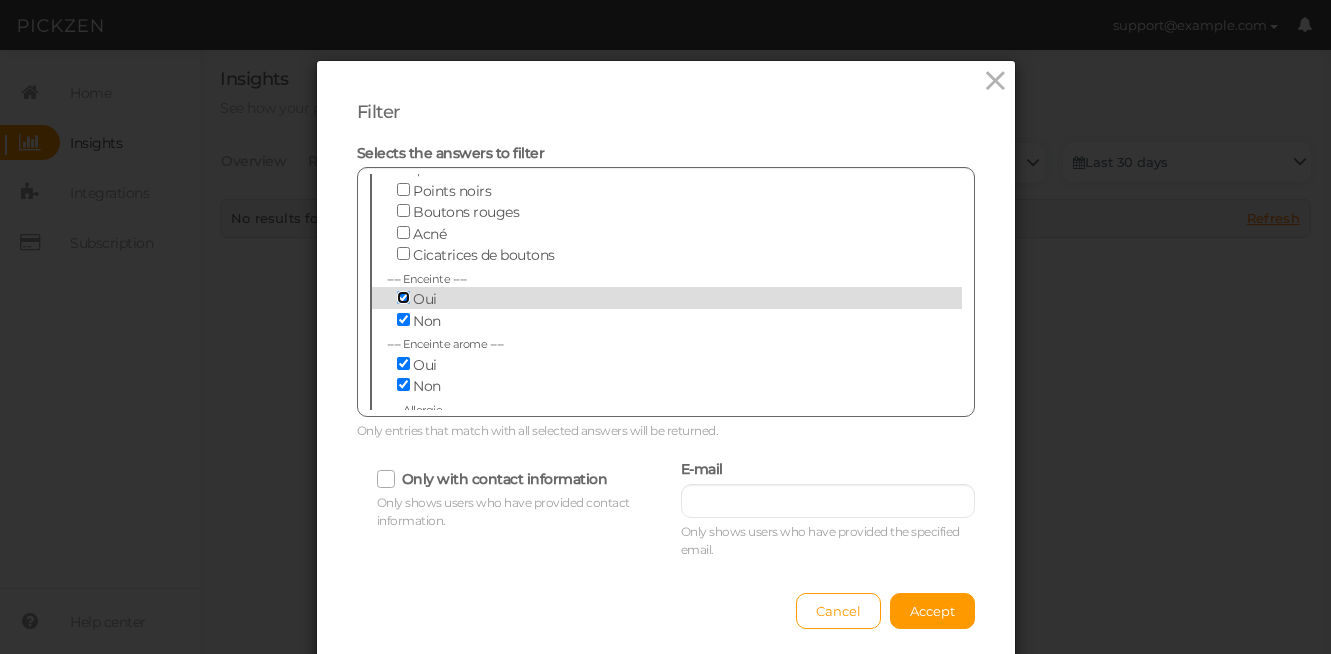 click on "Oui" at bounding box center [403, 297] 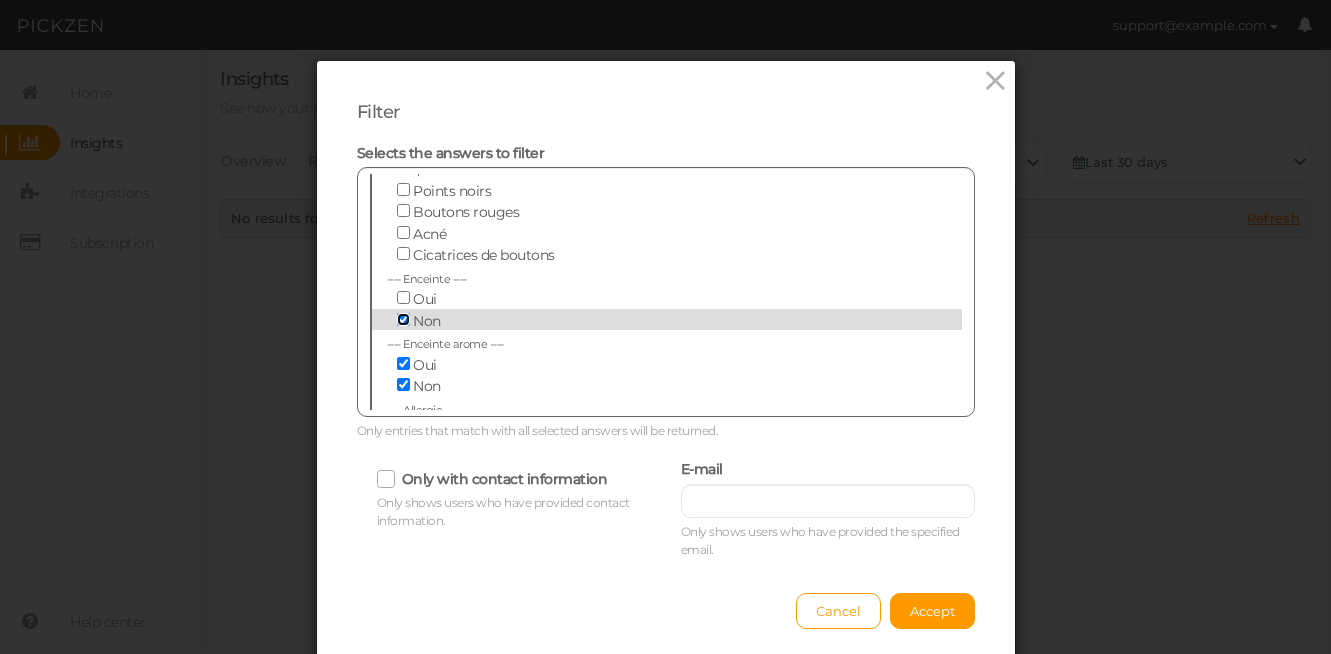 click on "Non" at bounding box center (403, 319) 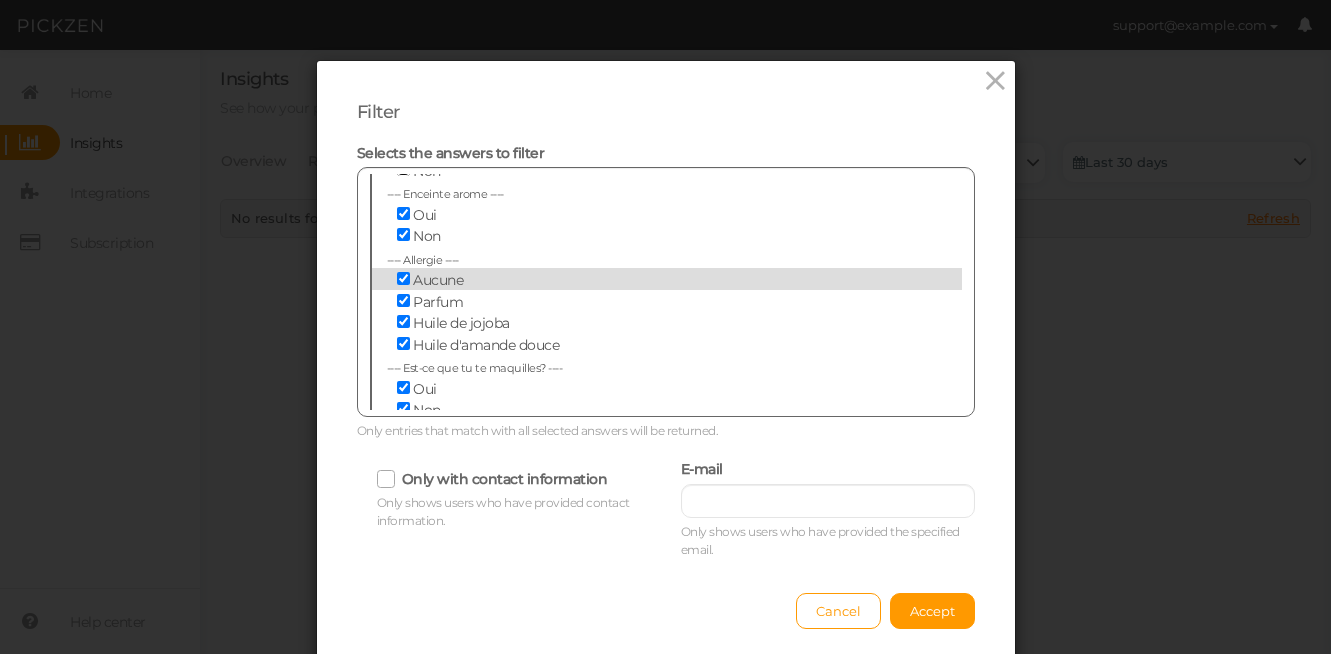 scroll, scrollTop: 1068, scrollLeft: 0, axis: vertical 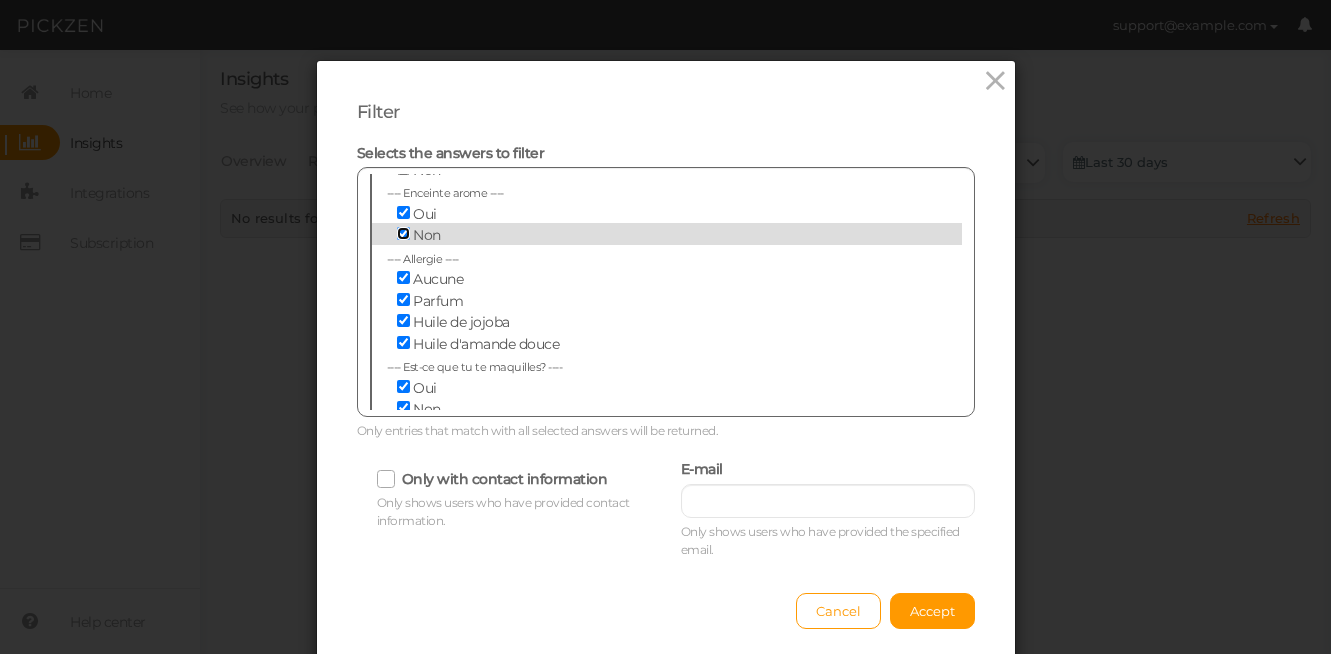 click on "Non" at bounding box center (403, 233) 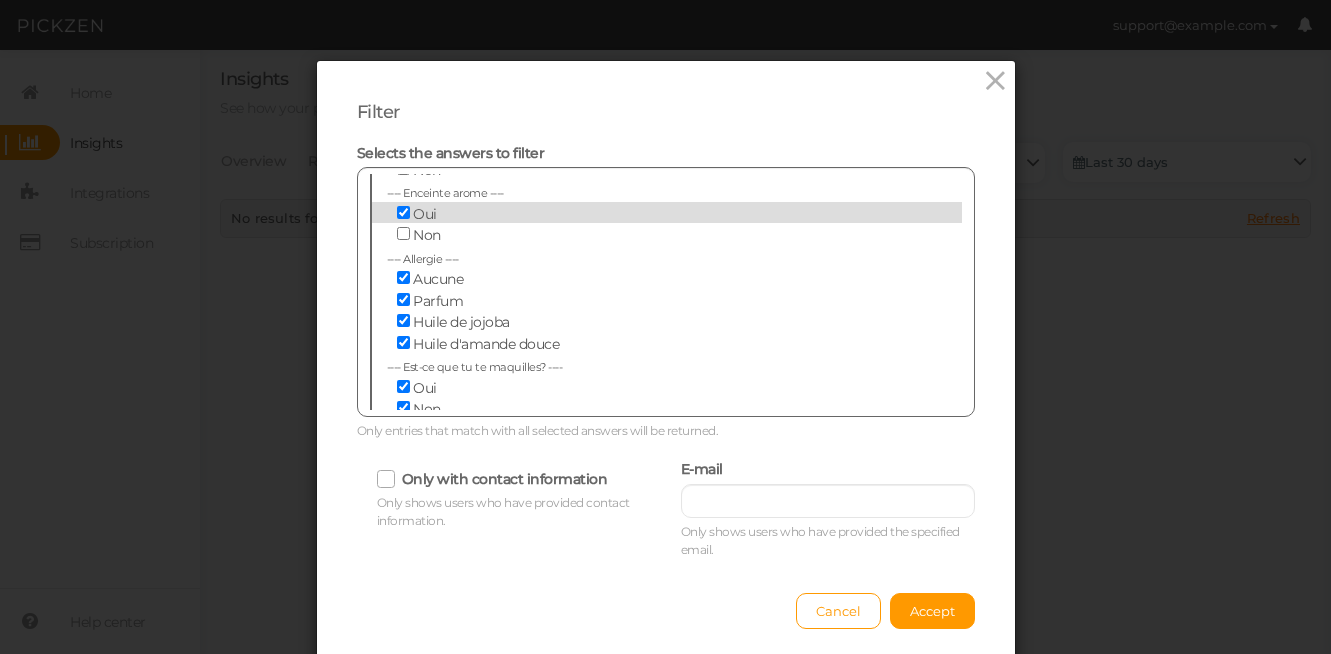 click on "Oui" at bounding box center (652, 213) 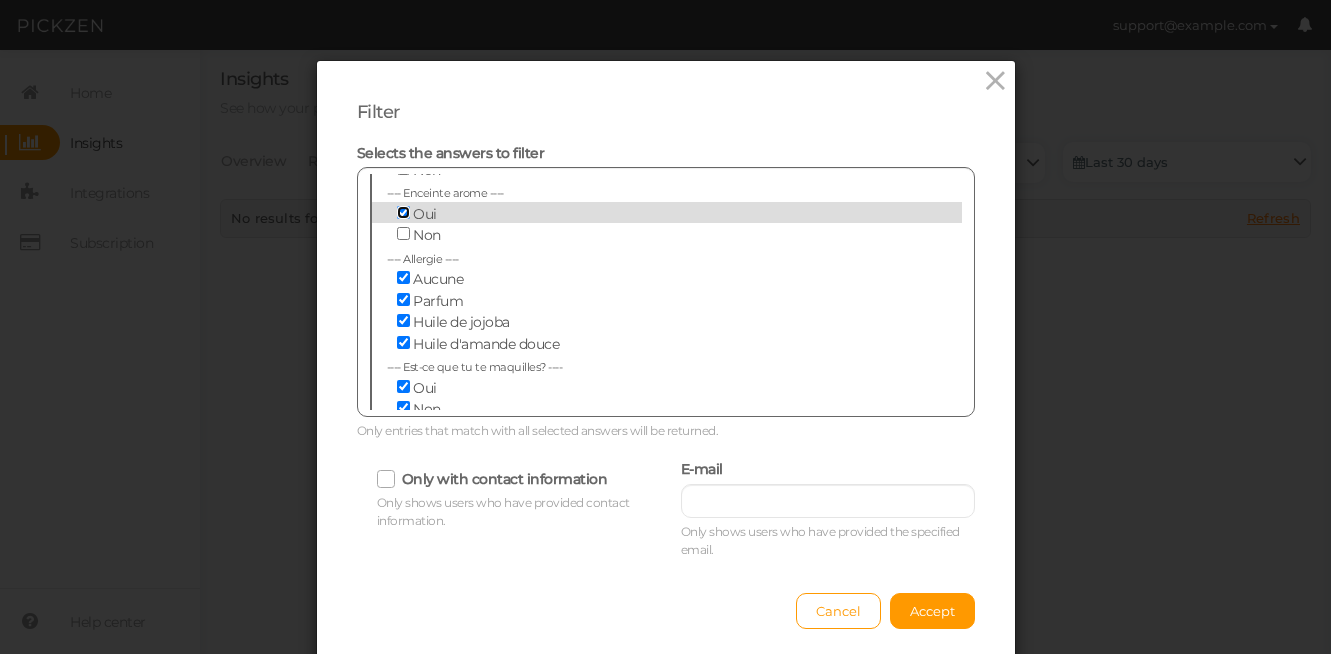 click on "Oui" at bounding box center [403, 212] 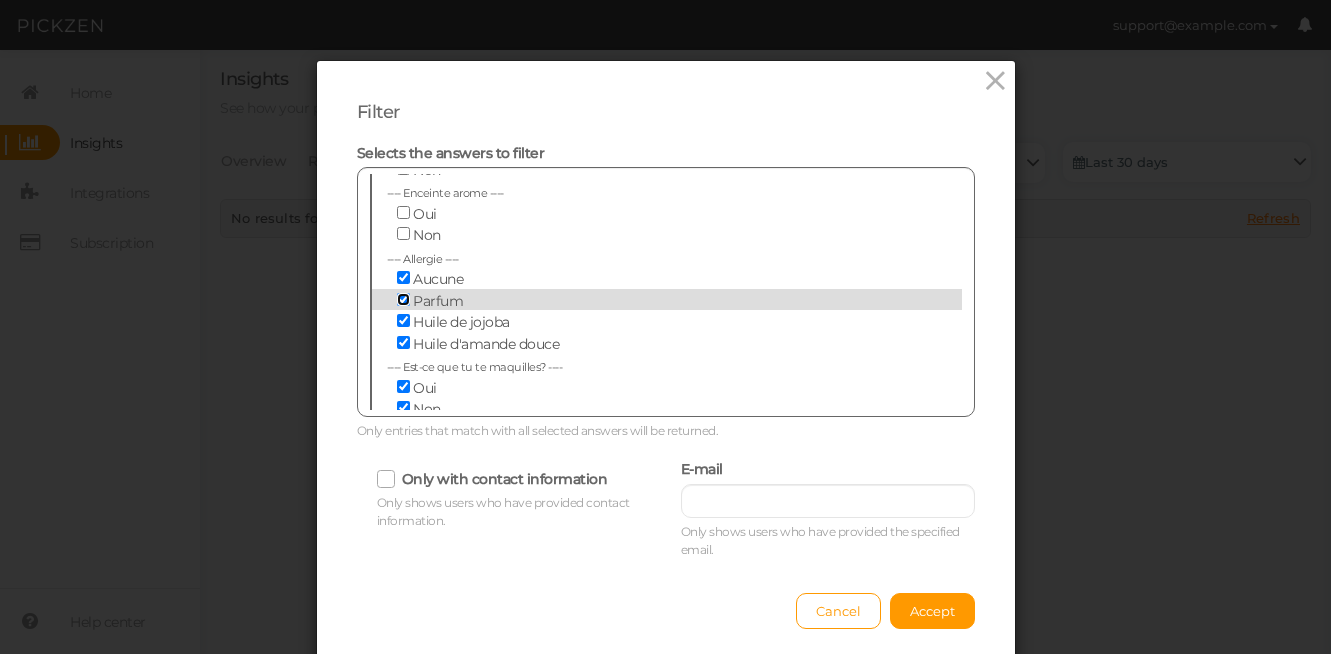 click on "Parfum" at bounding box center (403, 299) 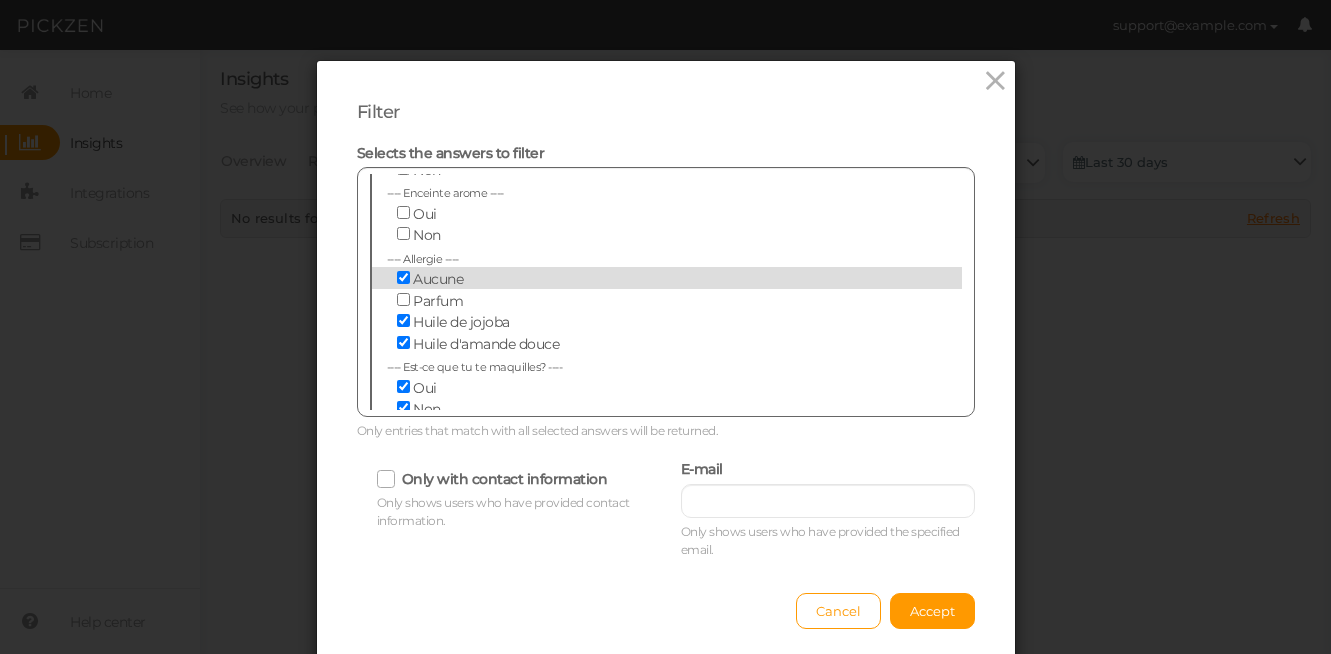 click at bounding box center (405, 279) 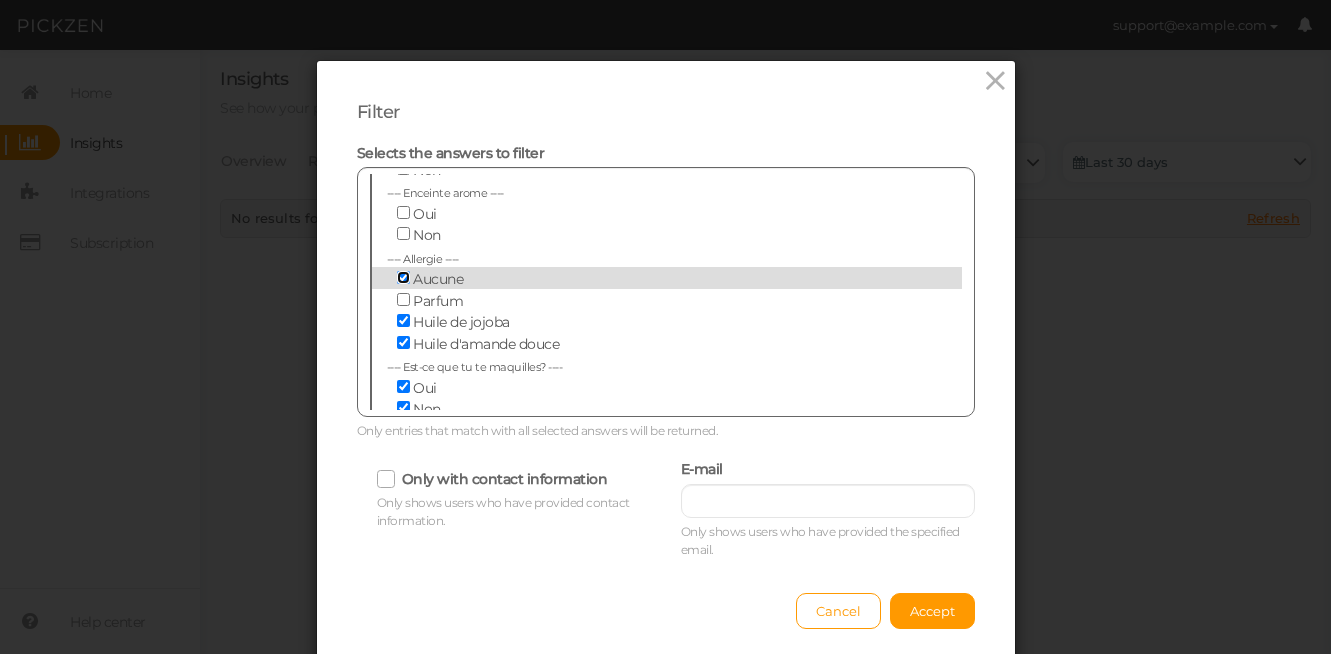 click on "Aucune" at bounding box center (403, 277) 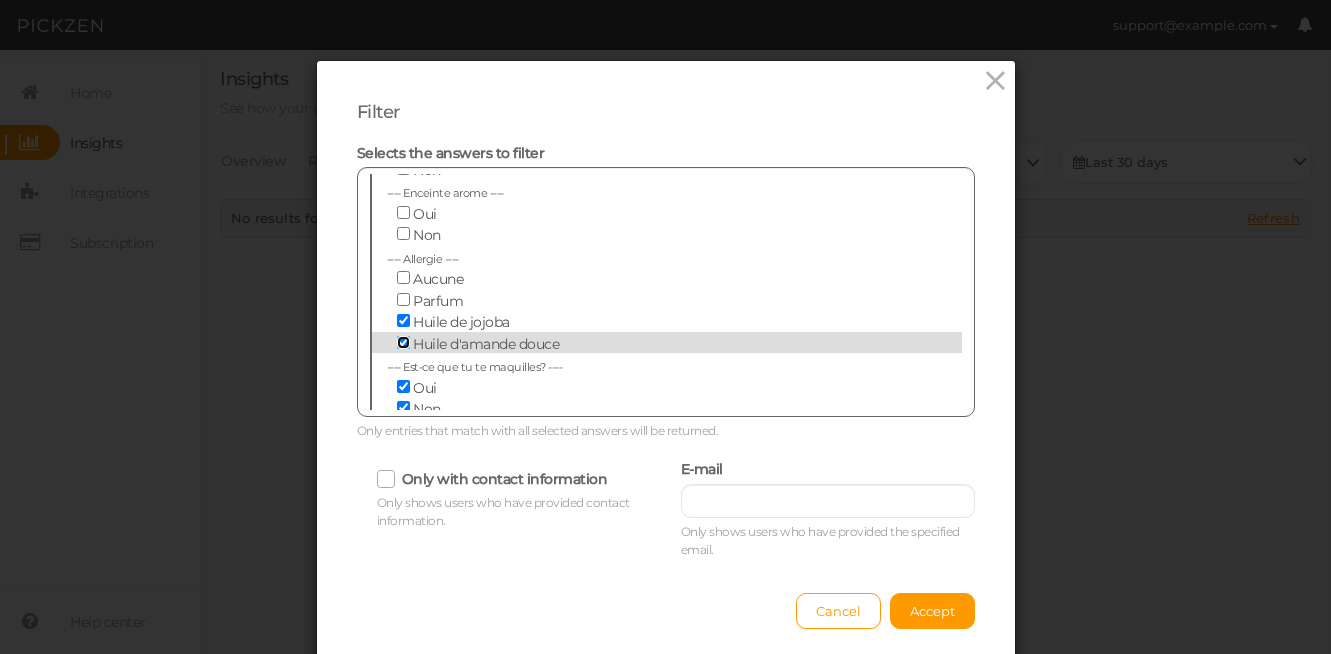 click on "Huile d'amande douce" at bounding box center [403, 342] 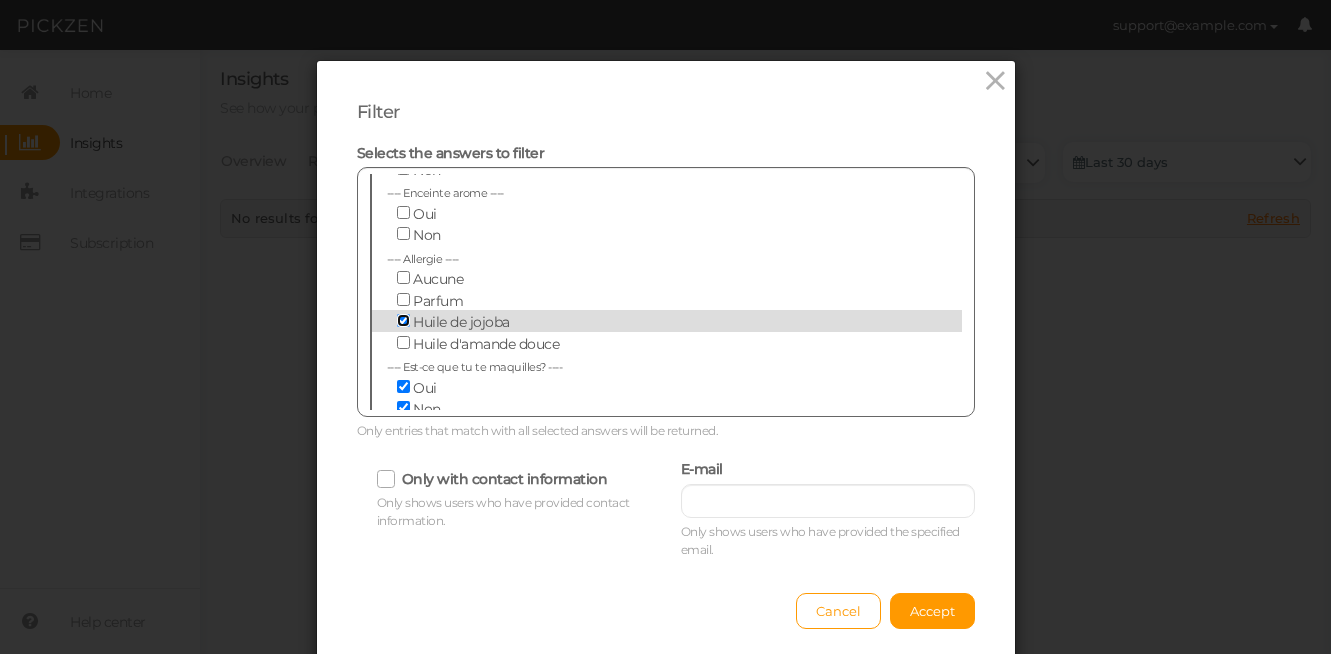 click on "Huile de jojoba" at bounding box center (403, 320) 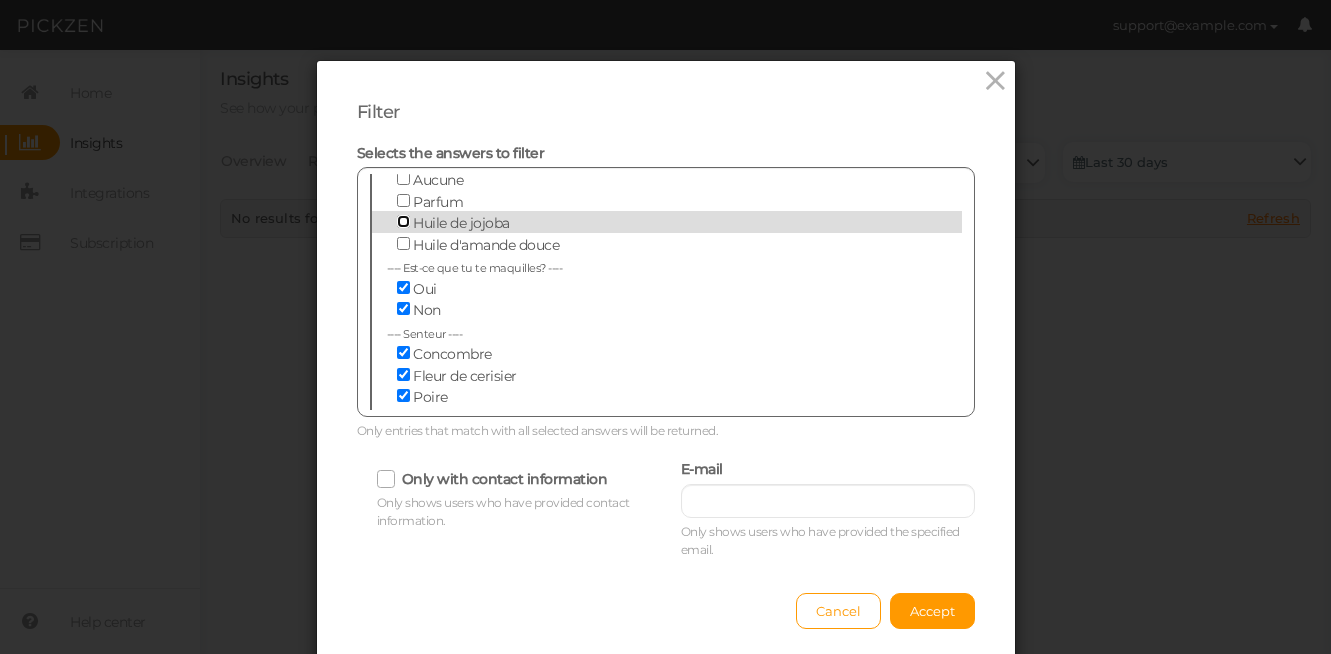 scroll, scrollTop: 1178, scrollLeft: 0, axis: vertical 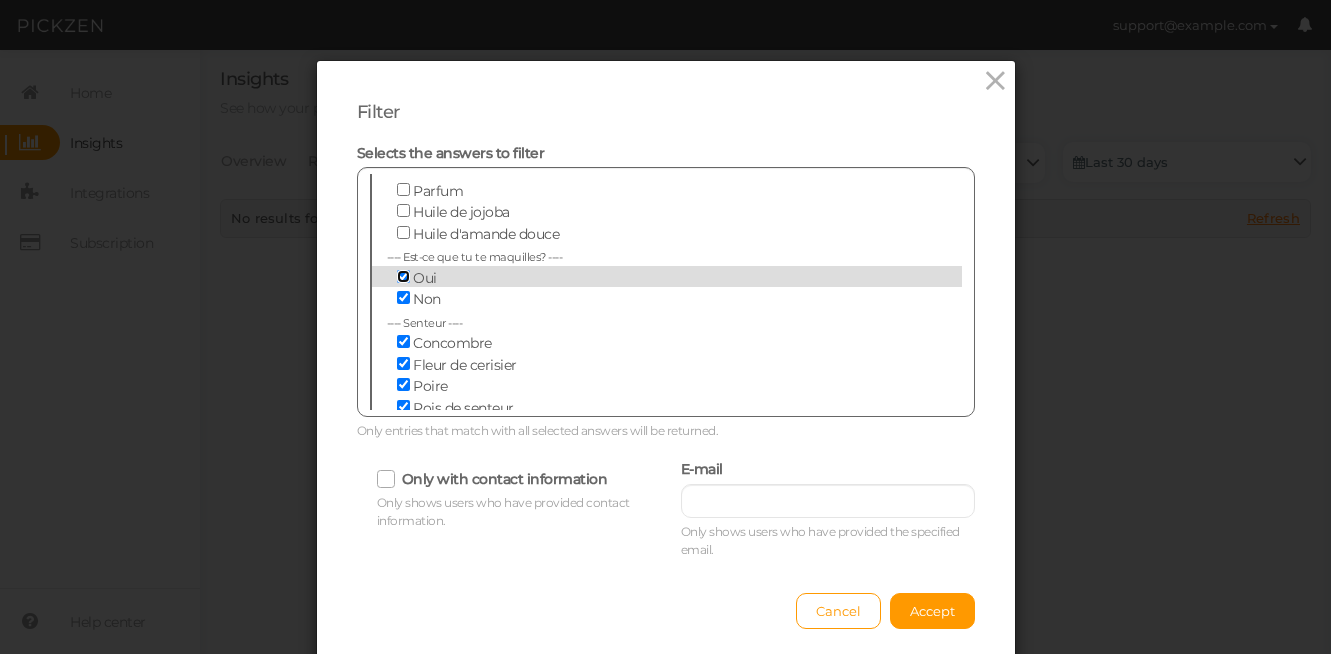 click on "Oui" at bounding box center [403, 276] 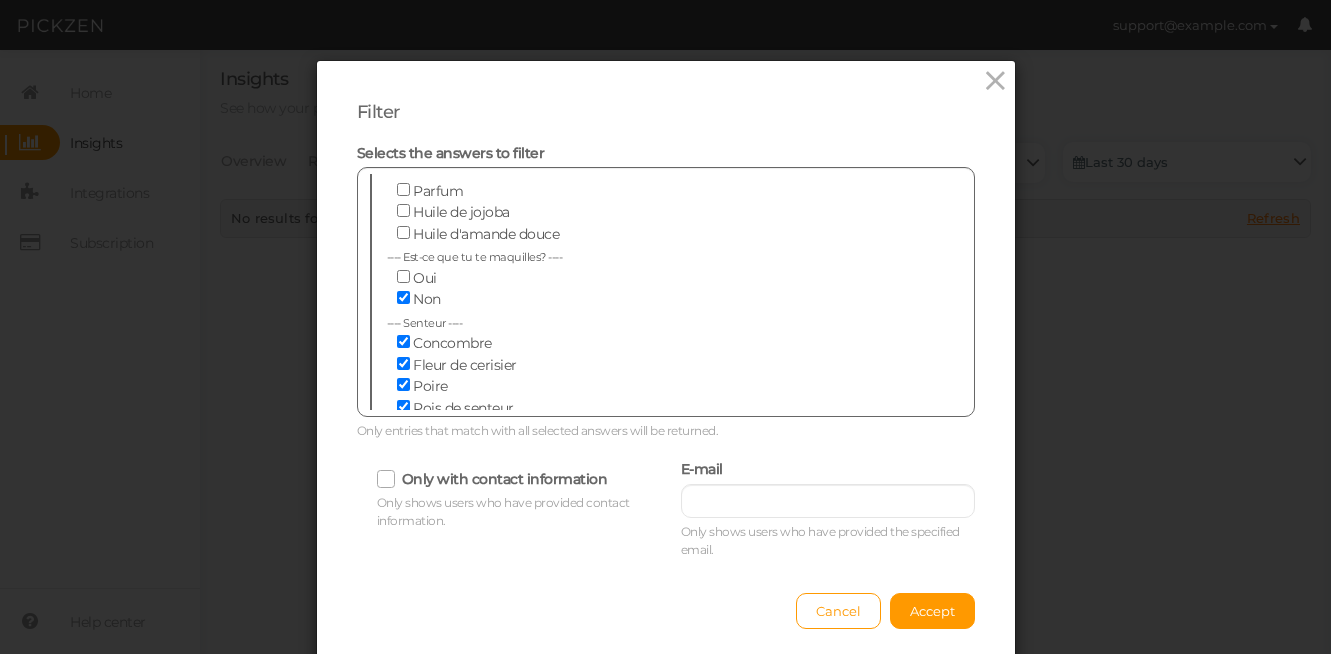 click on "---- Senteur ----" at bounding box center [667, 320] 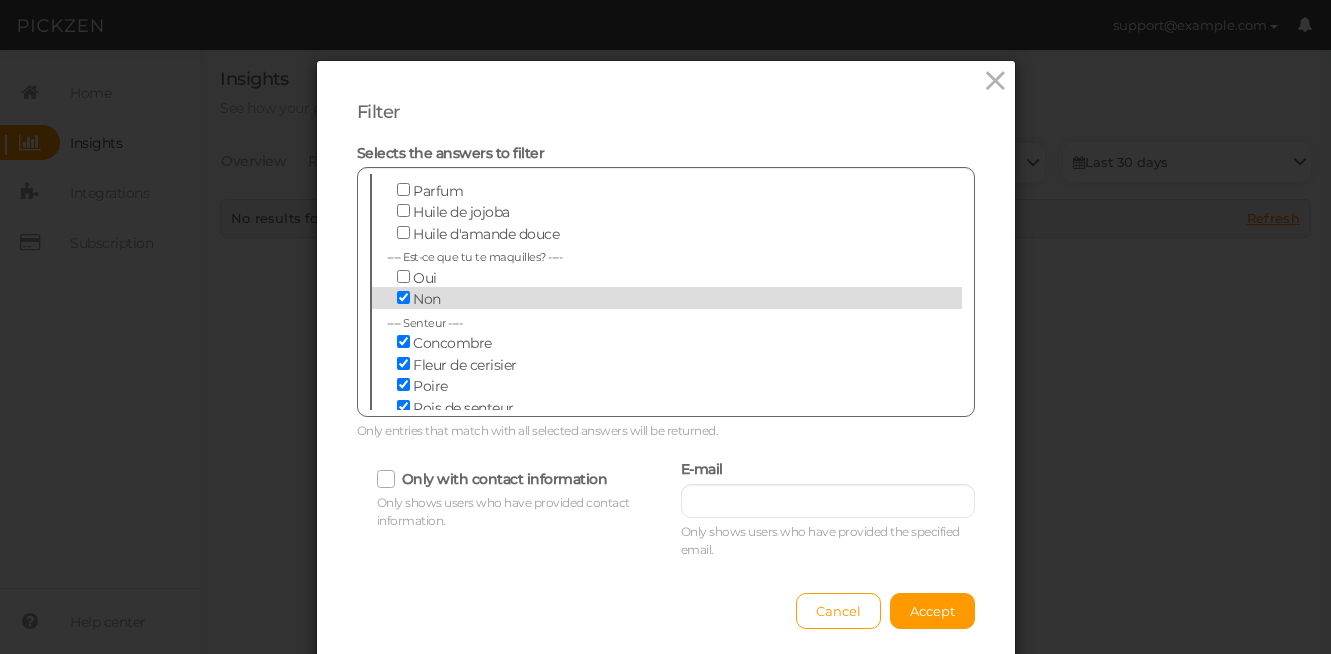 click at bounding box center (405, 299) 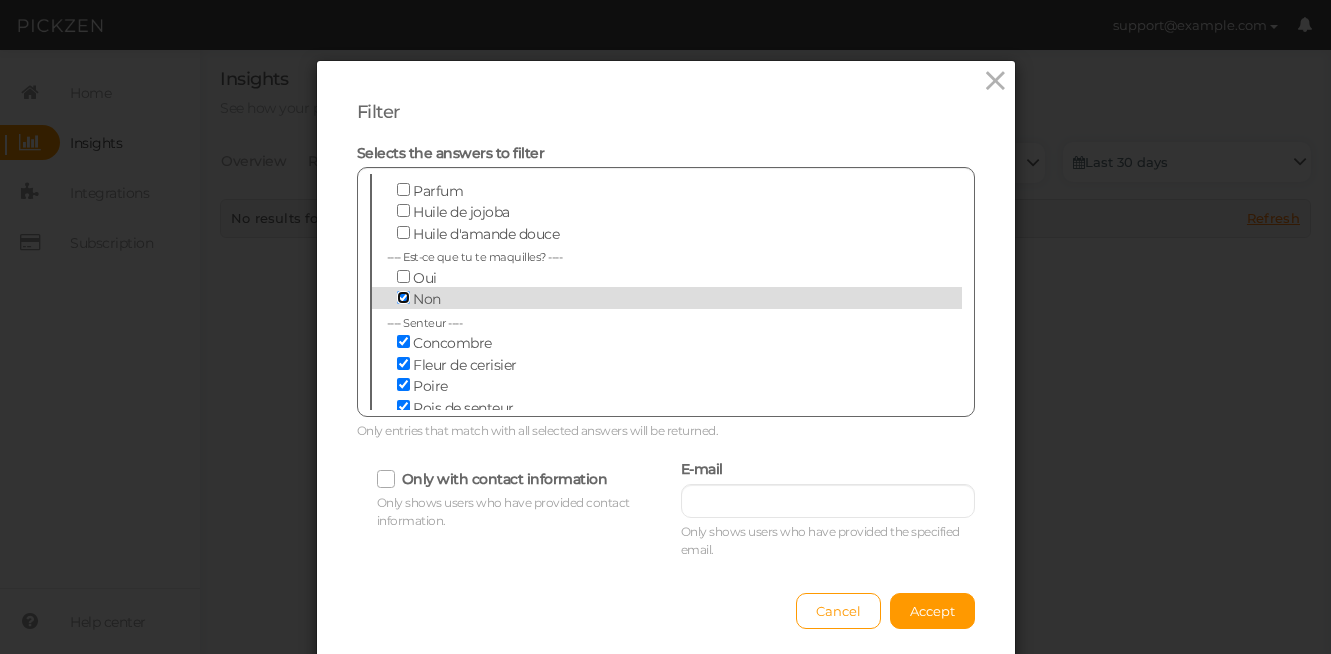 click on "Non" at bounding box center (403, 297) 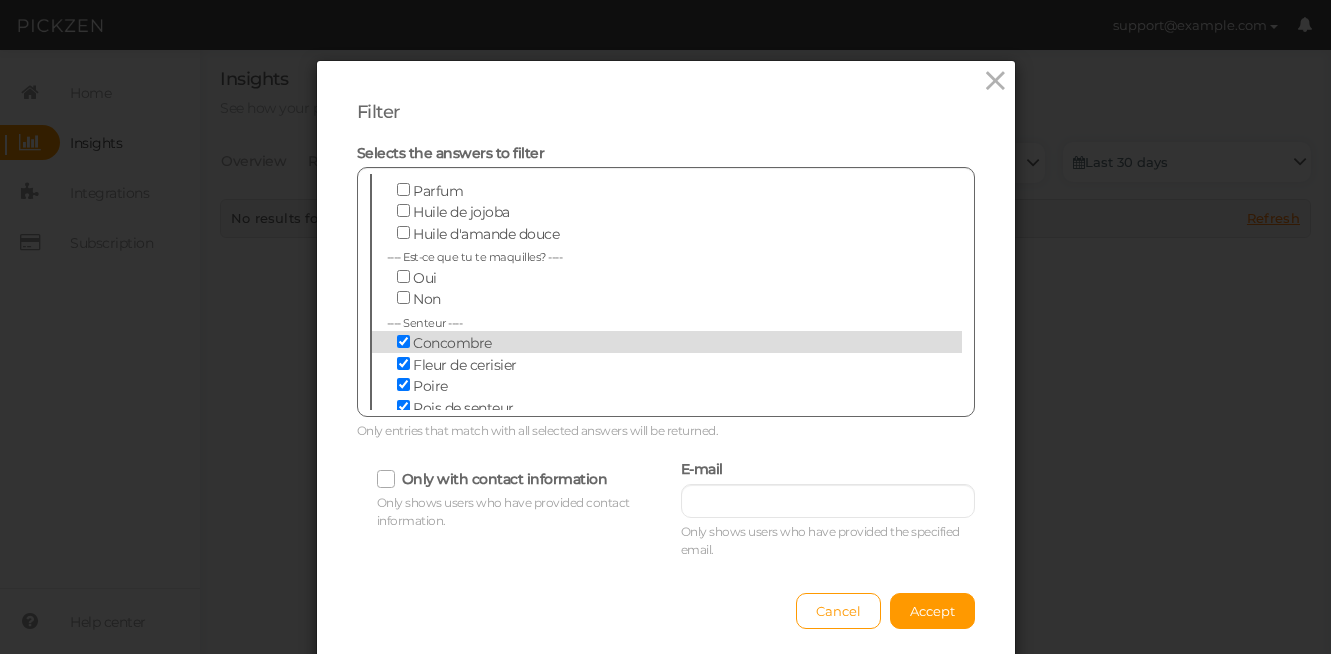click at bounding box center (405, 343) 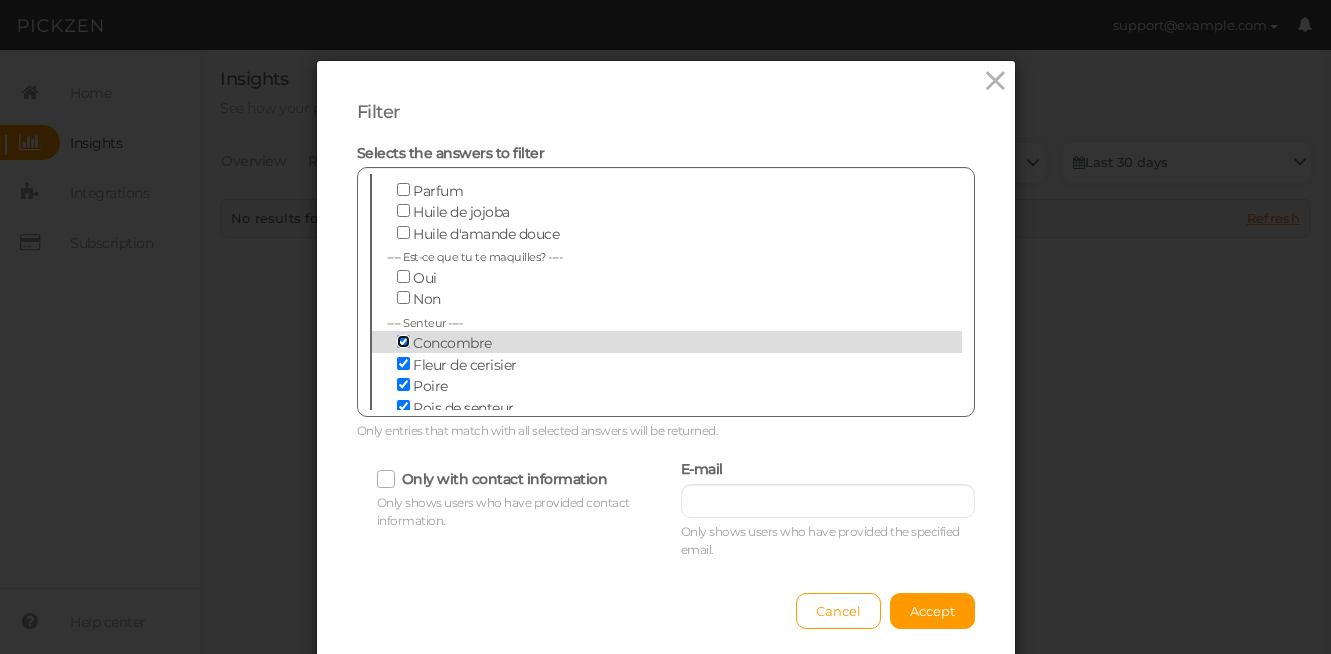 click on "Concombre" at bounding box center (403, 341) 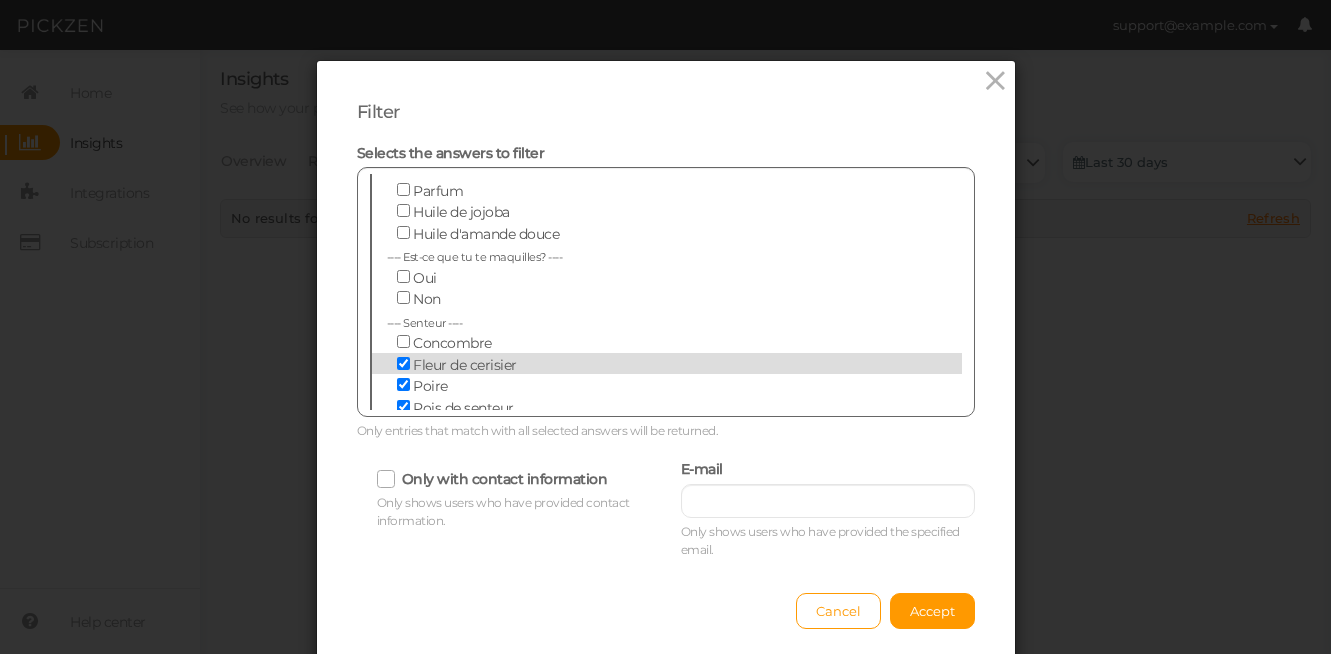 click at bounding box center (405, 365) 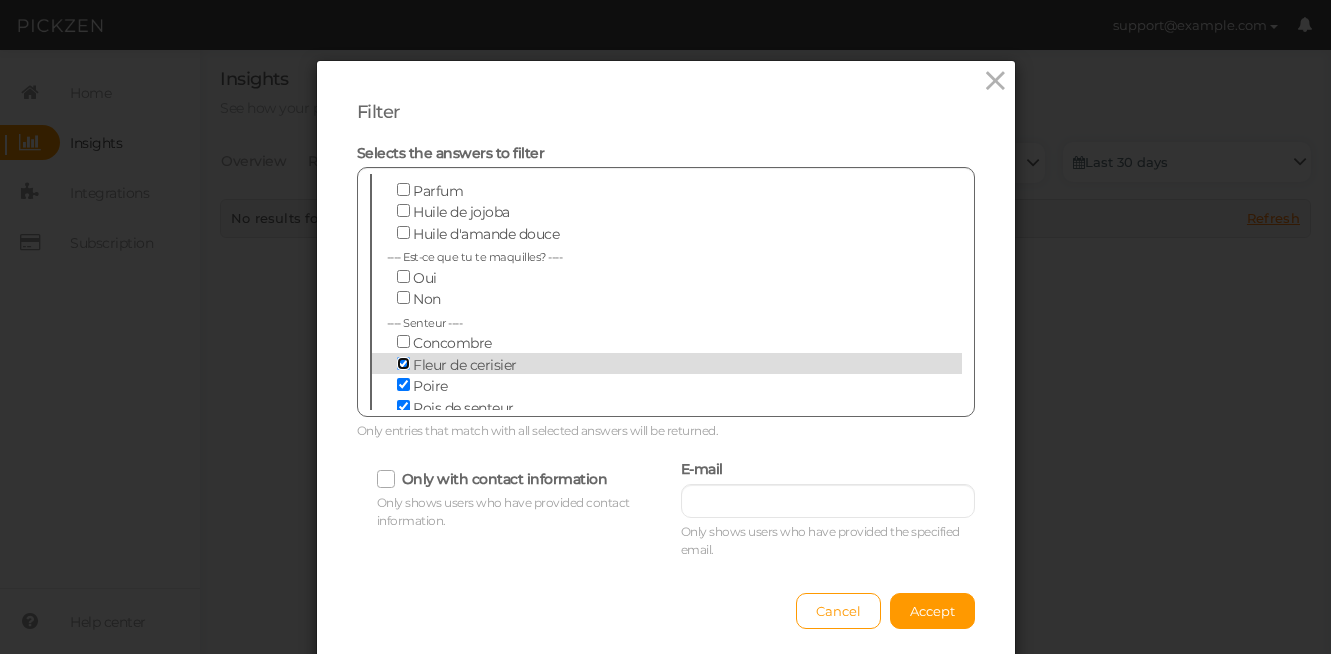 checkbox on "false" 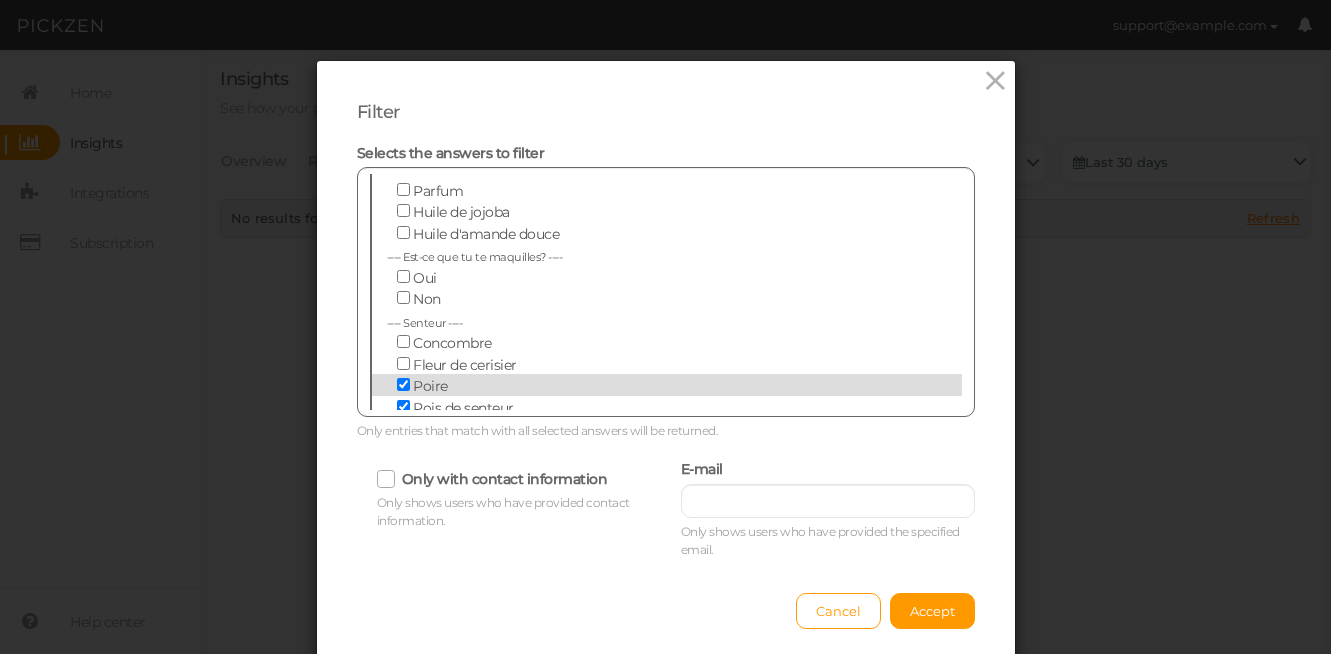 click at bounding box center (405, 386) 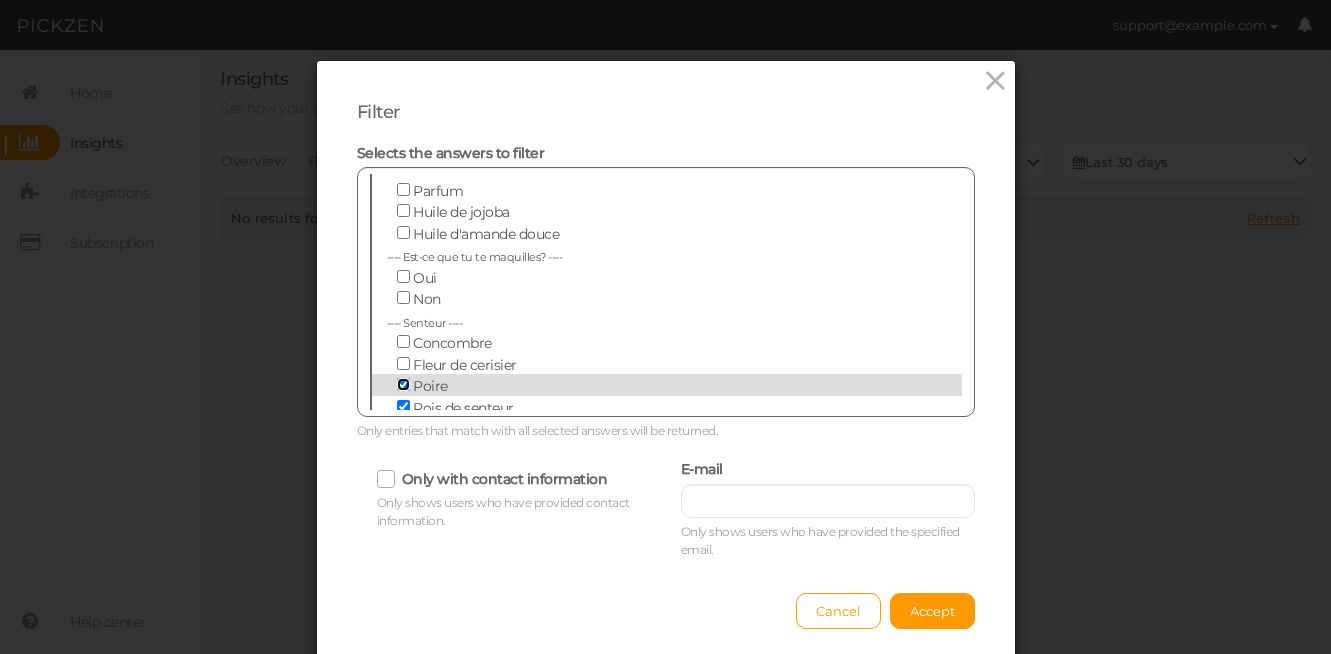 click on "Poire" at bounding box center (403, 384) 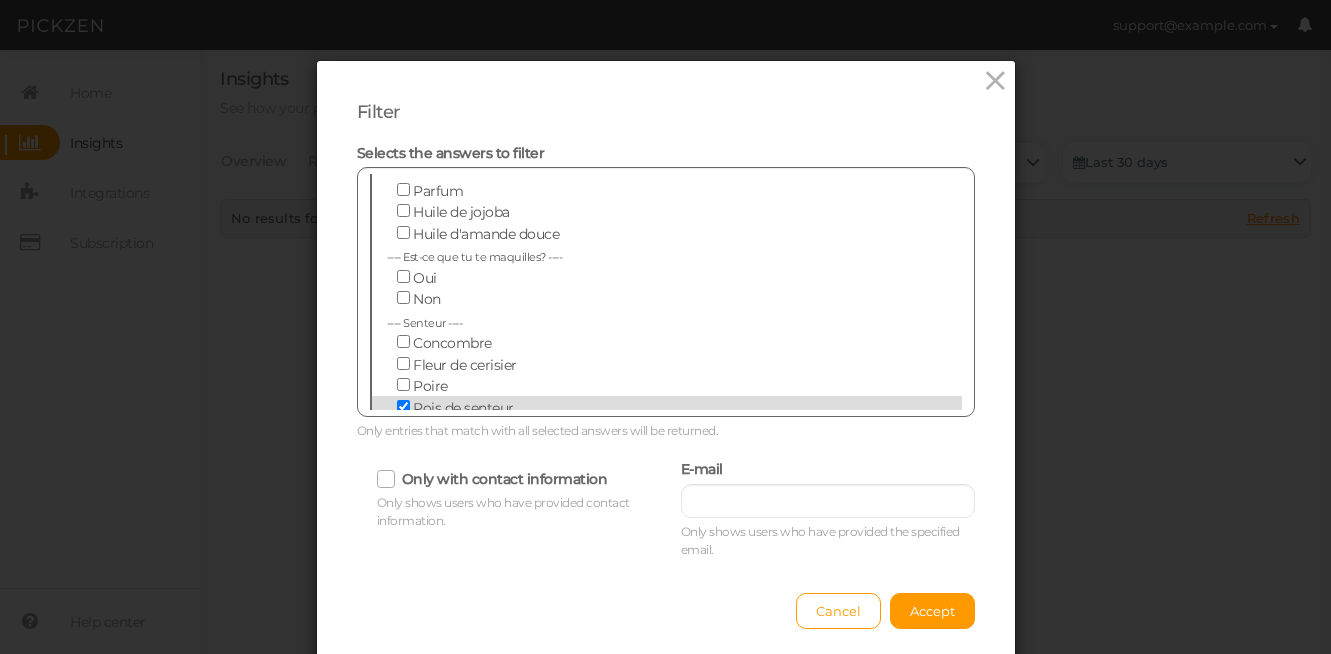 click at bounding box center [405, 408] 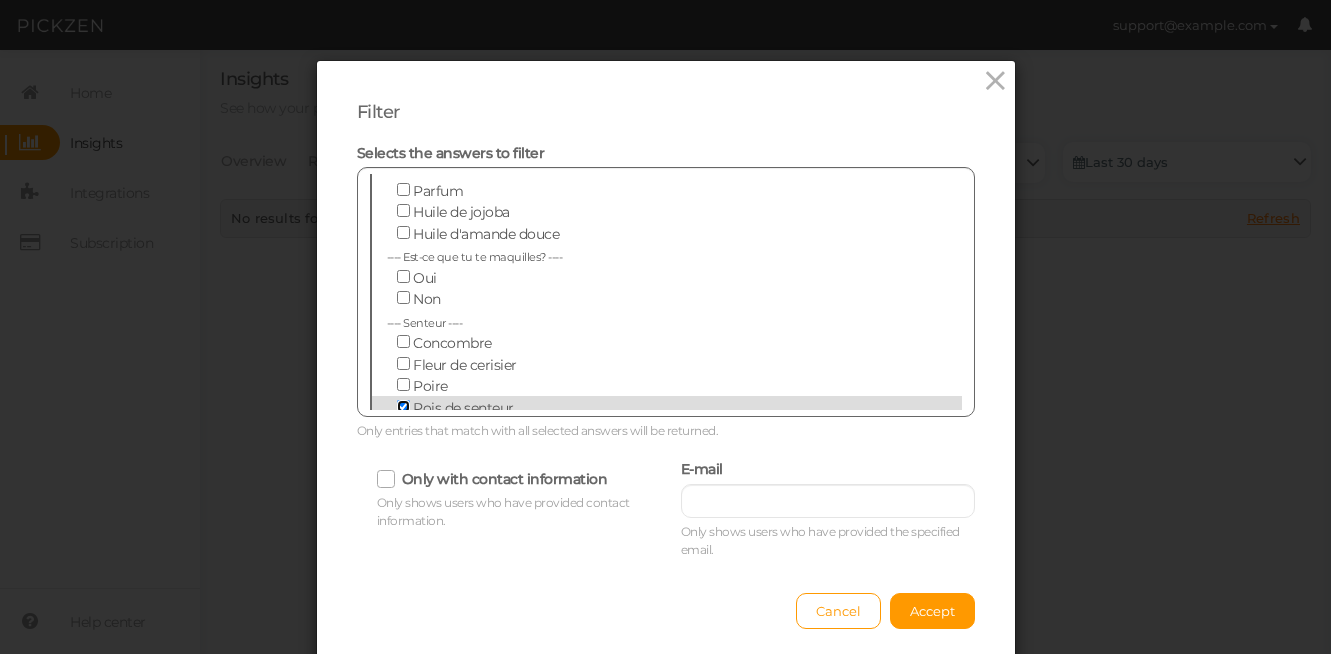 click on "Pois de senteur" at bounding box center [403, 406] 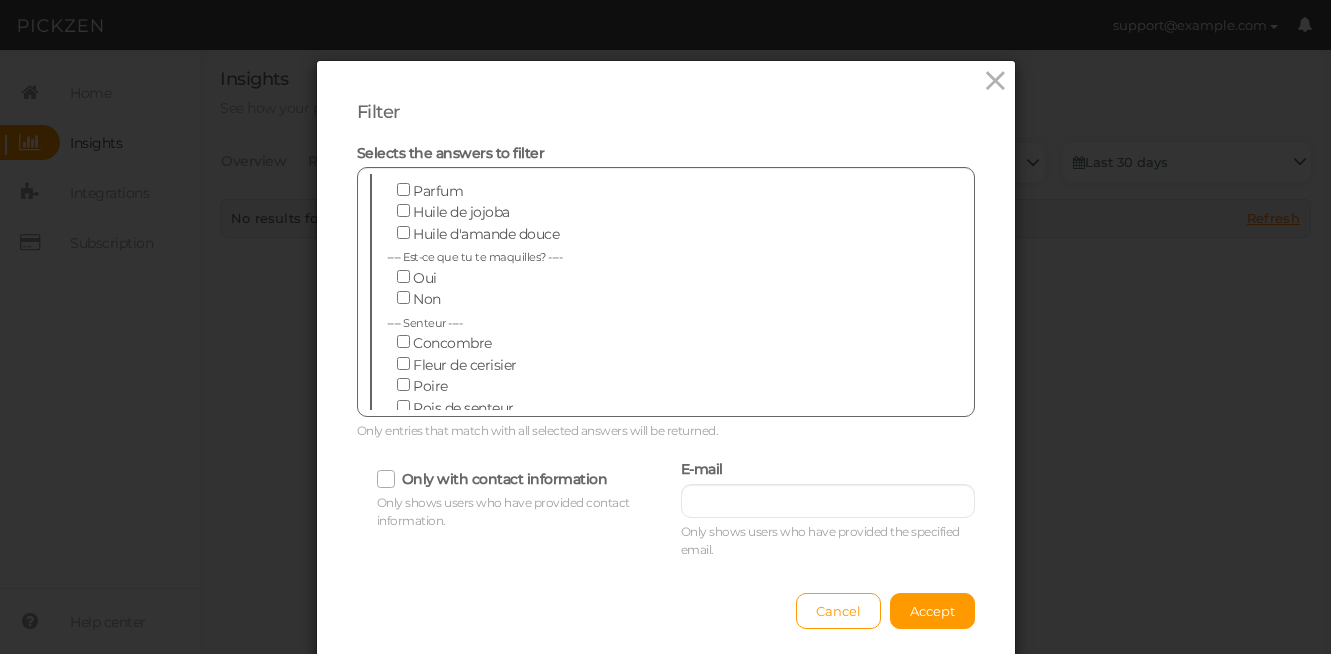 click on "Inodore" at bounding box center [652, 428] 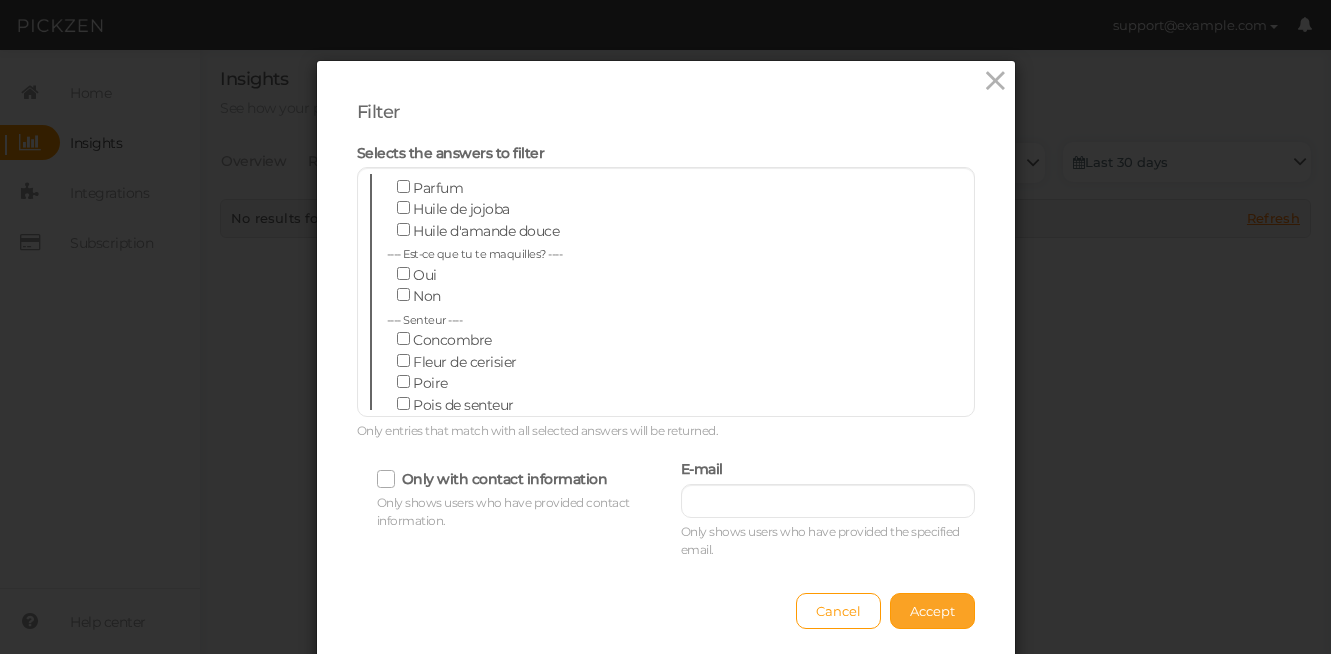 click on "Accept" at bounding box center [932, 611] 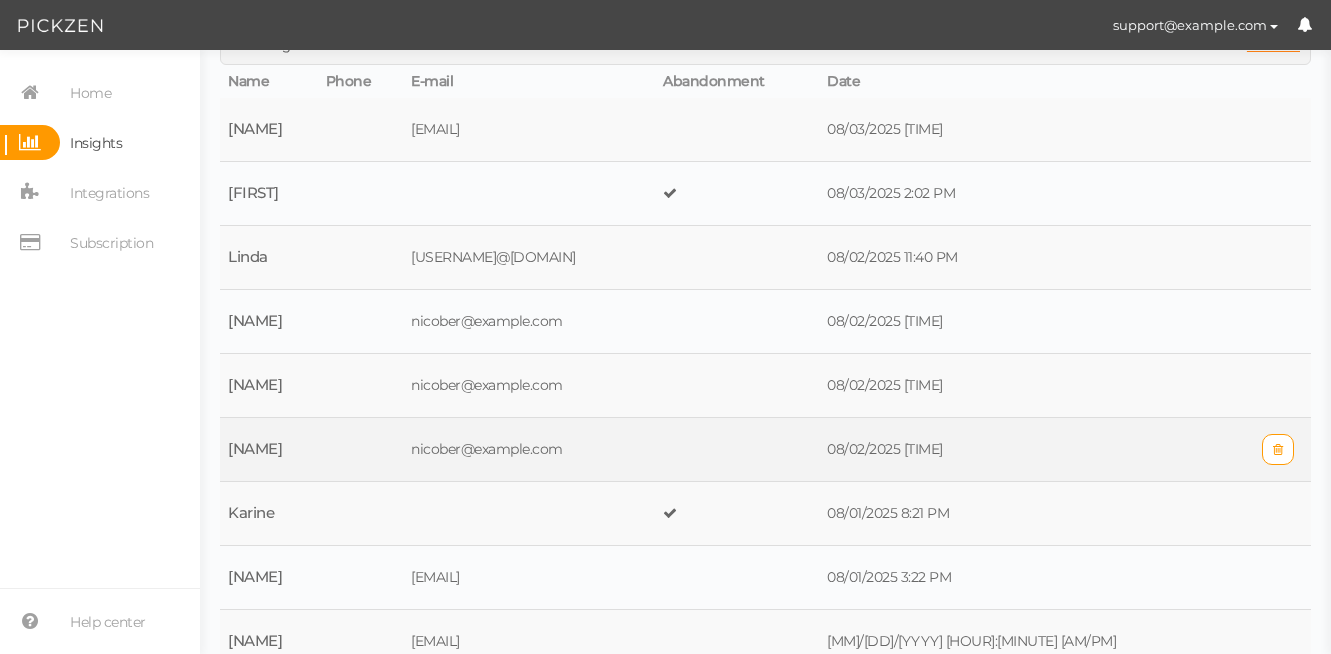 scroll, scrollTop: 165, scrollLeft: 0, axis: vertical 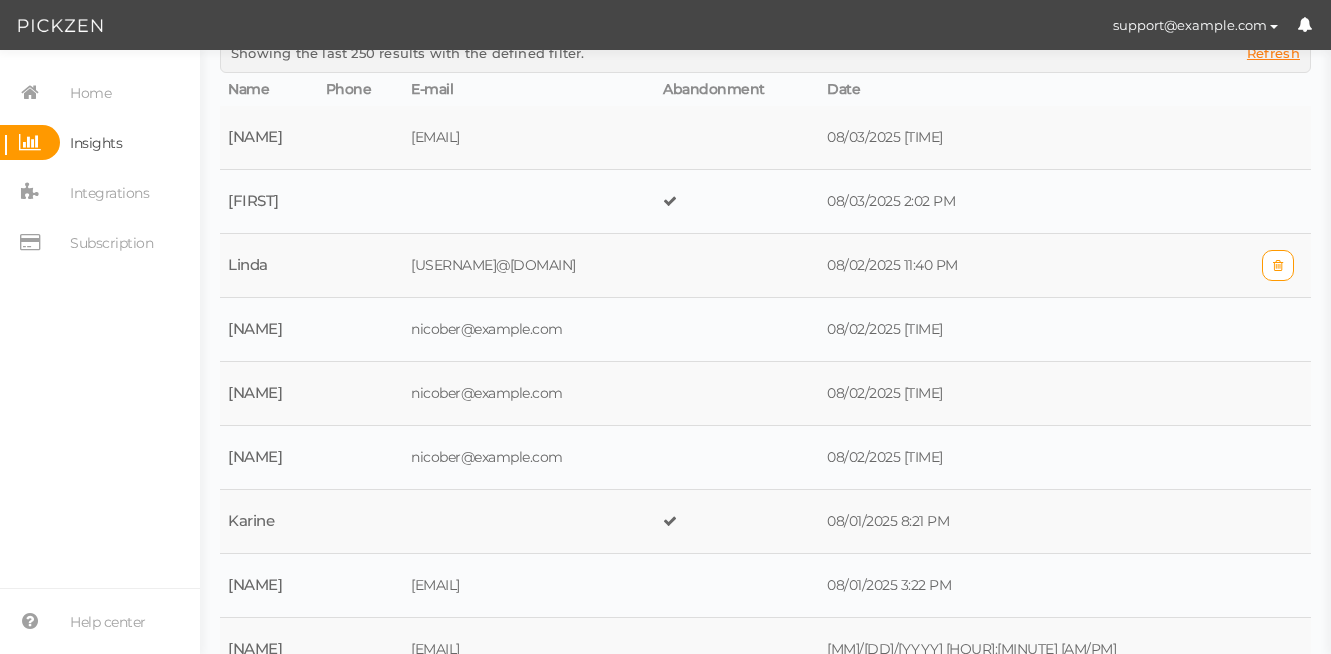 click on "[USERNAME]@[DOMAIN]" at bounding box center [529, 266] 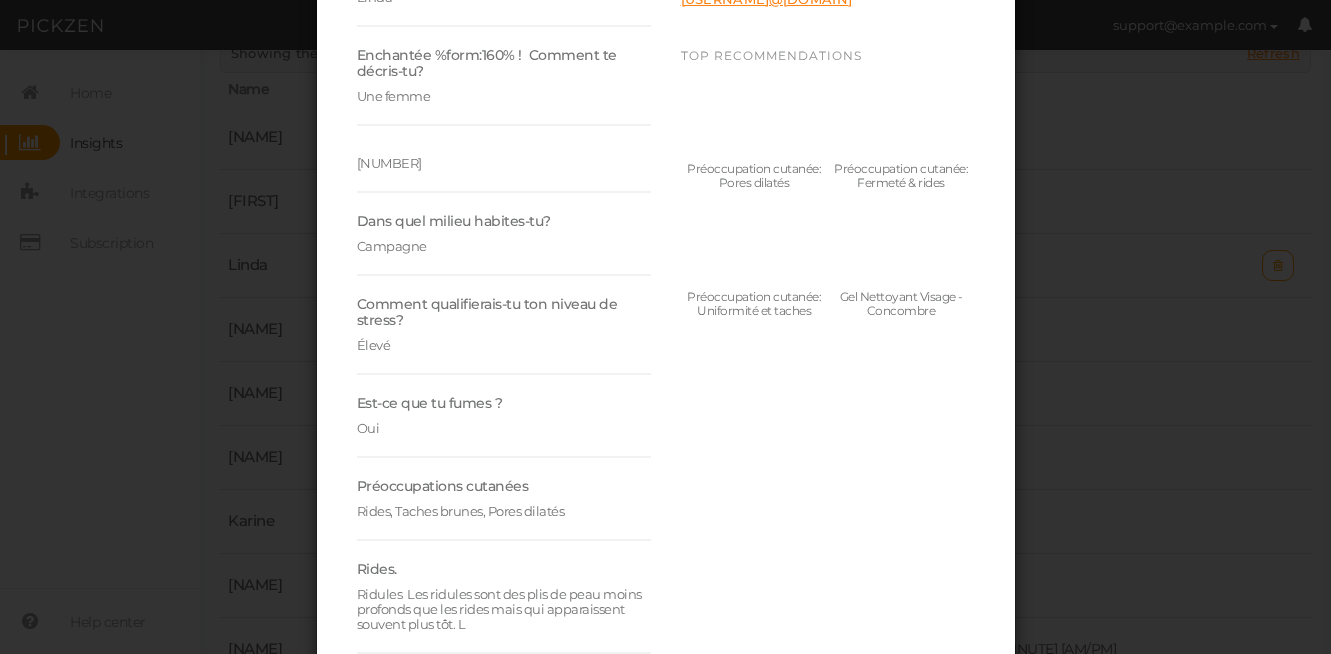 scroll, scrollTop: 0, scrollLeft: 0, axis: both 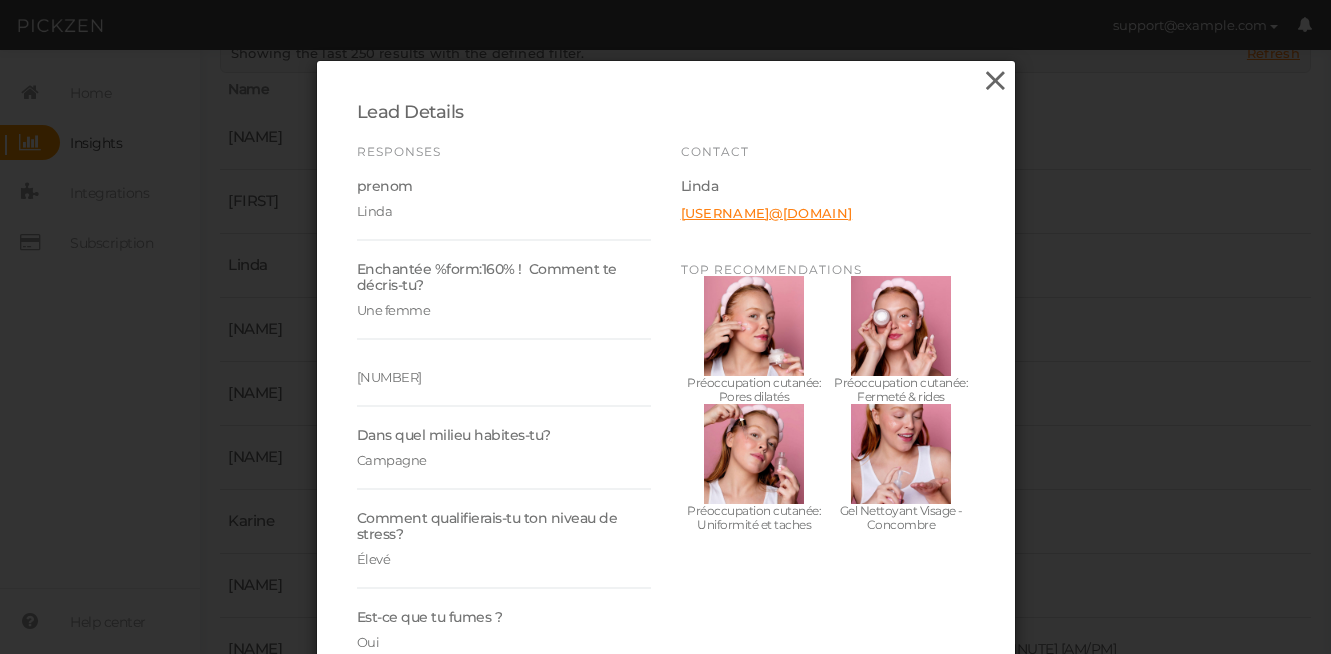 click at bounding box center [995, 81] 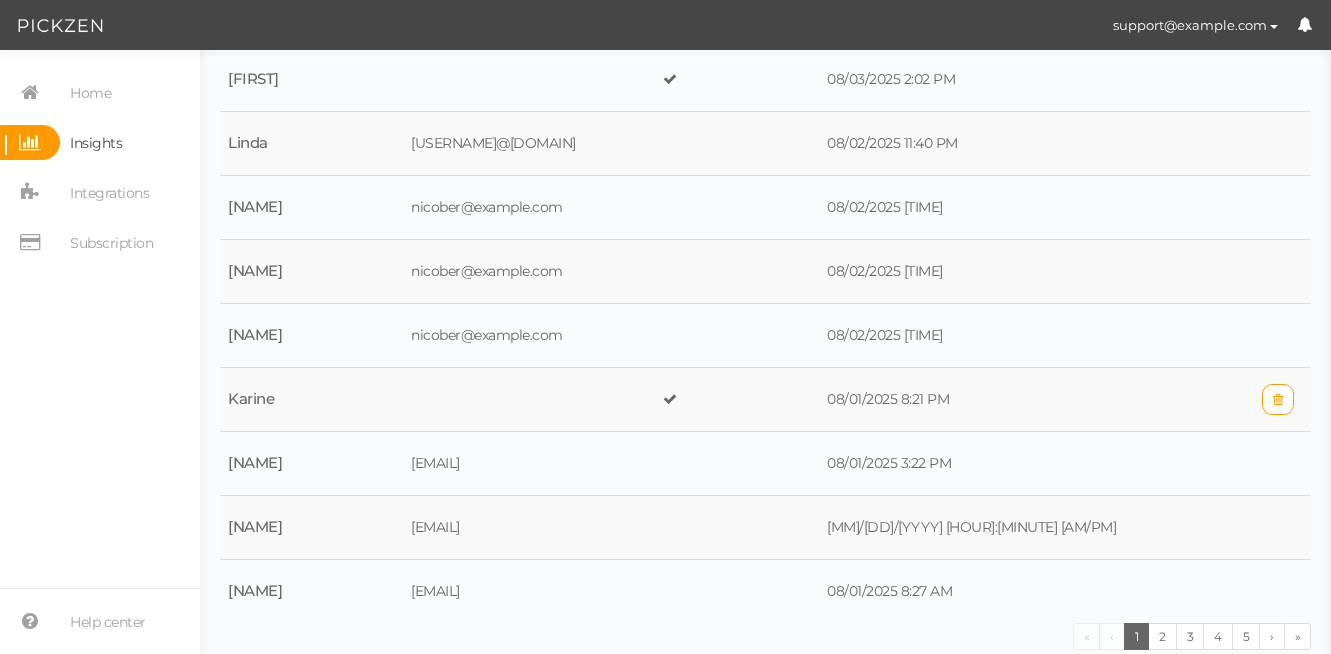 scroll, scrollTop: 0, scrollLeft: 0, axis: both 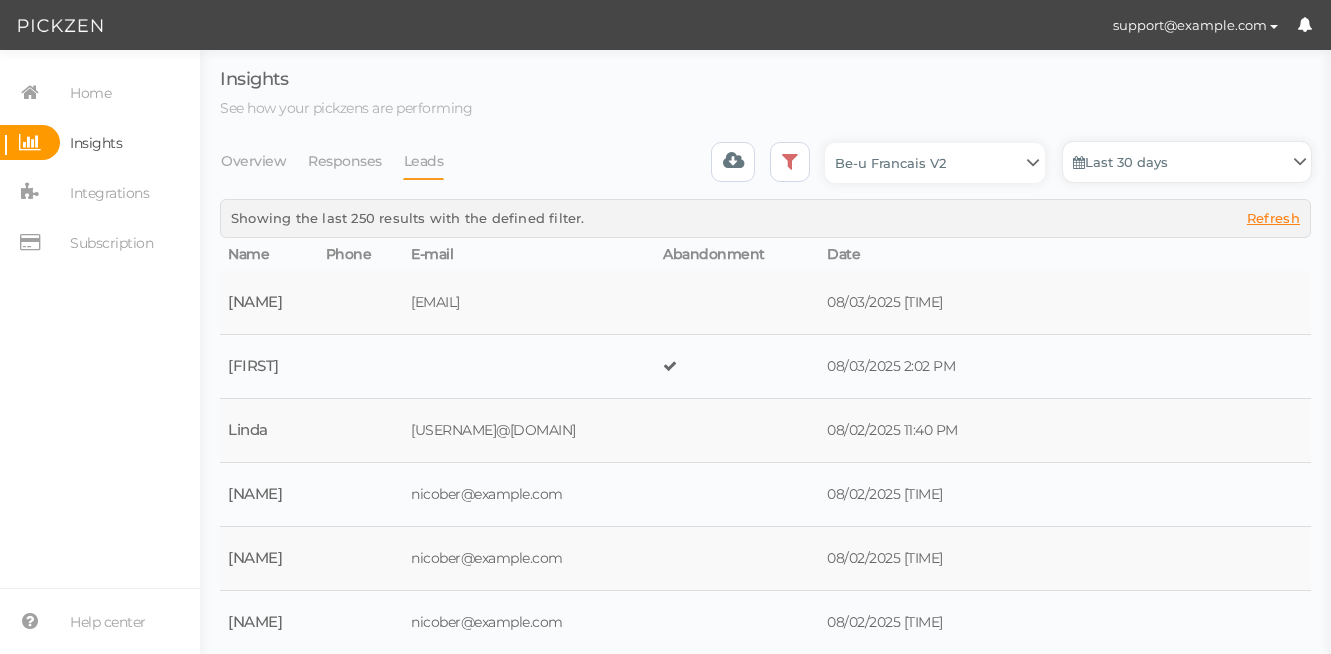 click on "Last 30 days" at bounding box center (1187, 162) 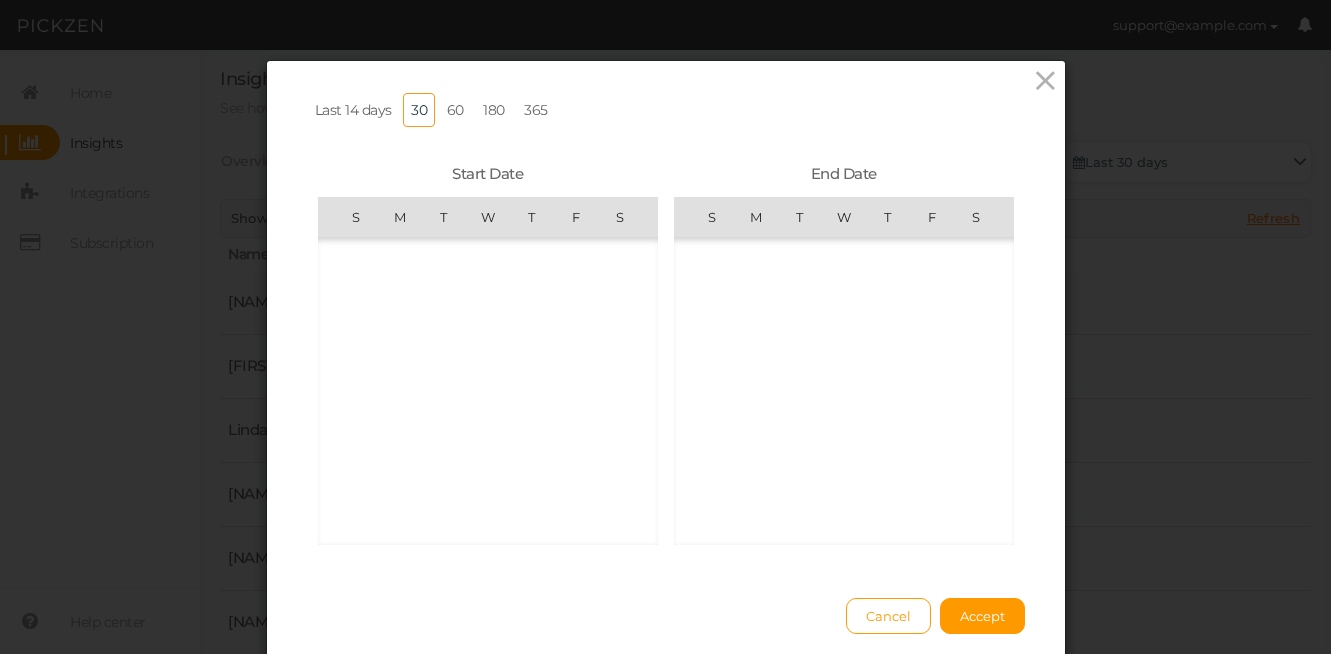 scroll, scrollTop: 462690, scrollLeft: 0, axis: vertical 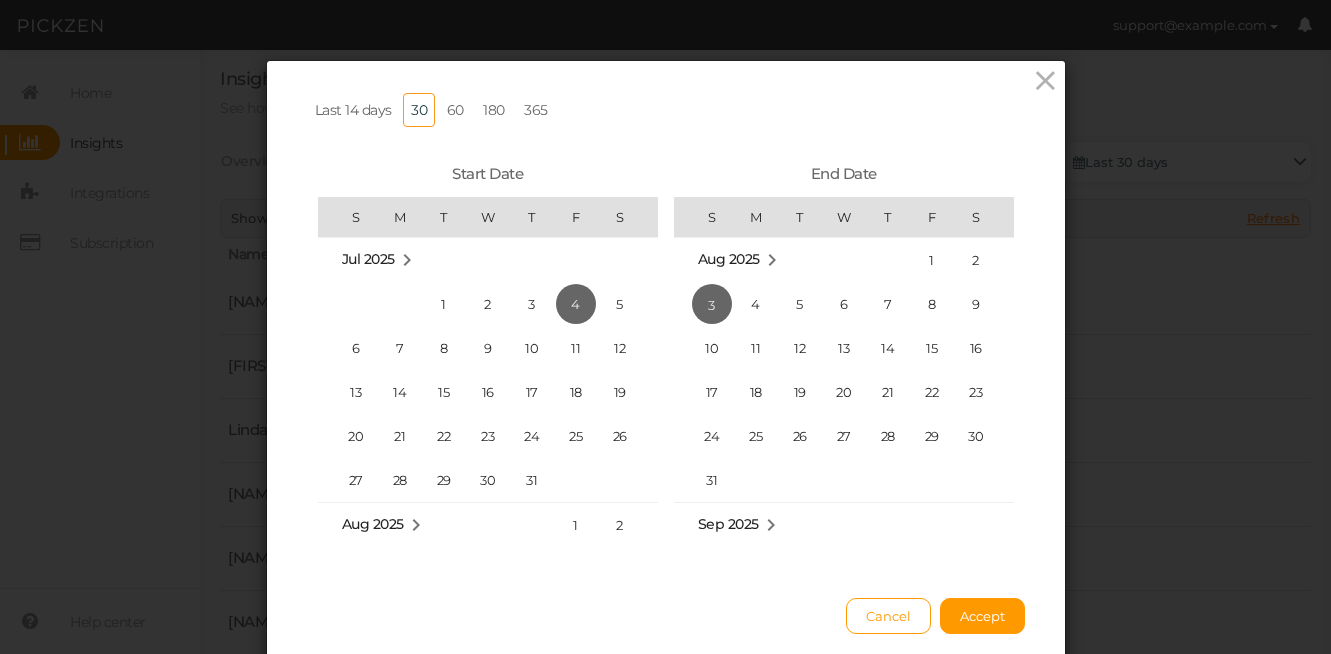 click on "60" at bounding box center [455, 110] 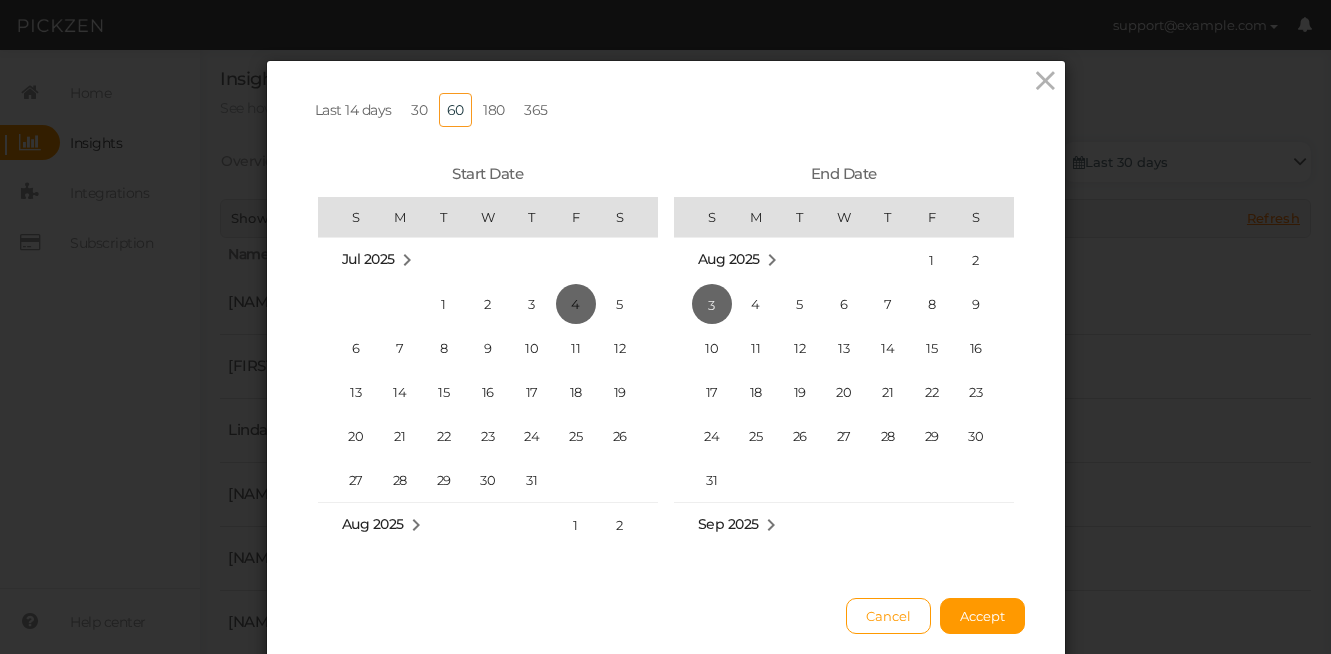 scroll, scrollTop: 462425, scrollLeft: 0, axis: vertical 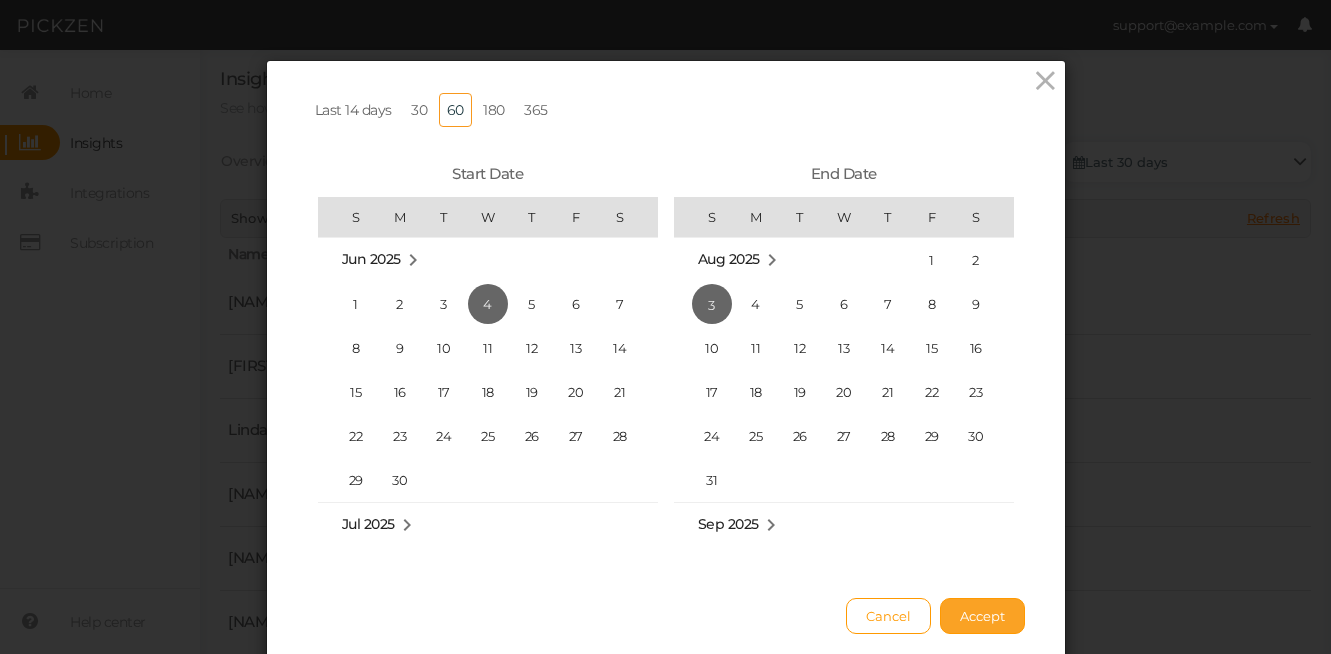 click on "Accept" at bounding box center (982, 616) 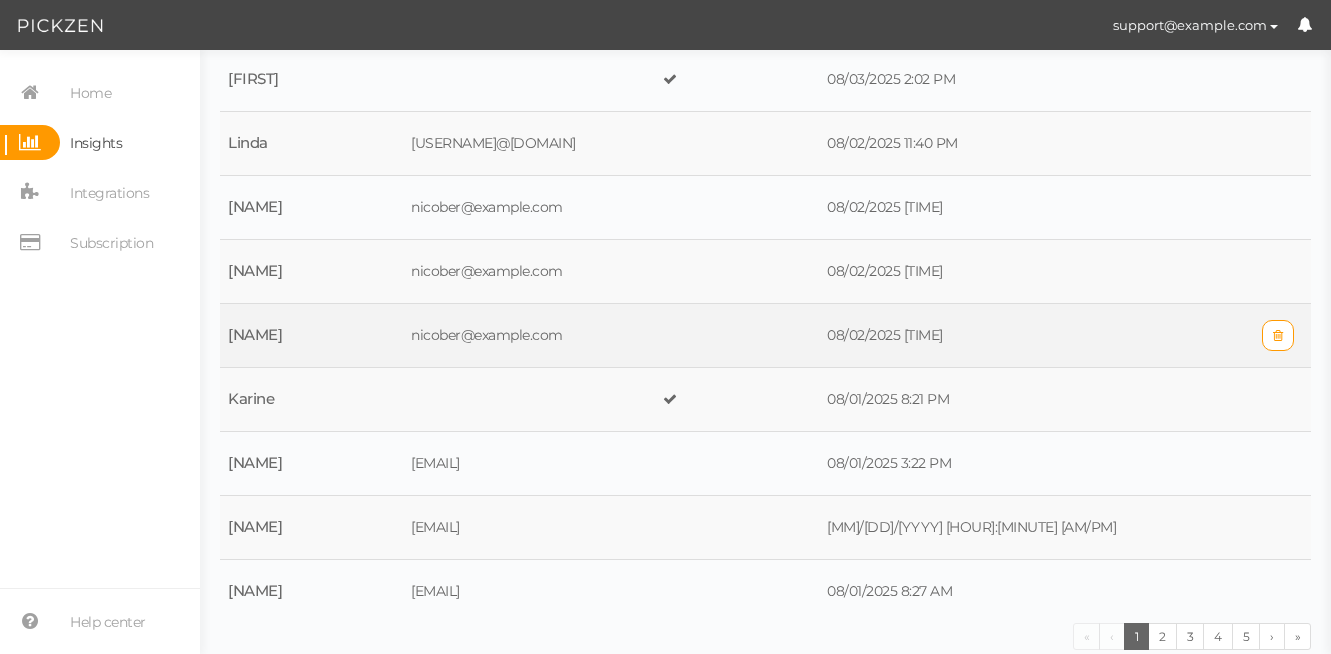scroll, scrollTop: 0, scrollLeft: 0, axis: both 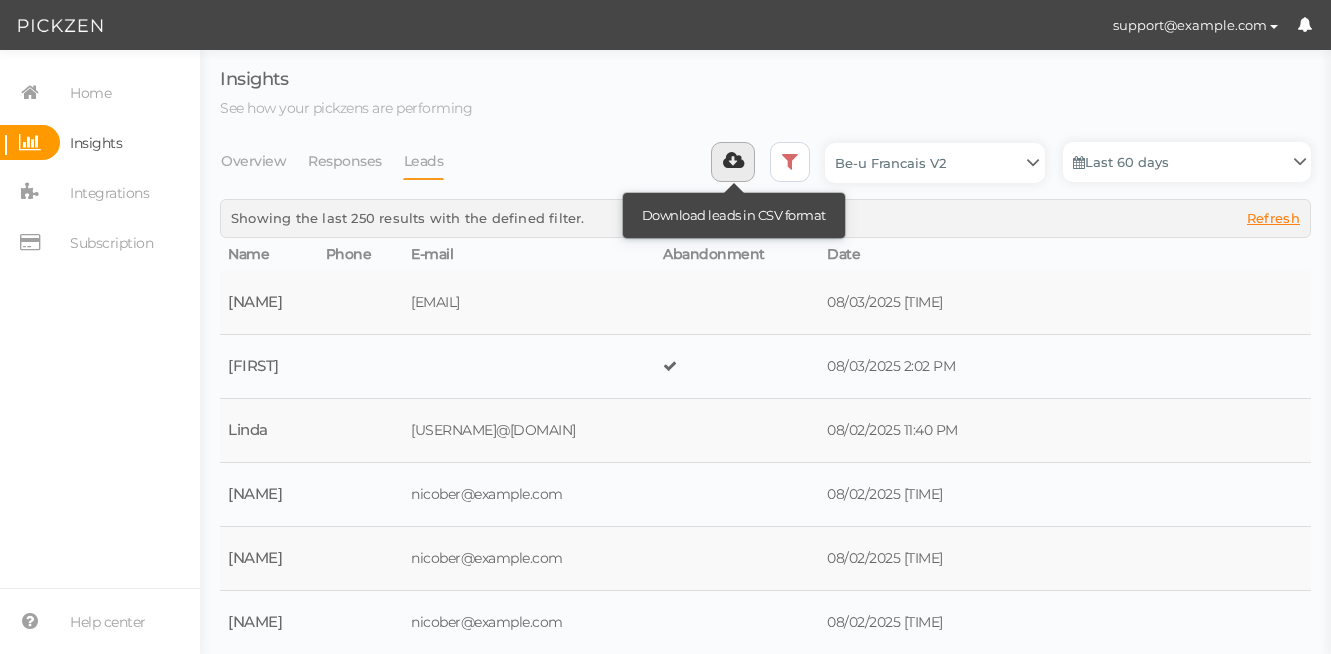 click at bounding box center [733, 162] 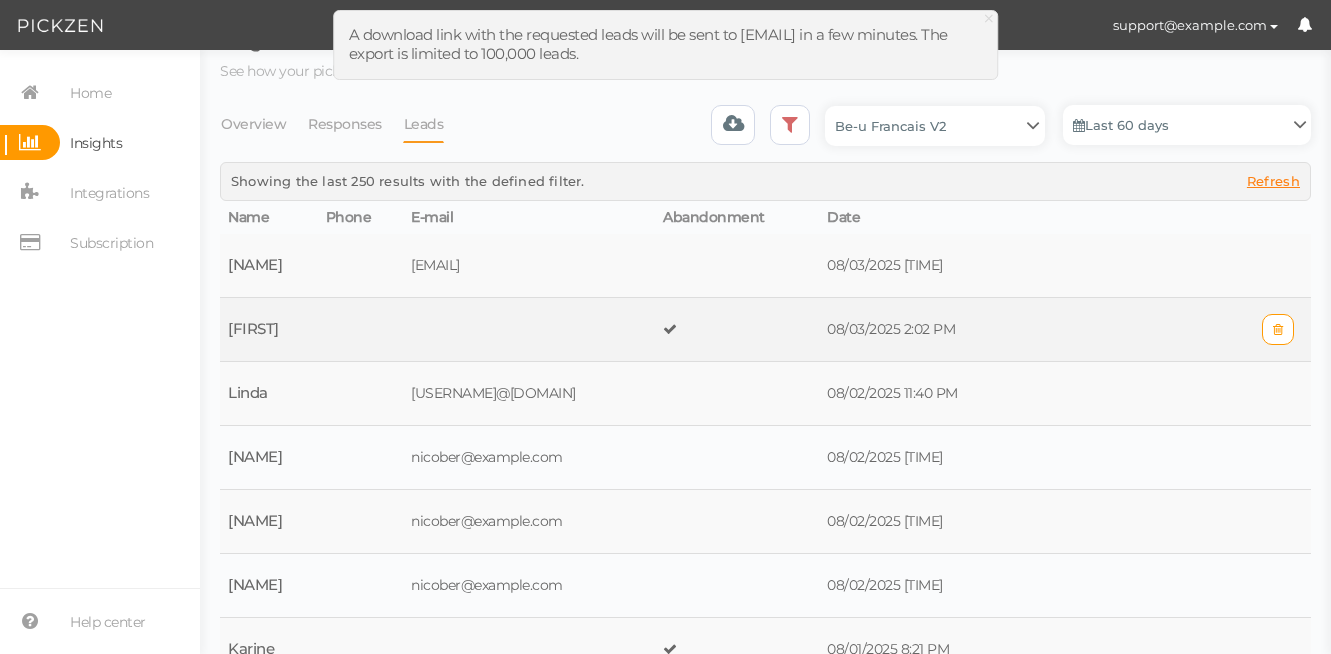 scroll, scrollTop: 0, scrollLeft: 0, axis: both 